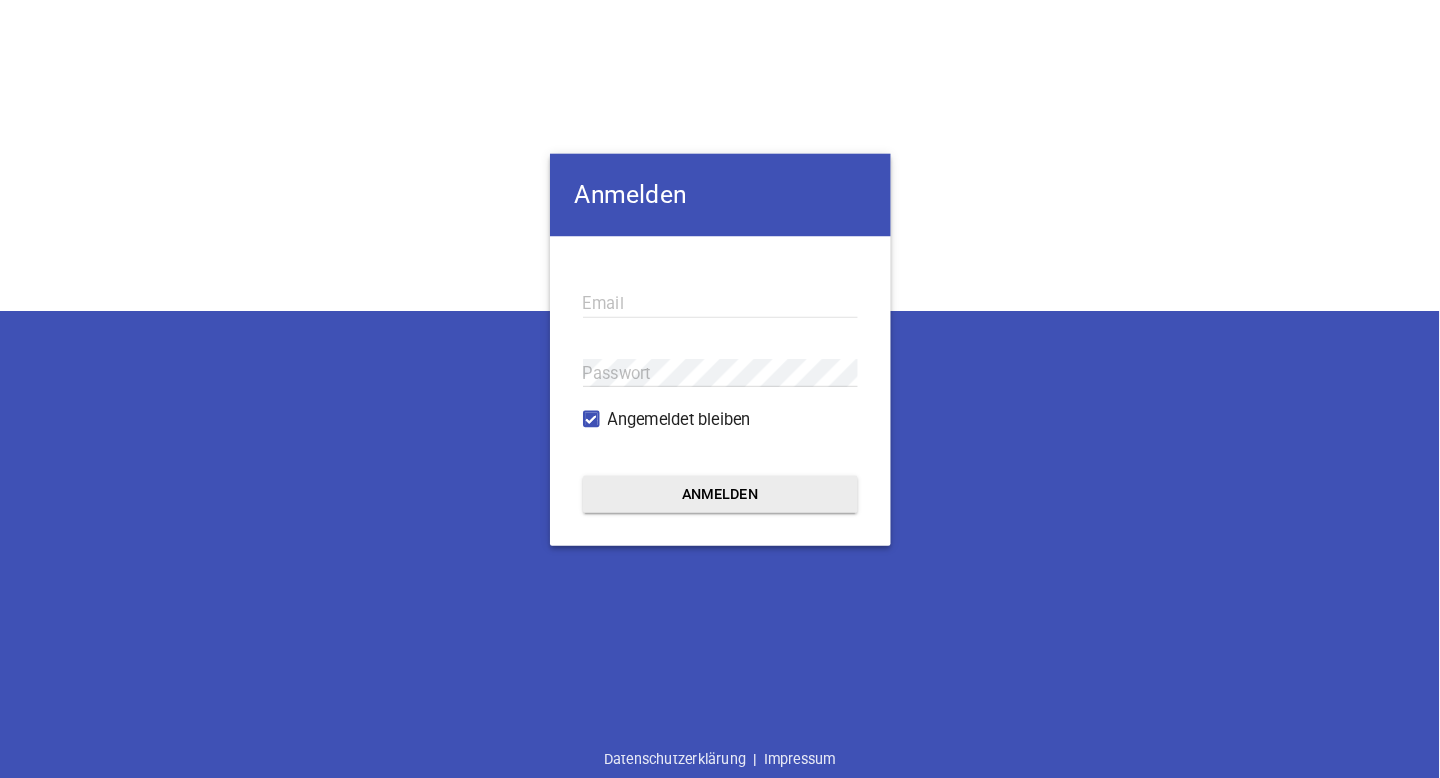 scroll, scrollTop: 0, scrollLeft: 0, axis: both 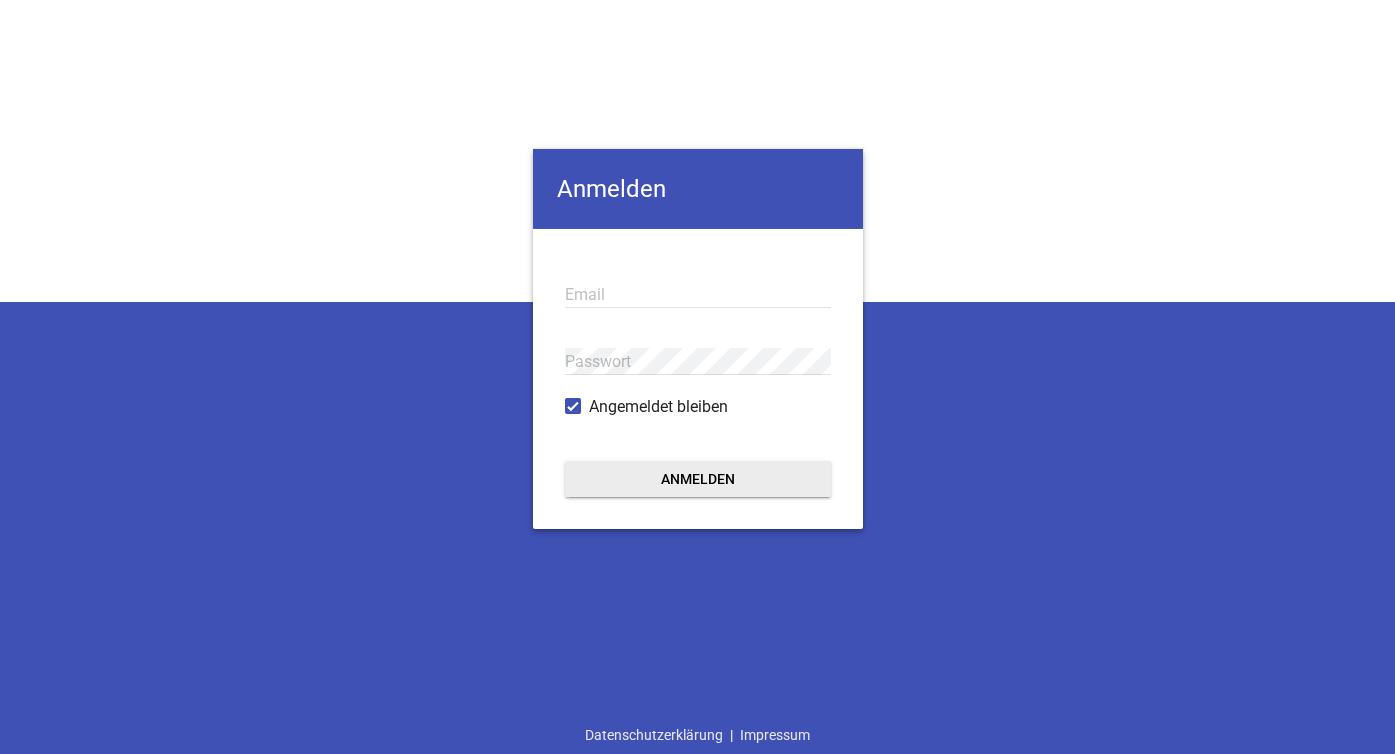 type on "jule@victoria-branding.de" 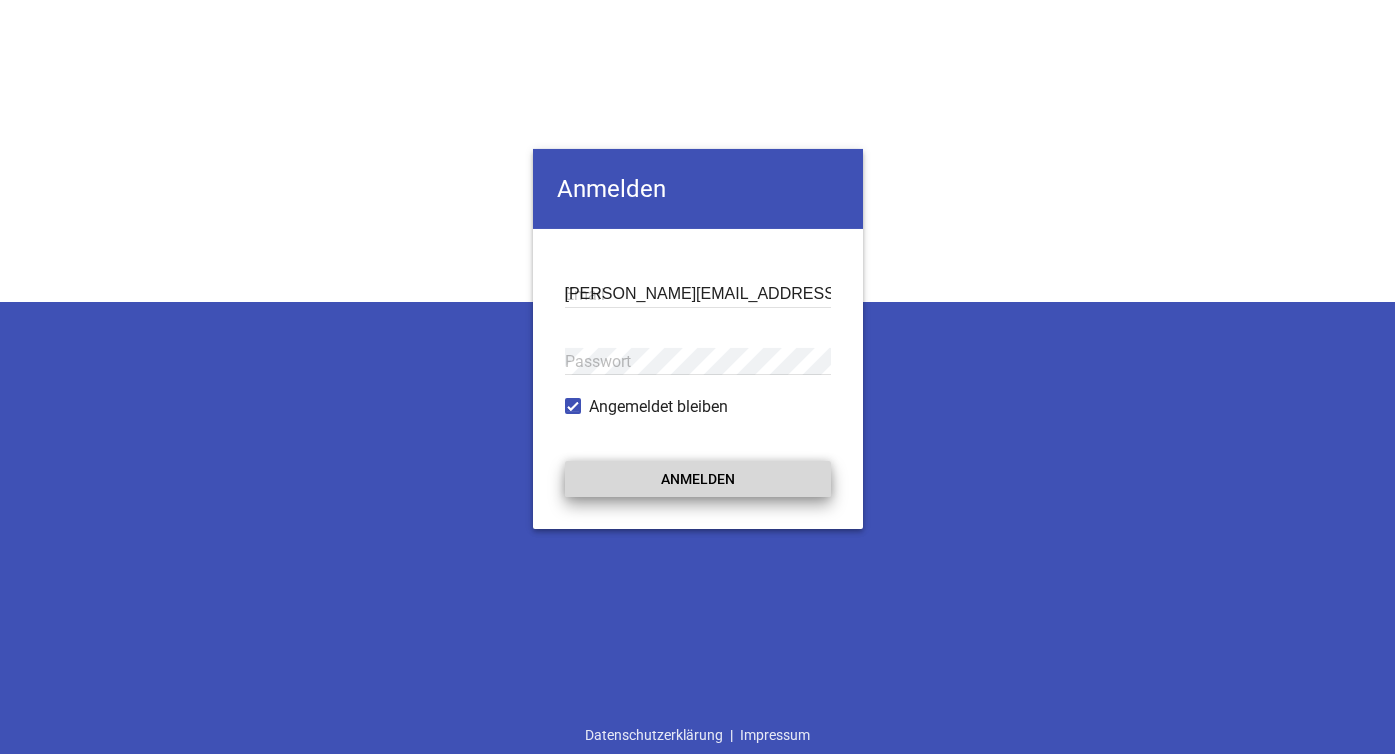 click on "Anmelden" at bounding box center (698, 479) 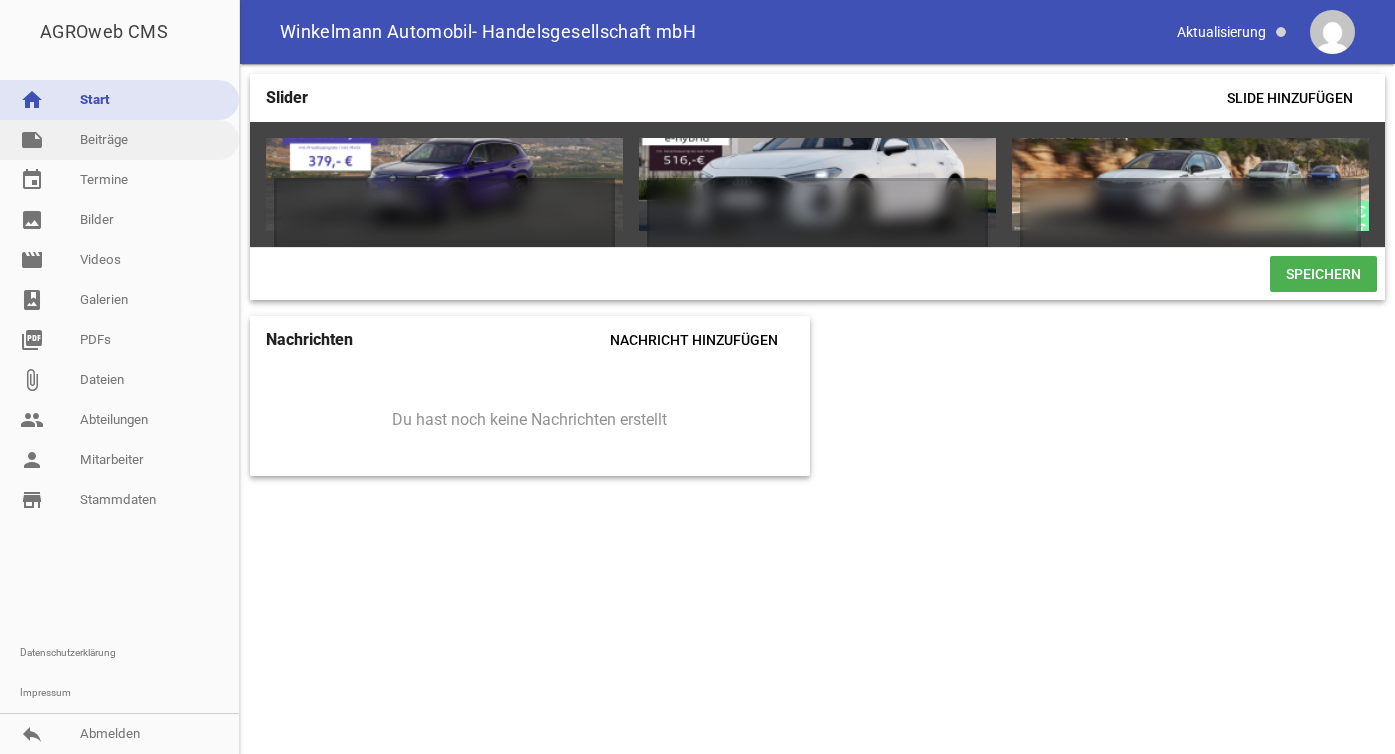 click on "note Beiträge" at bounding box center [119, 140] 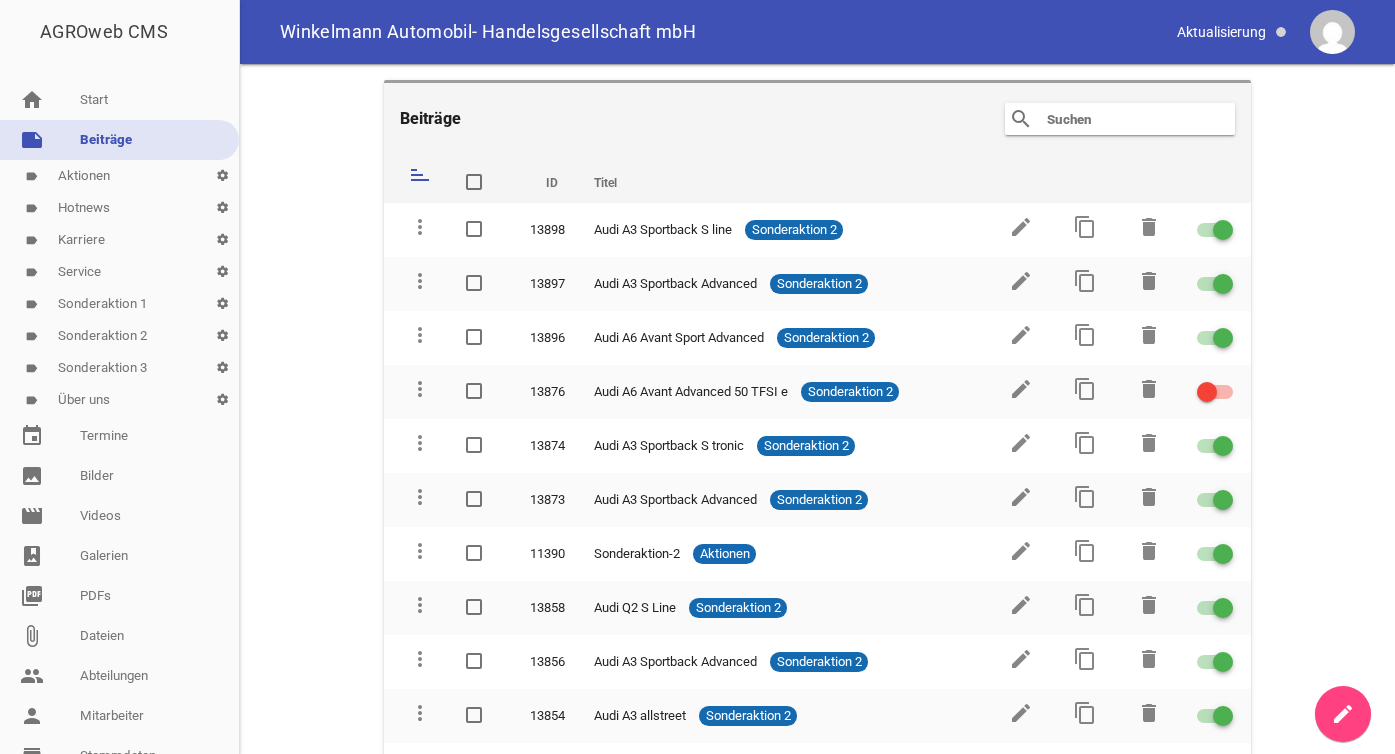 click on "label Aktionen settings" at bounding box center (119, 176) 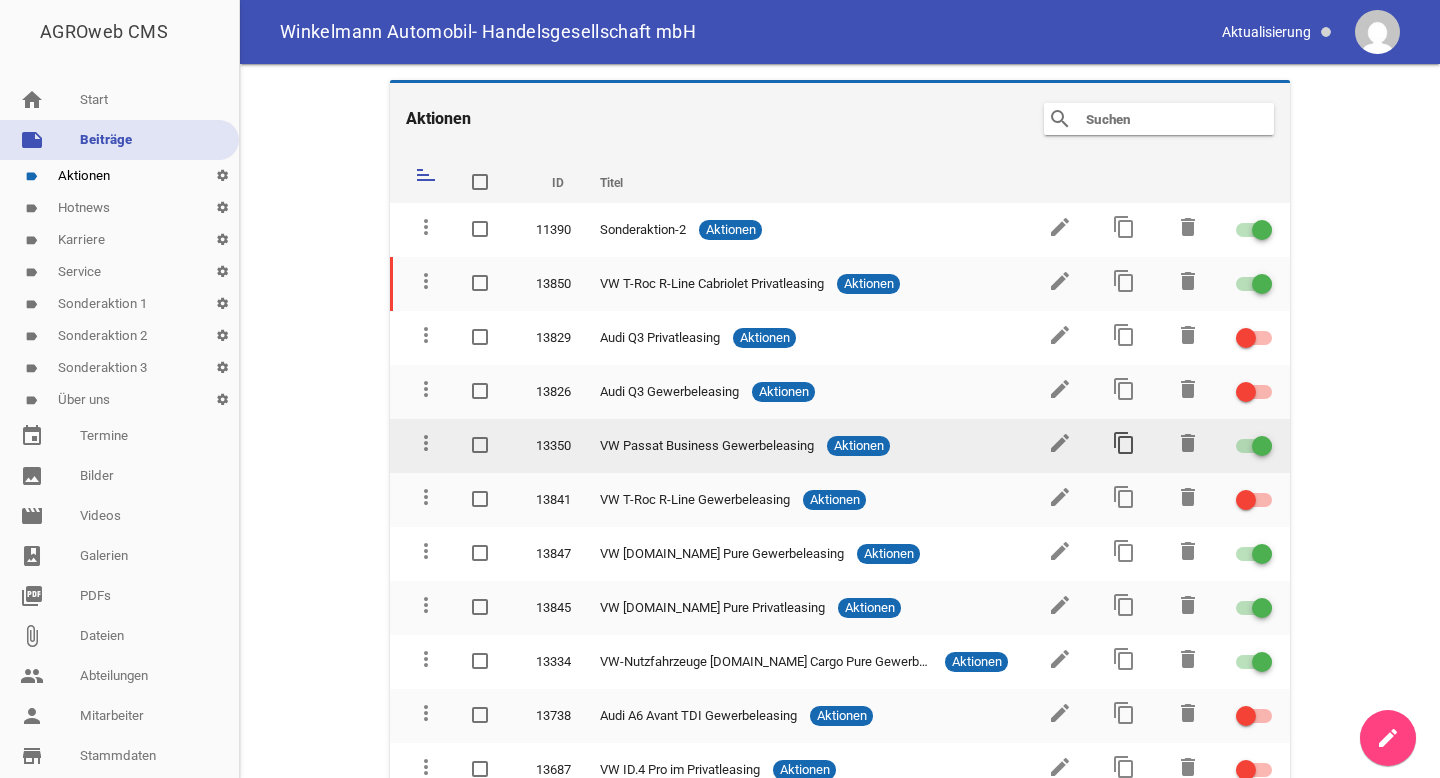 click on "content_copy" at bounding box center (1124, 443) 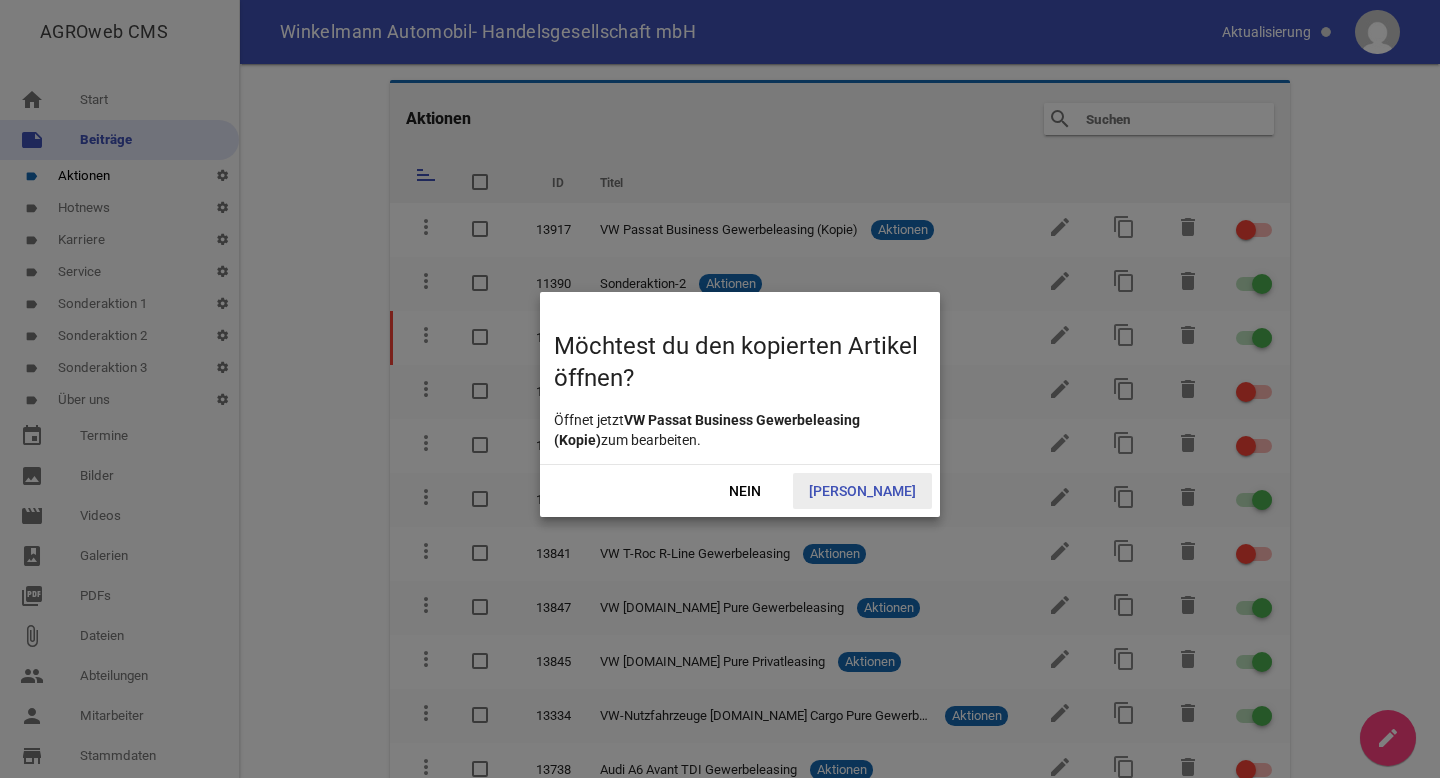 click on "Ja" at bounding box center (862, 491) 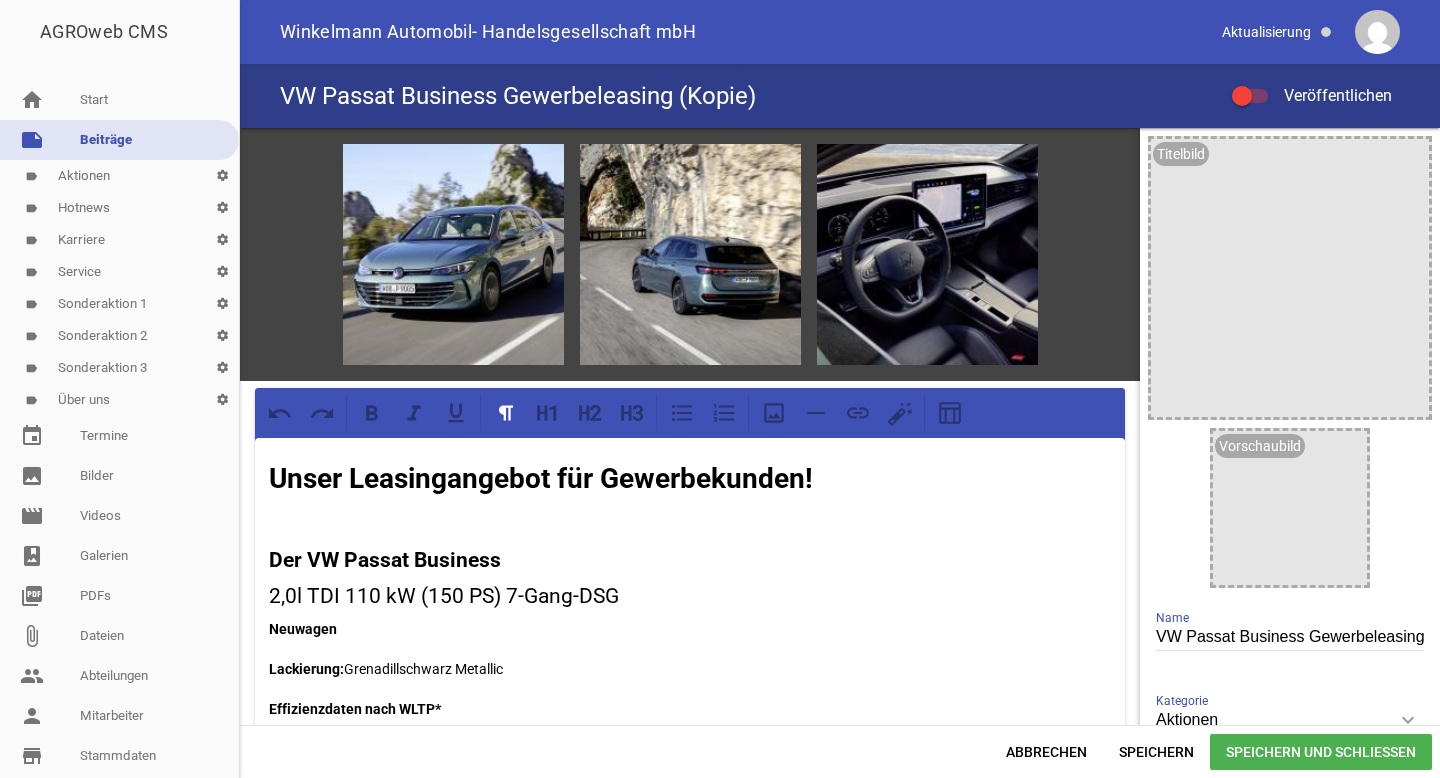 click on "VW Passat Business Gewerbeleasing (Kopie)" at bounding box center (518, 96) 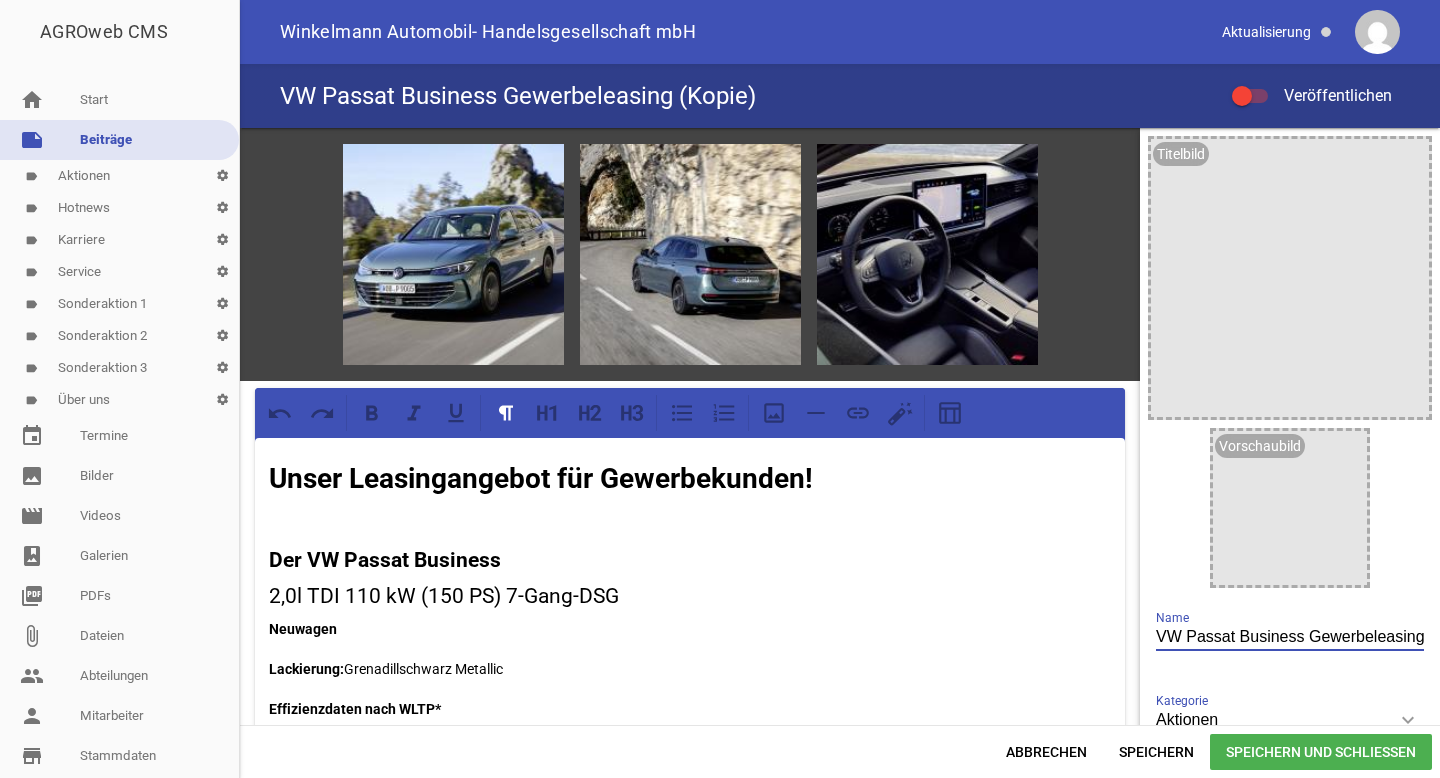 click on "VW Passat Business Gewerbeleasing (Kopie)" at bounding box center [1290, 637] 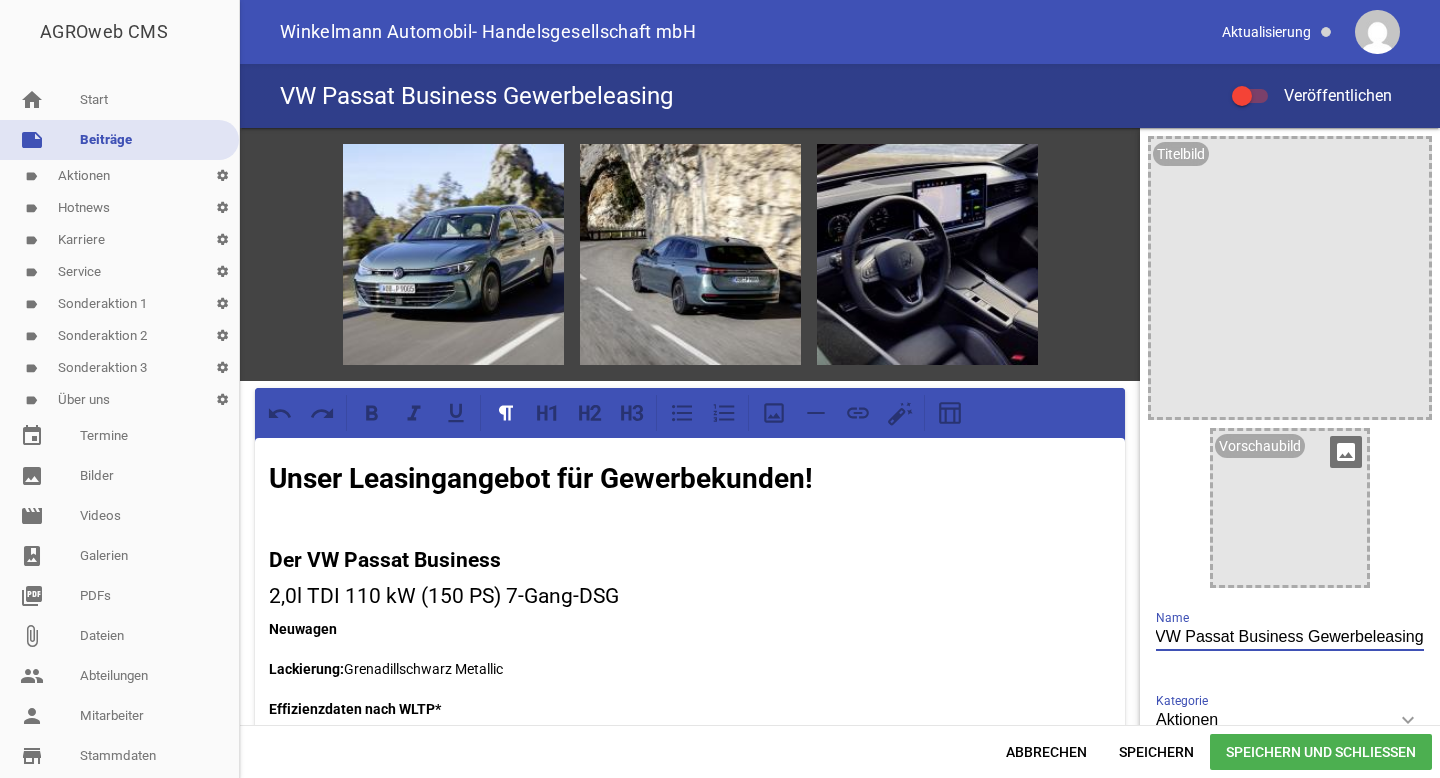 scroll, scrollTop: 0, scrollLeft: 0, axis: both 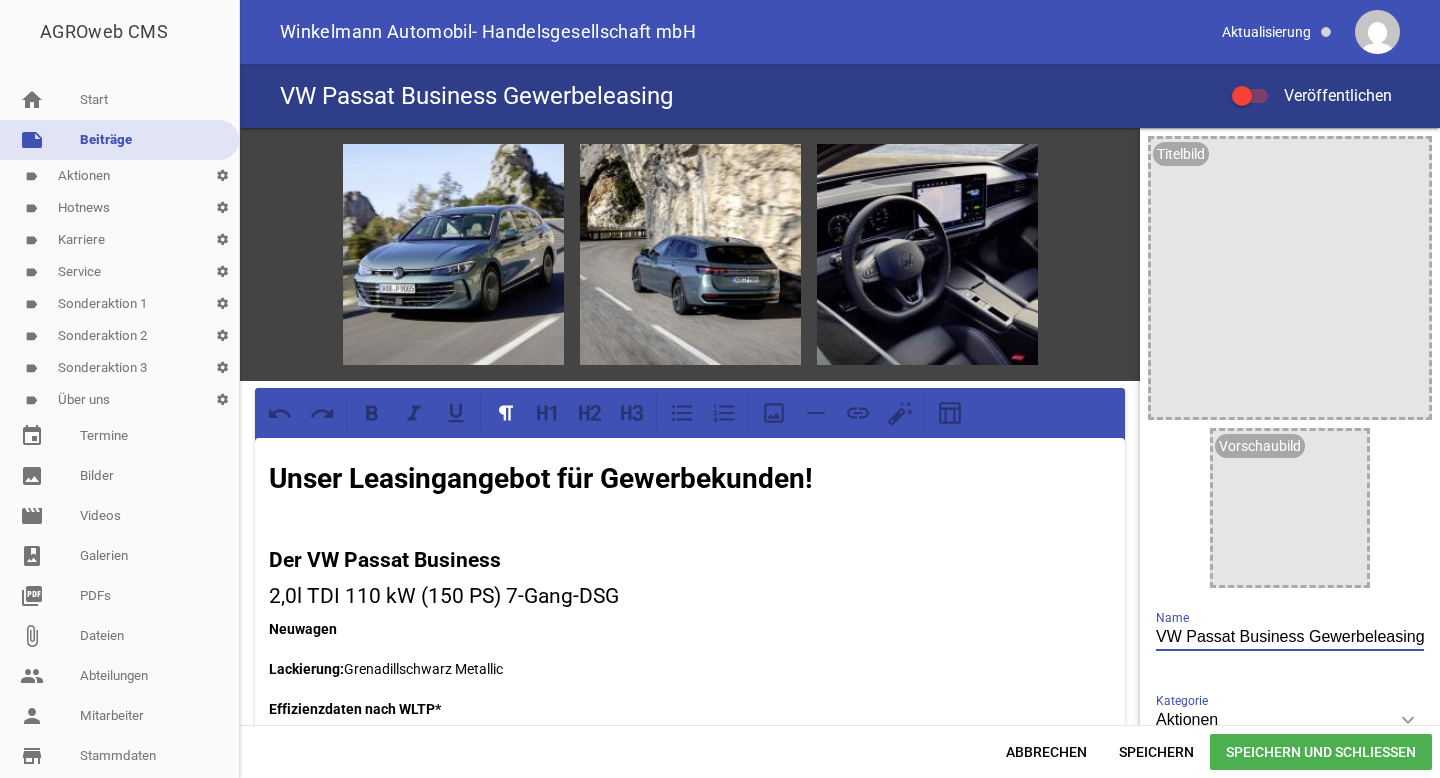 type on "VW Passat Business Gewerbeleasing" 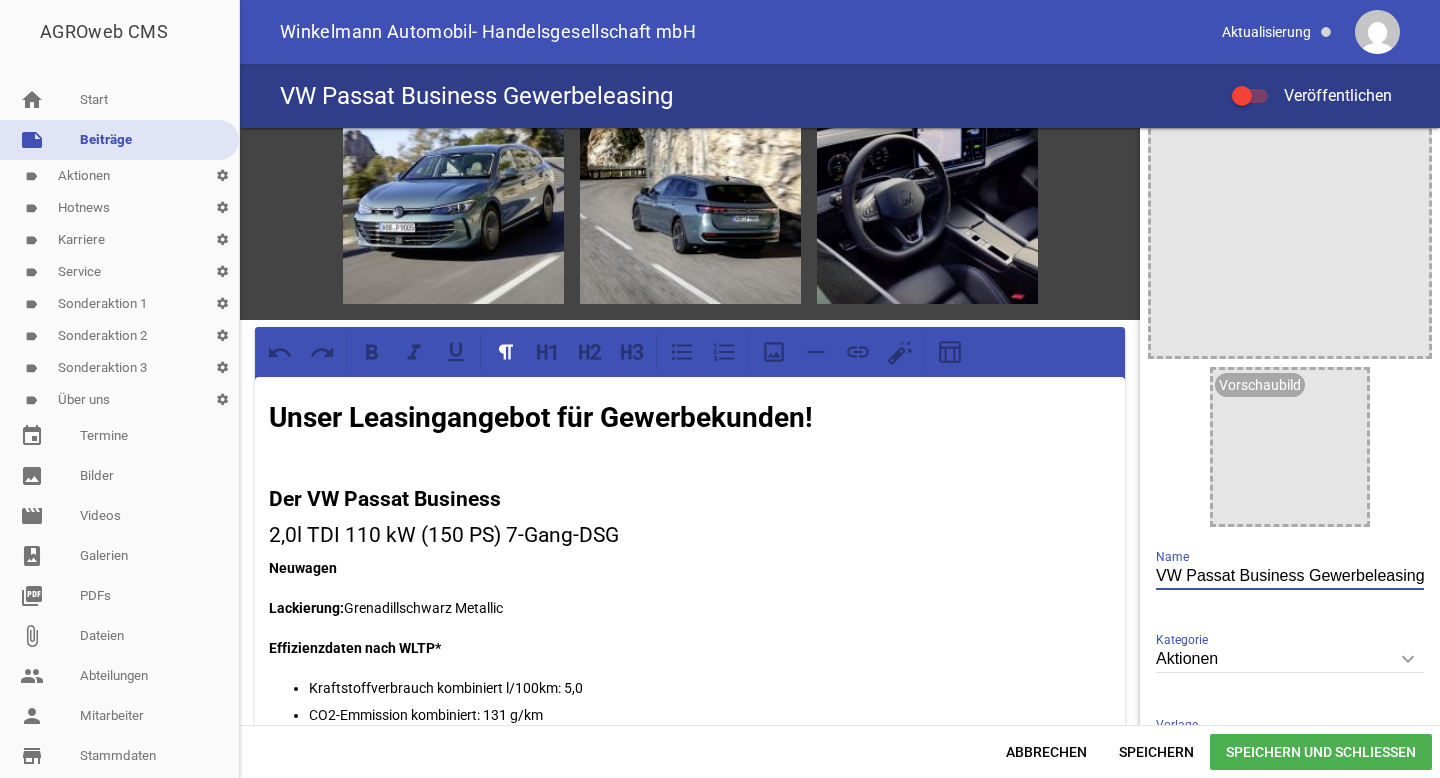 scroll, scrollTop: 78, scrollLeft: 0, axis: vertical 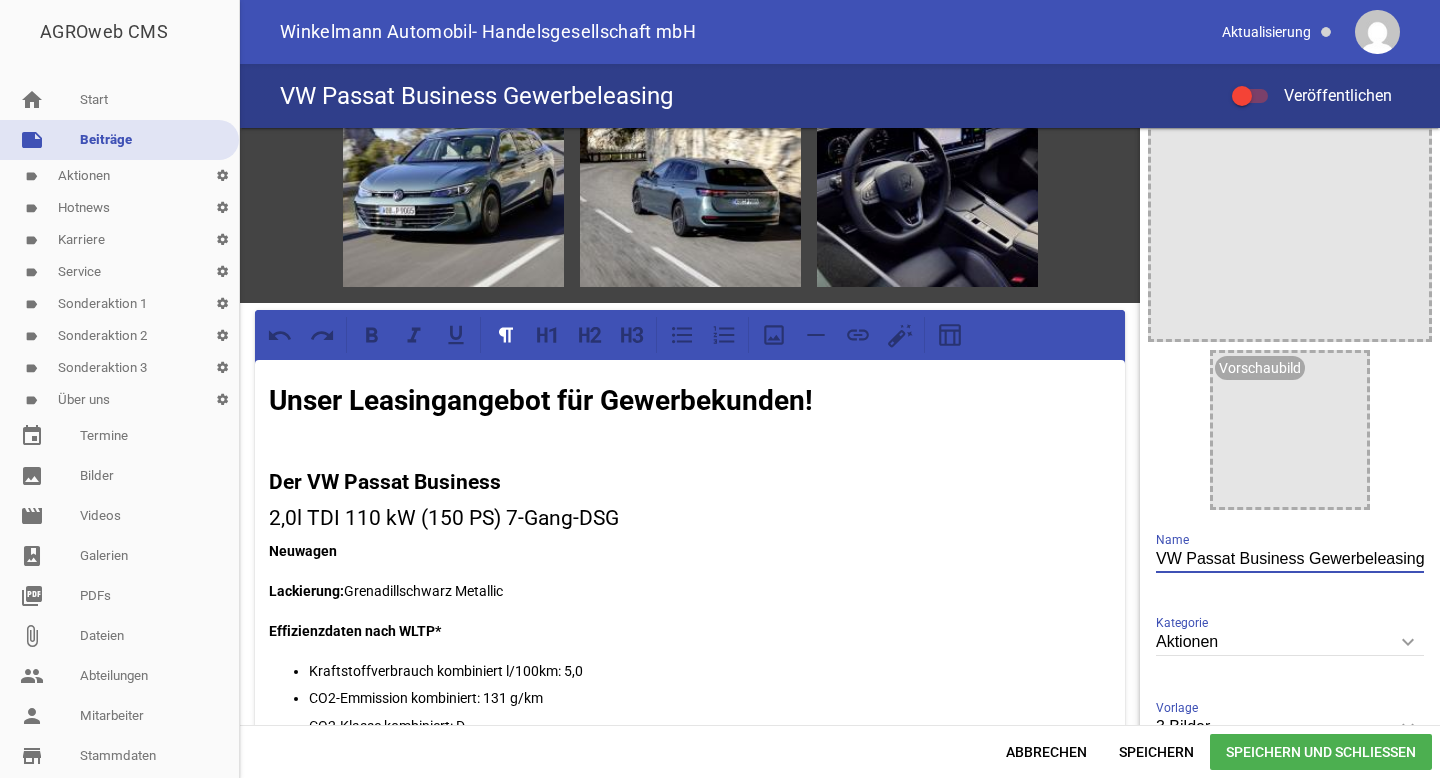 click on "2,0l TDI 110 kW (150 PS) 7-Gang-DSG" at bounding box center (690, 519) 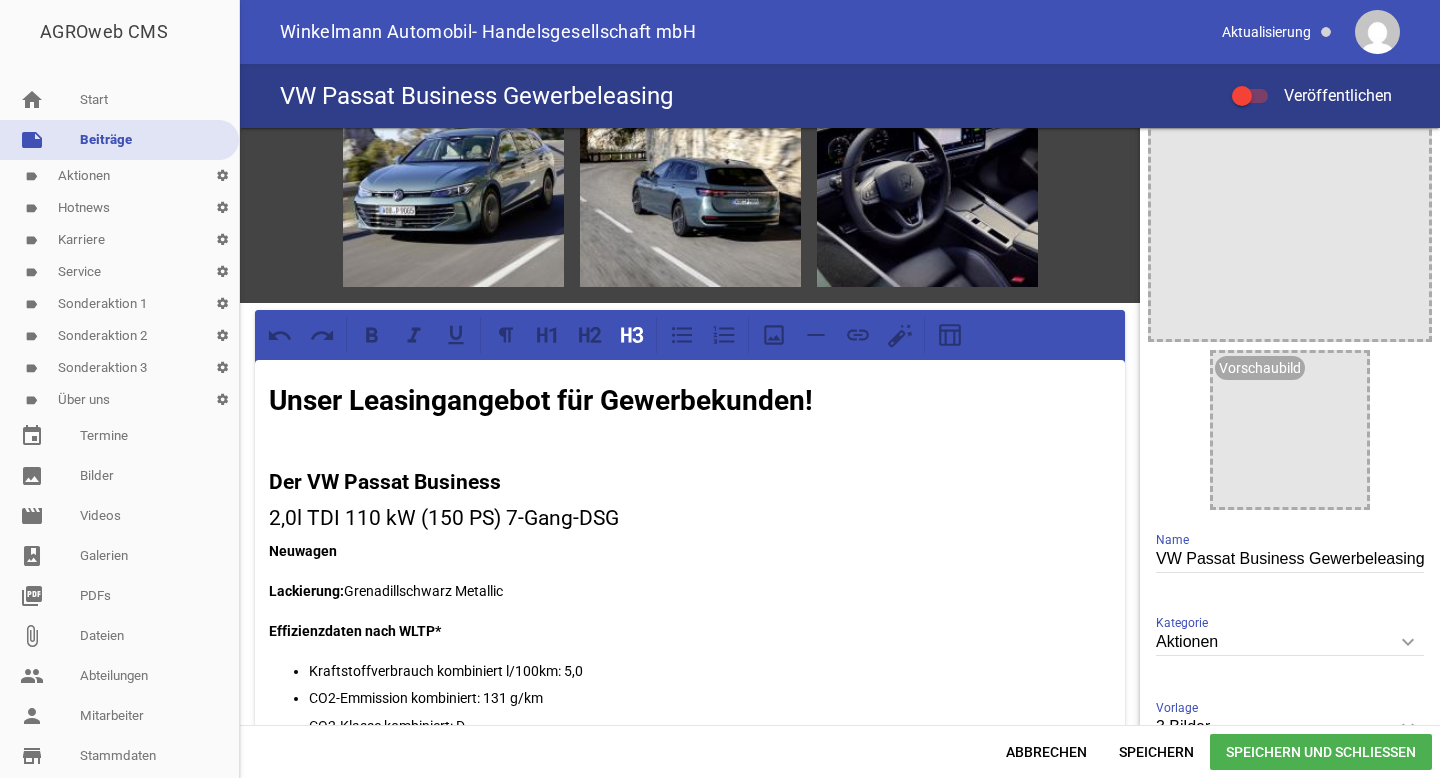 click on "2,0l TDI 110 kW (150 PS) 7-Gang-DSG" at bounding box center [690, 519] 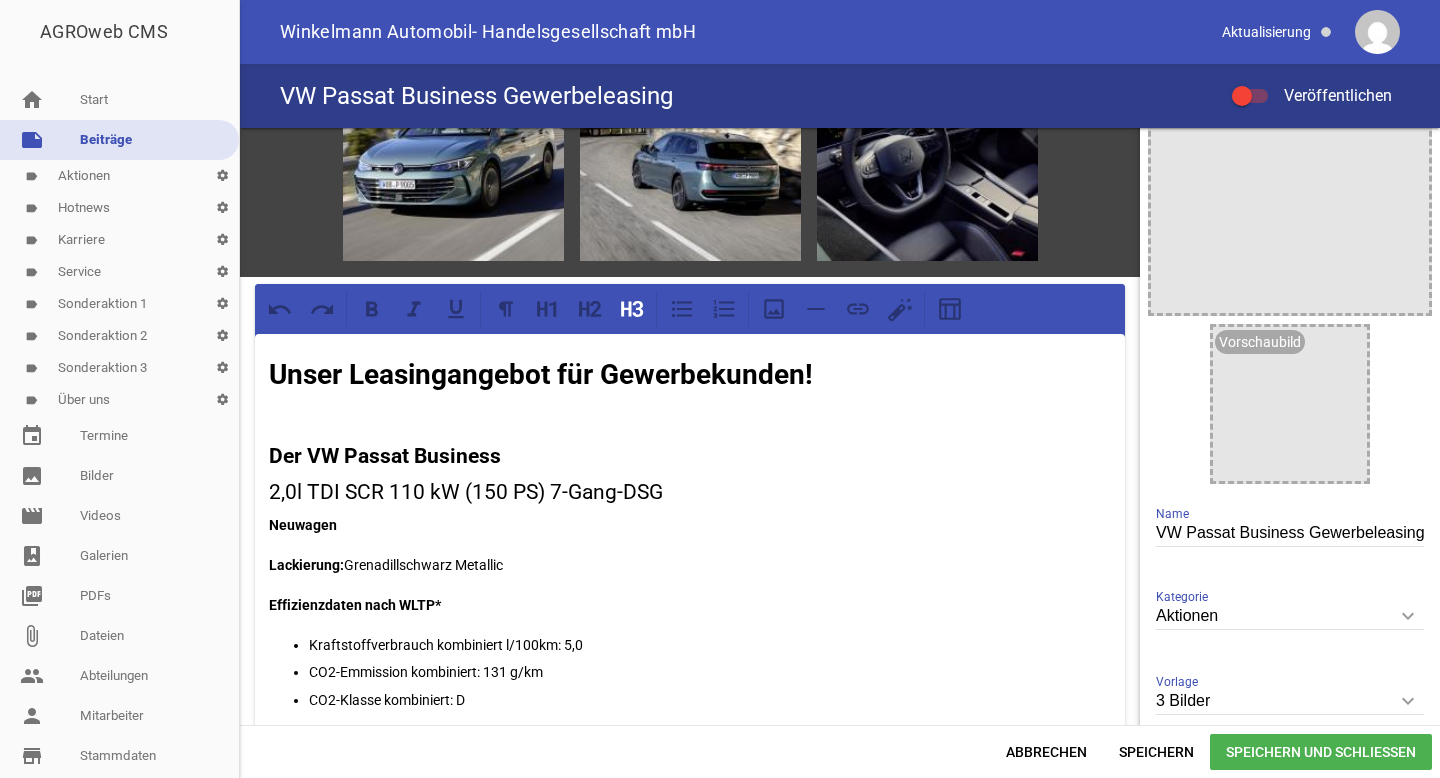 scroll, scrollTop: 112, scrollLeft: 0, axis: vertical 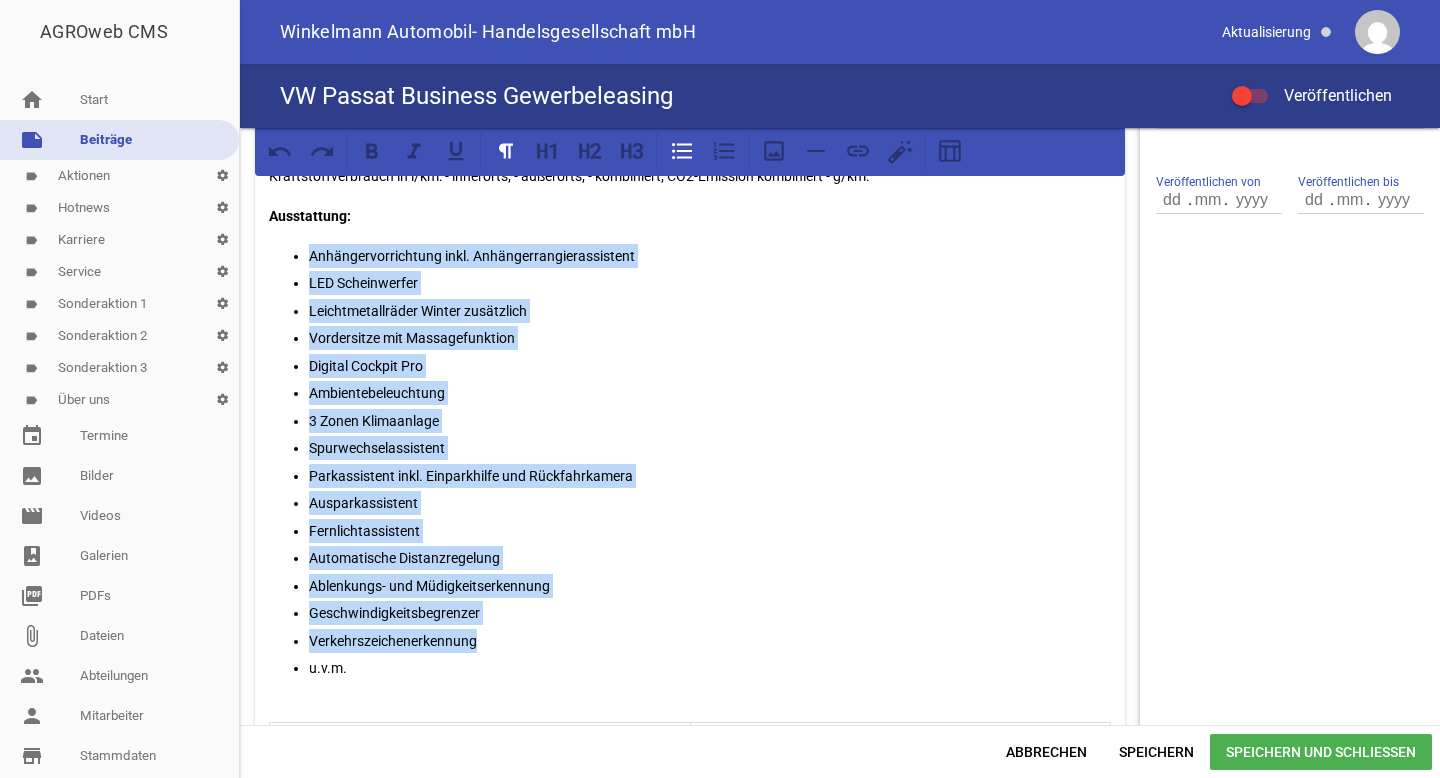 drag, startPoint x: 493, startPoint y: 640, endPoint x: 299, endPoint y: 261, distance: 425.76636 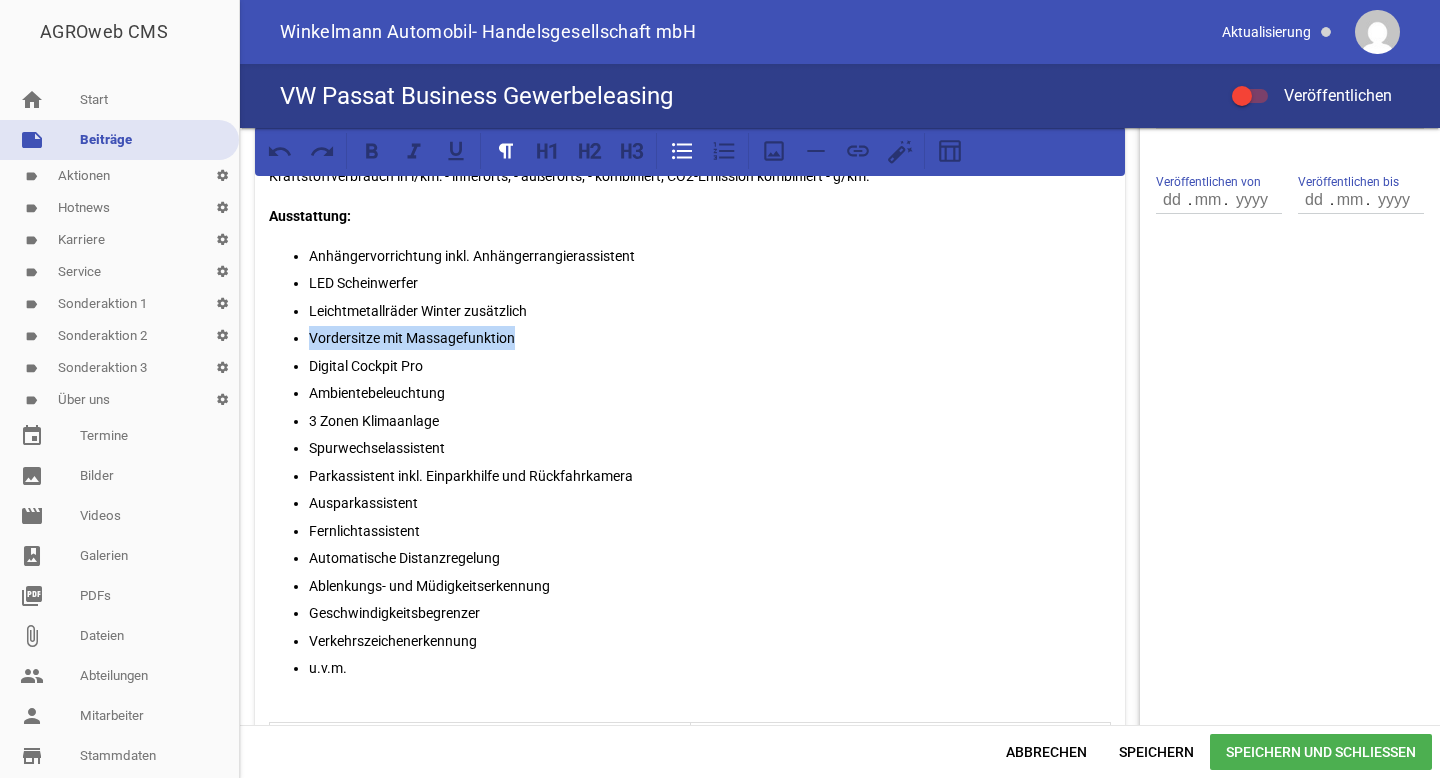 drag, startPoint x: 521, startPoint y: 342, endPoint x: 298, endPoint y: 340, distance: 223.00897 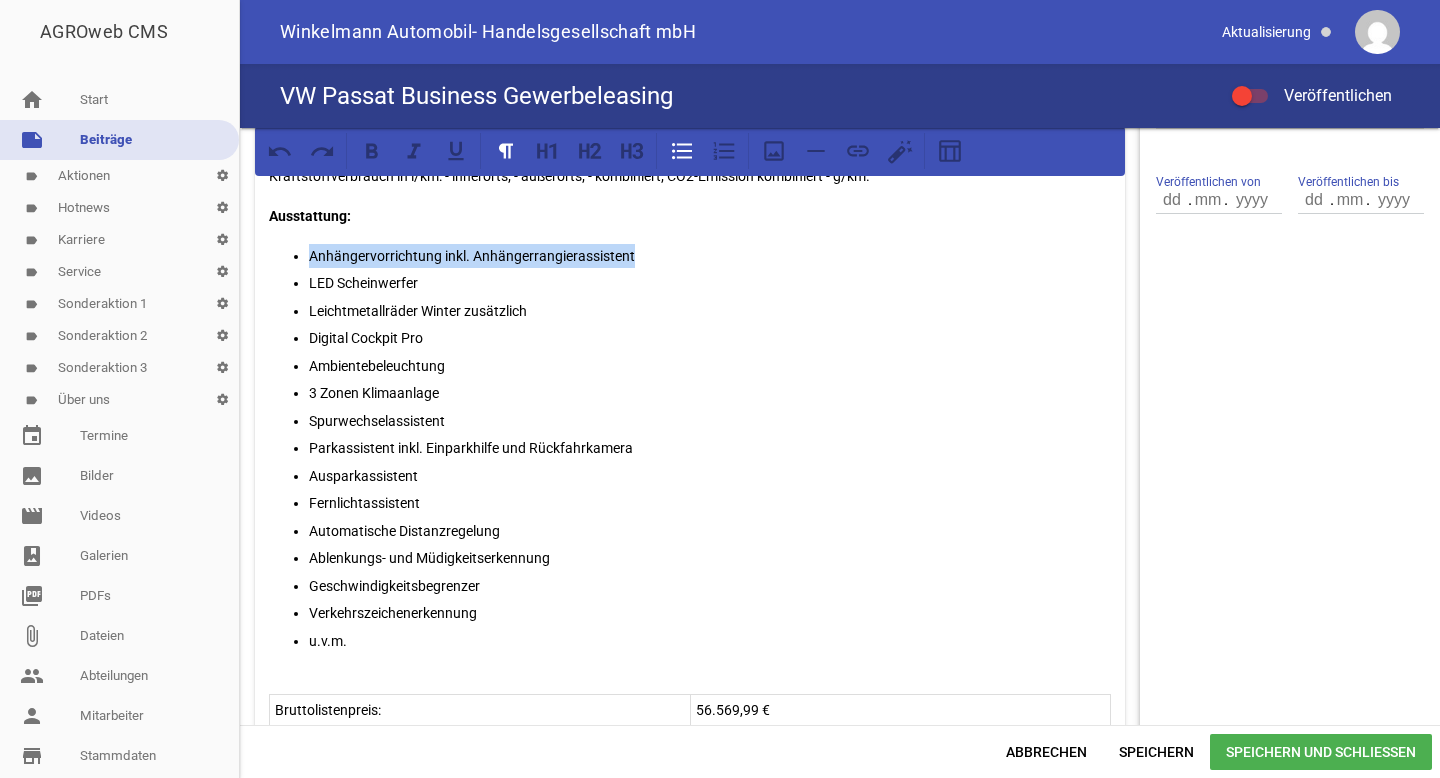 drag, startPoint x: 644, startPoint y: 255, endPoint x: 263, endPoint y: 249, distance: 381.04724 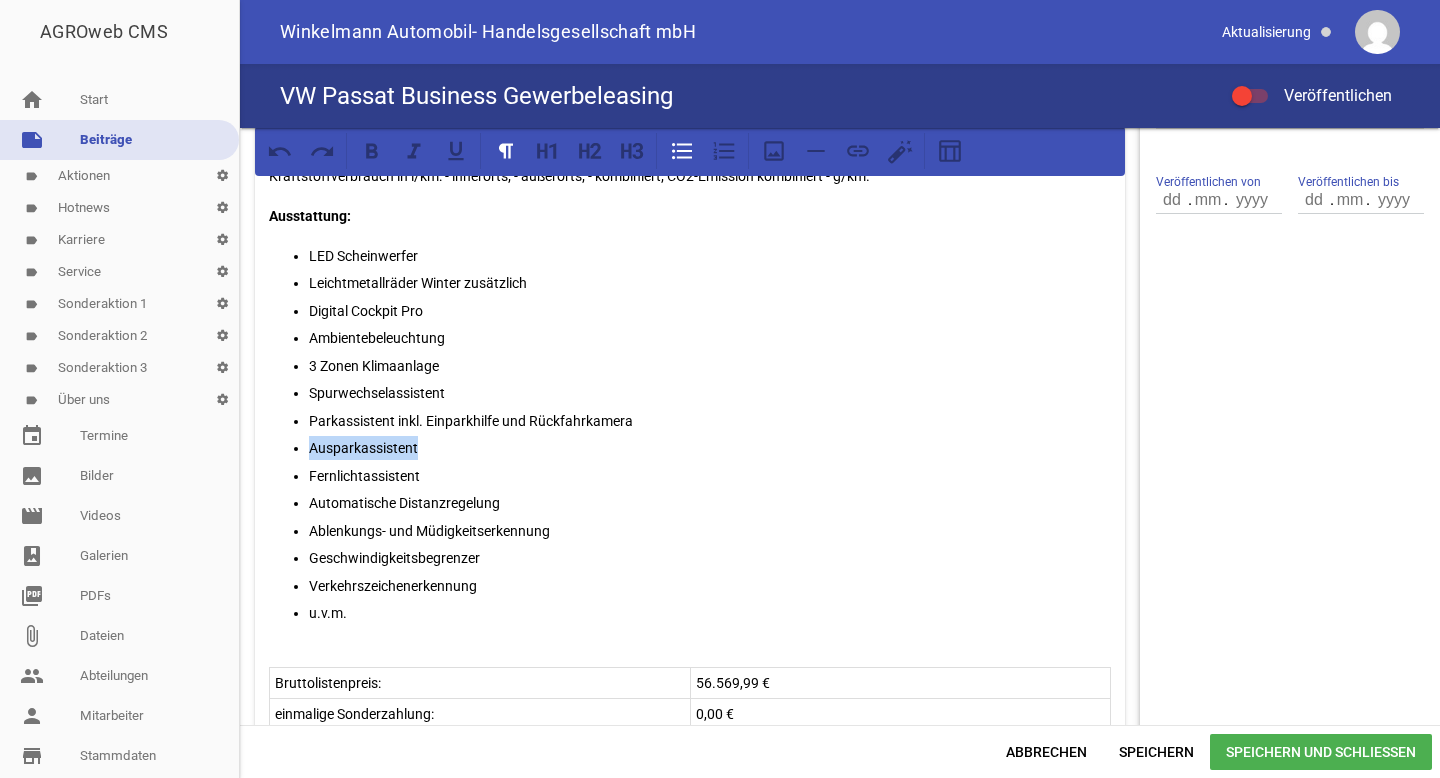 drag, startPoint x: 429, startPoint y: 452, endPoint x: 292, endPoint y: 446, distance: 137.13132 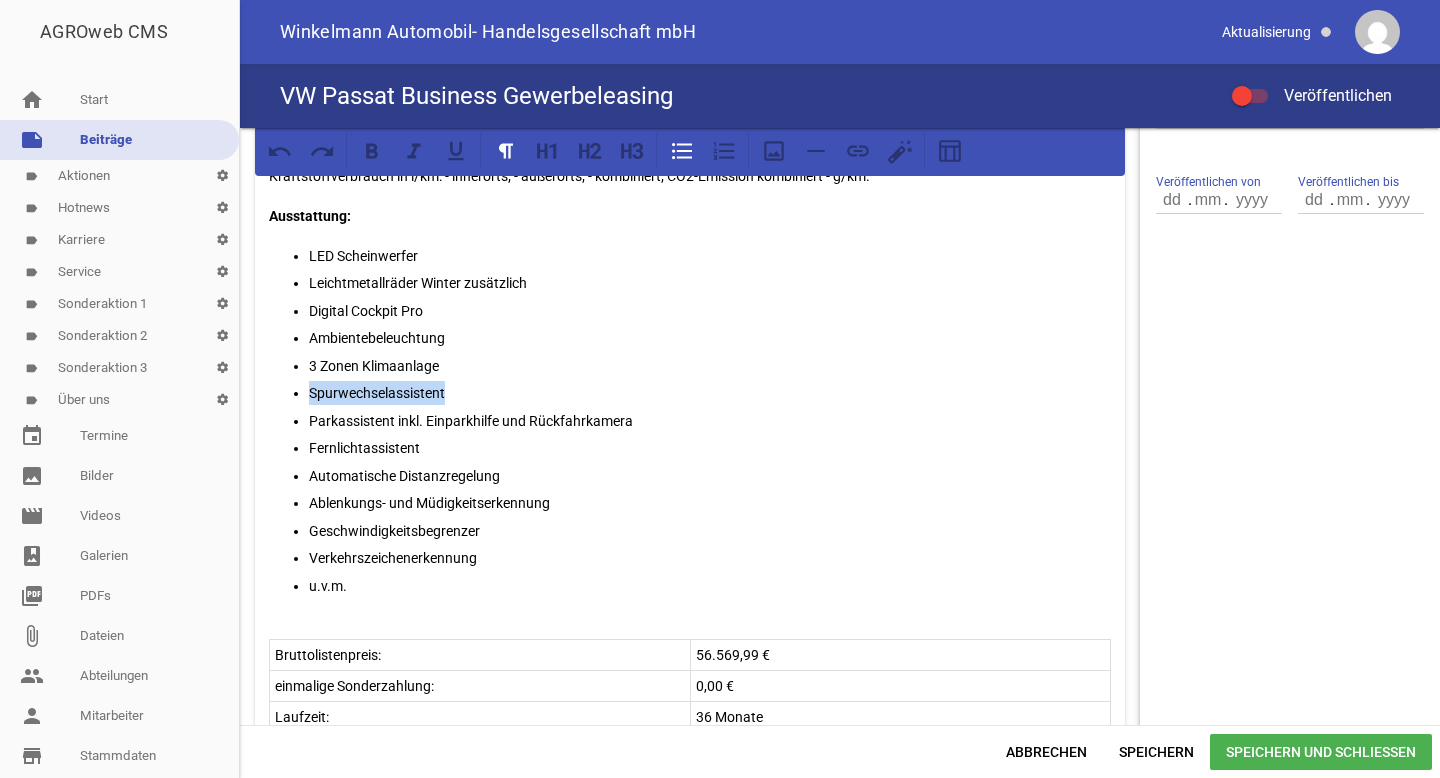 drag, startPoint x: 441, startPoint y: 392, endPoint x: 294, endPoint y: 392, distance: 147 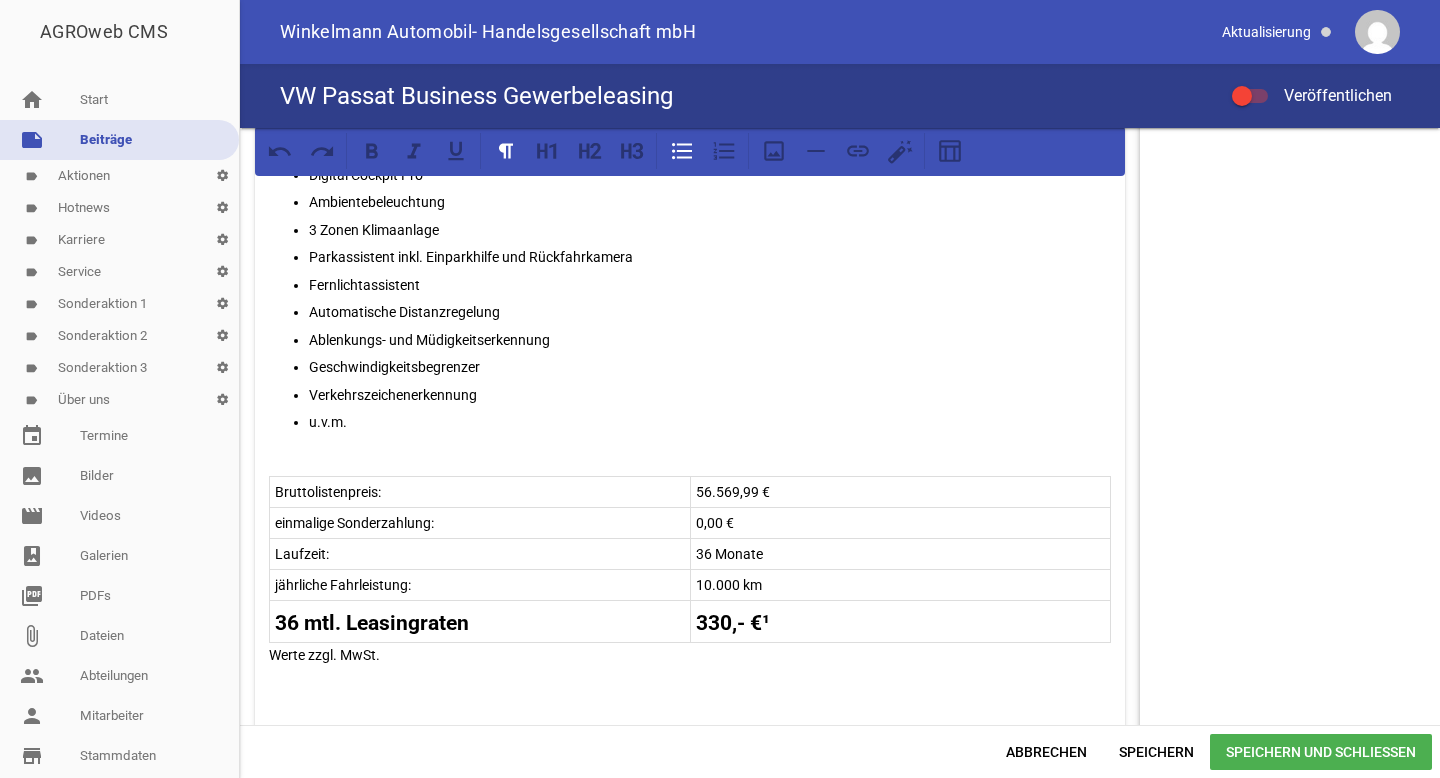 scroll, scrollTop: 830, scrollLeft: 0, axis: vertical 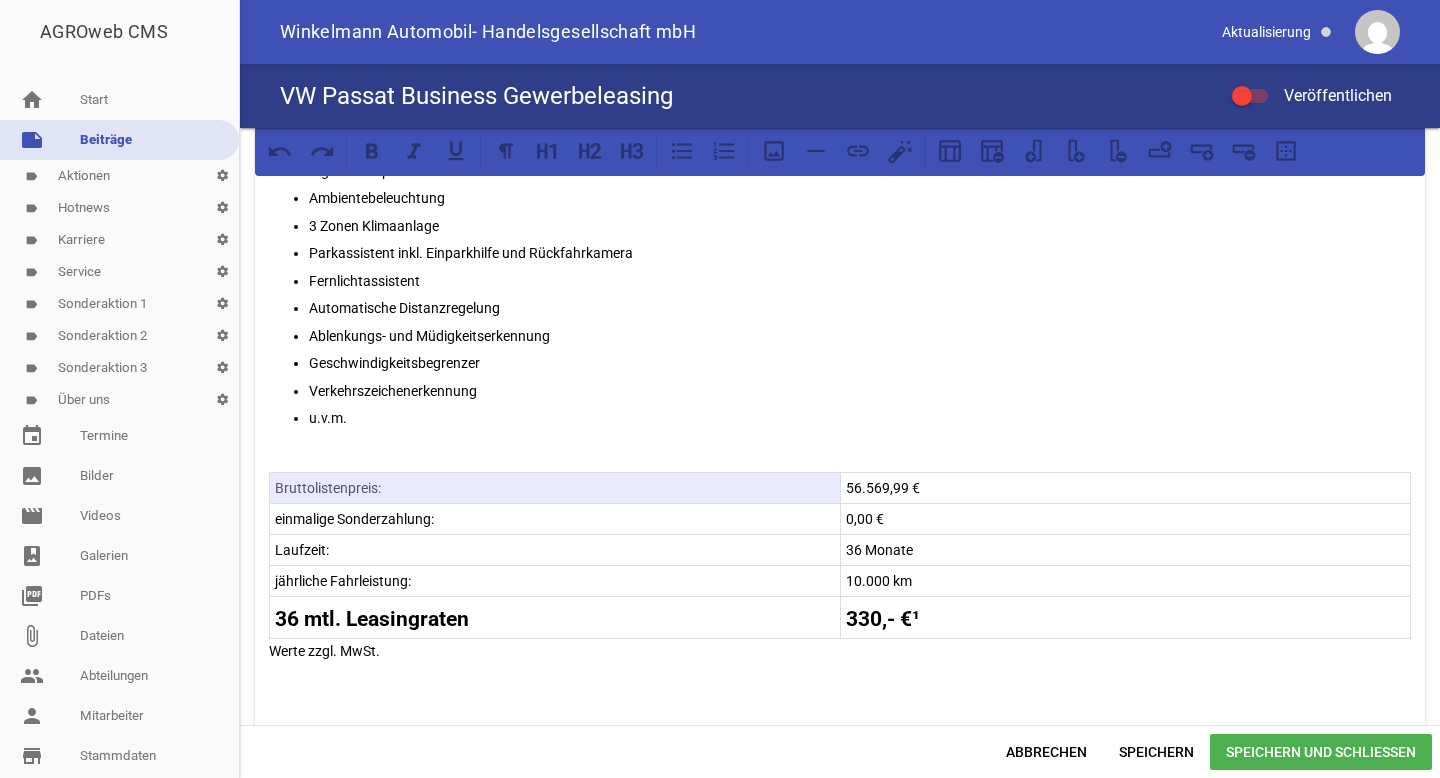 drag, startPoint x: 690, startPoint y: 482, endPoint x: 726, endPoint y: 482, distance: 36 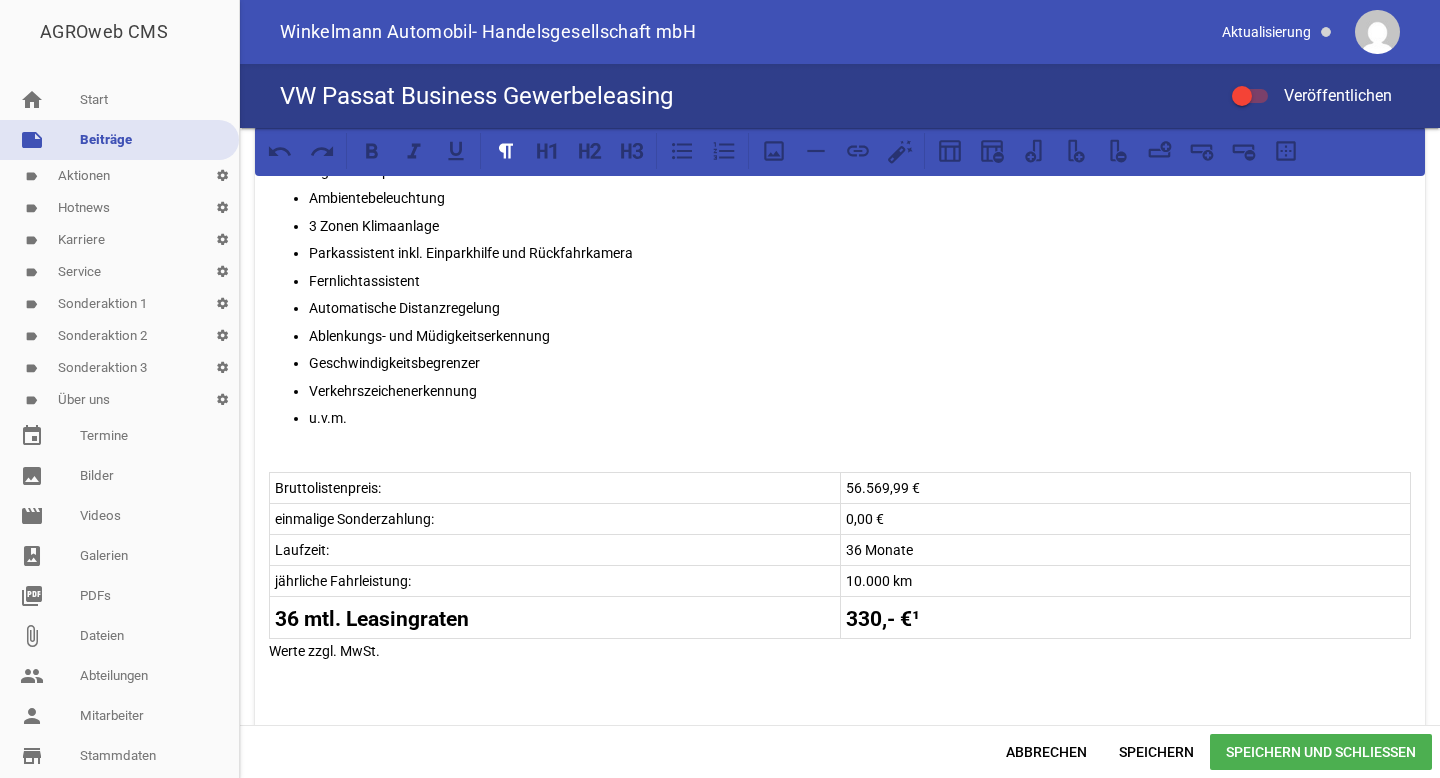 click on "56.569,99 €" at bounding box center [1126, 488] 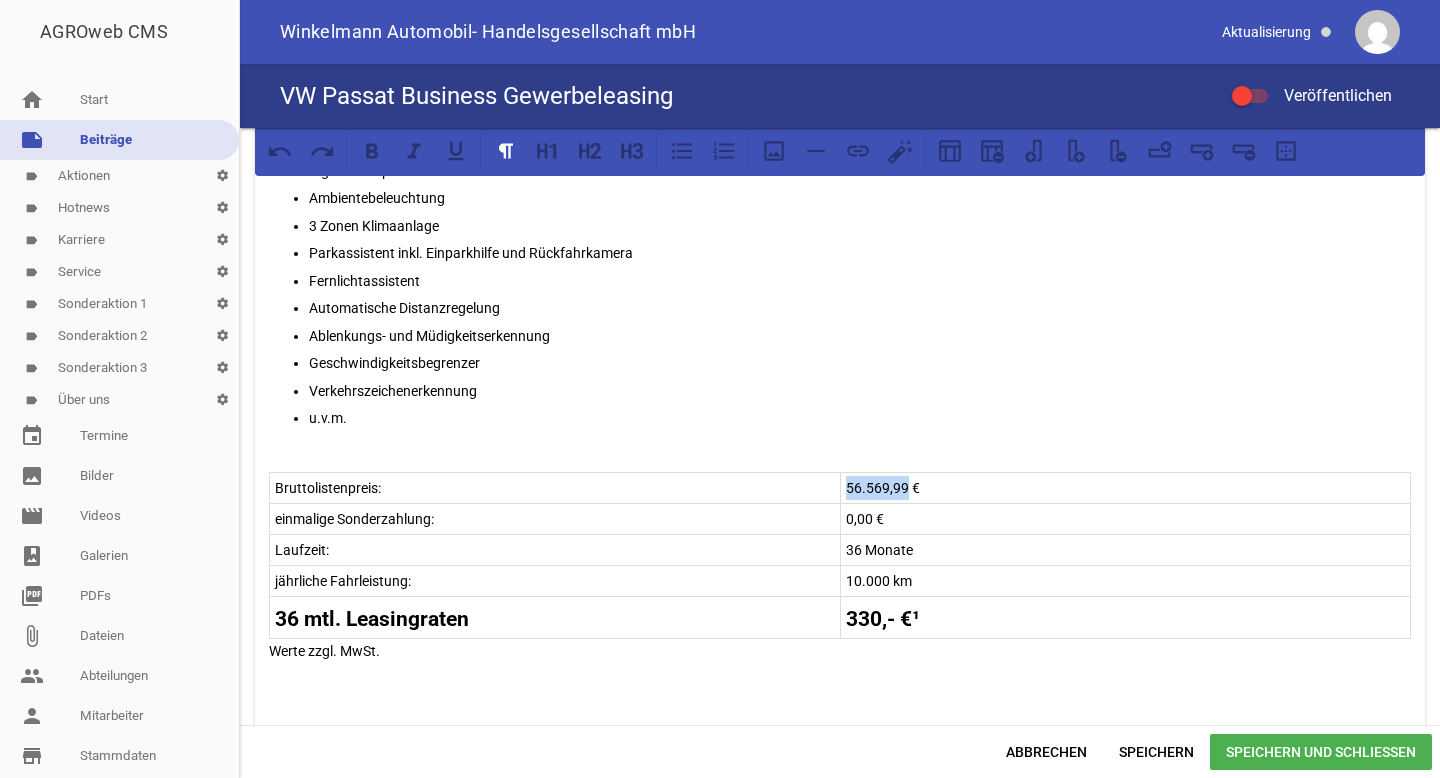 drag, startPoint x: 900, startPoint y: 484, endPoint x: 843, endPoint y: 481, distance: 57.07889 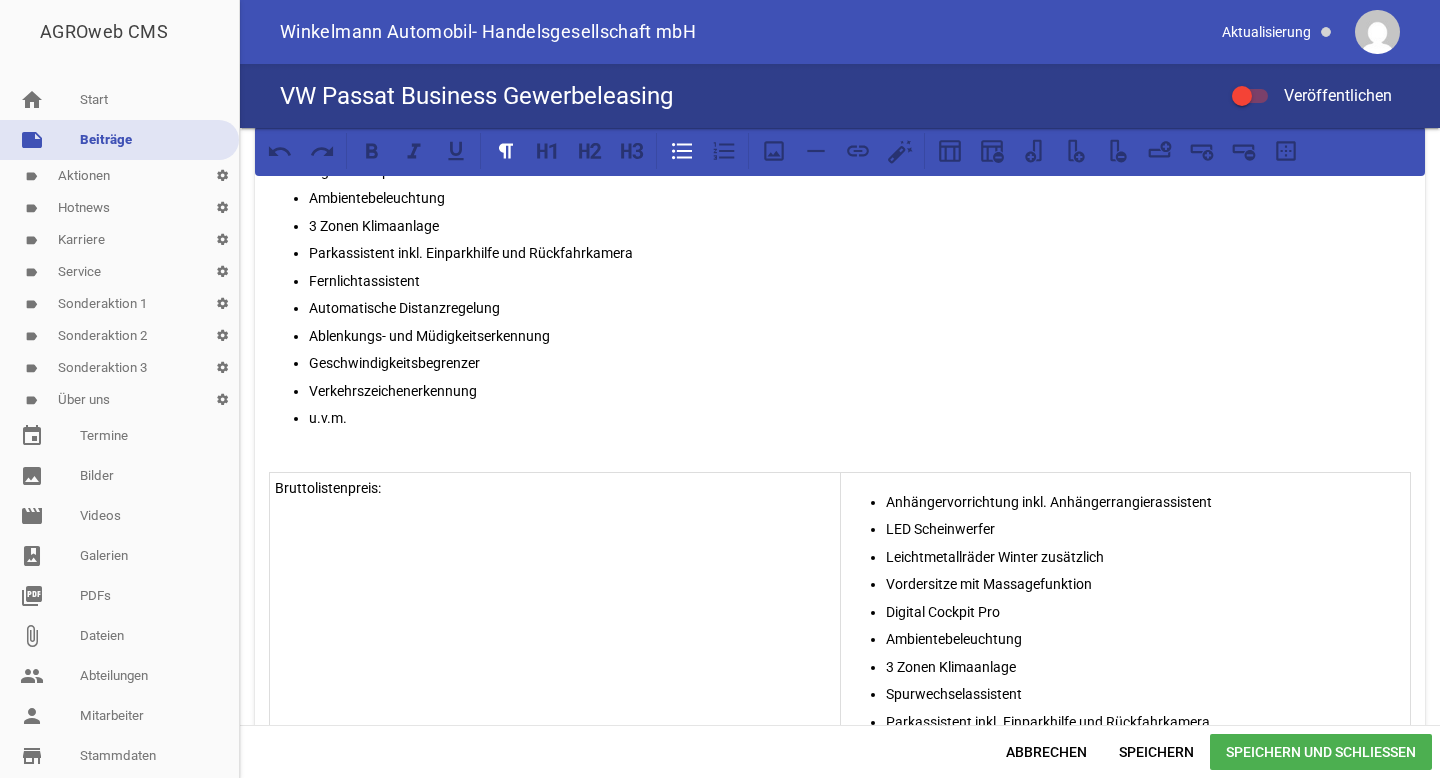 scroll, scrollTop: 1077, scrollLeft: 0, axis: vertical 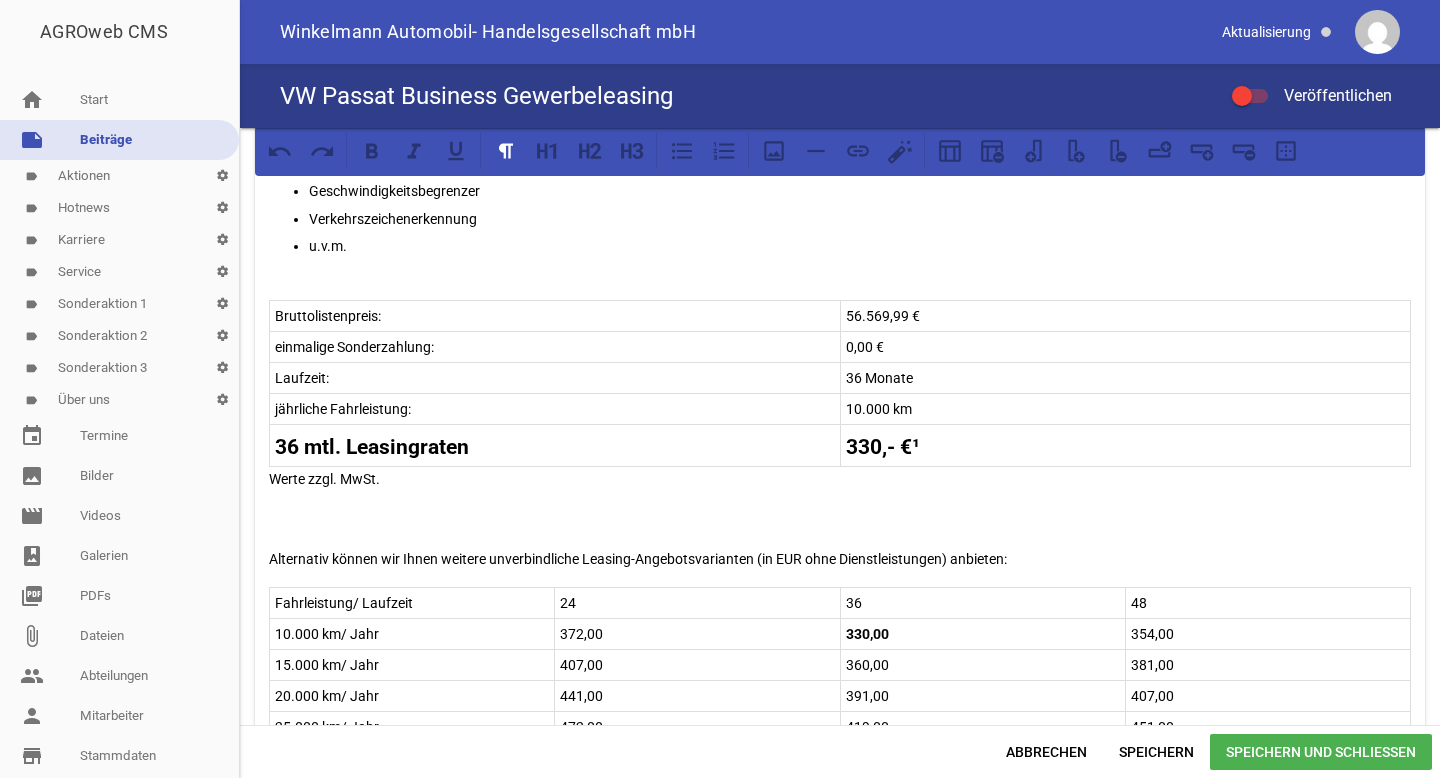 click on "56.569,99 €" at bounding box center [1126, 316] 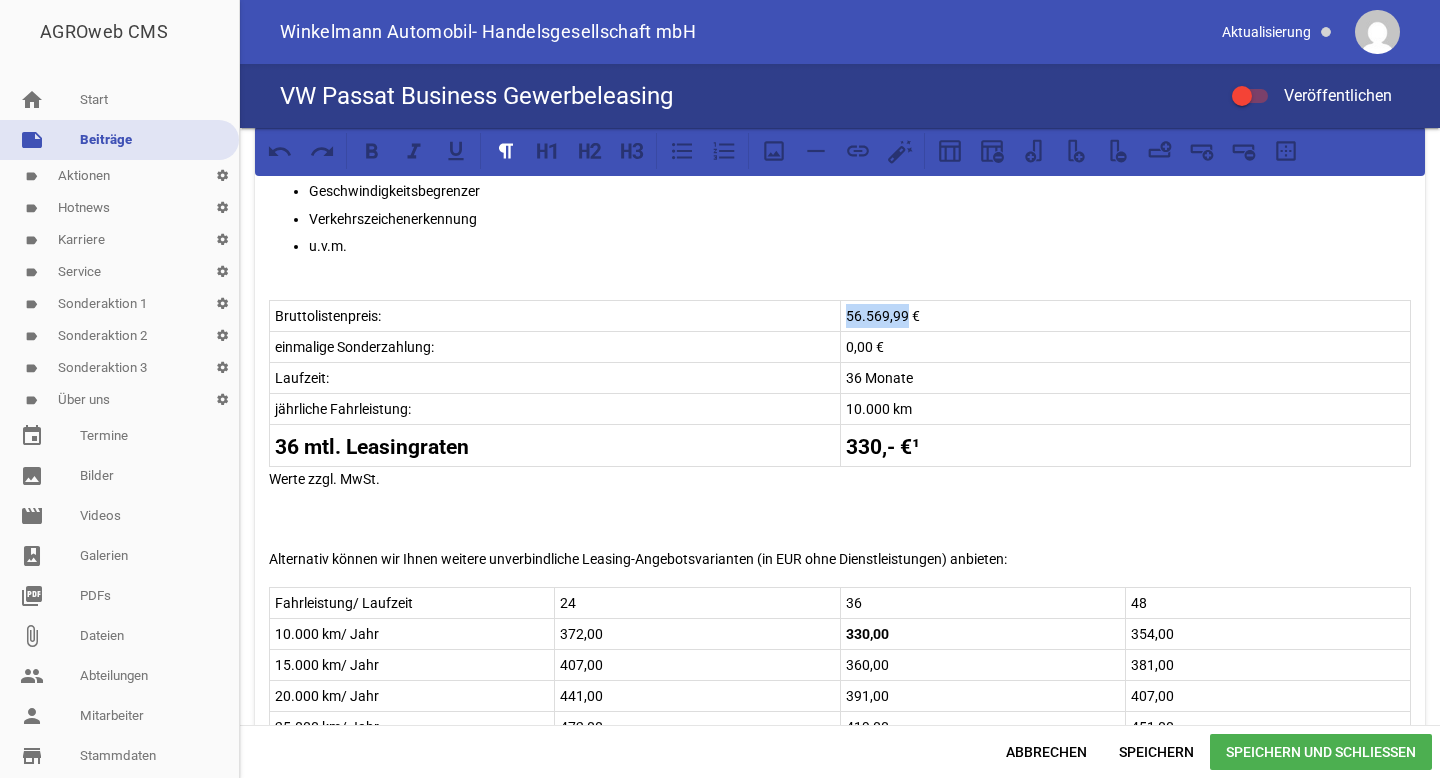drag, startPoint x: 901, startPoint y: 311, endPoint x: 843, endPoint y: 309, distance: 58.034473 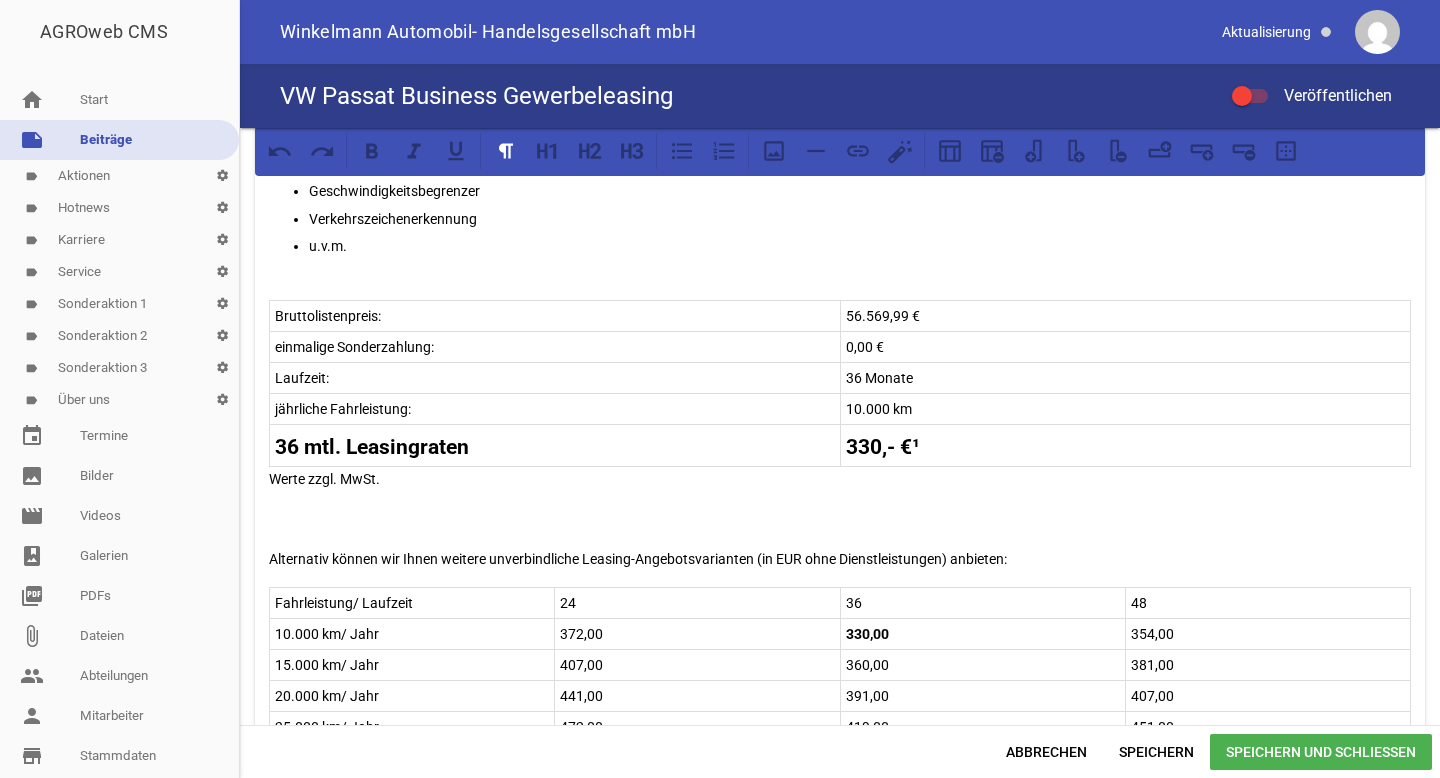 click on "56.569,99 €" at bounding box center (1126, 316) 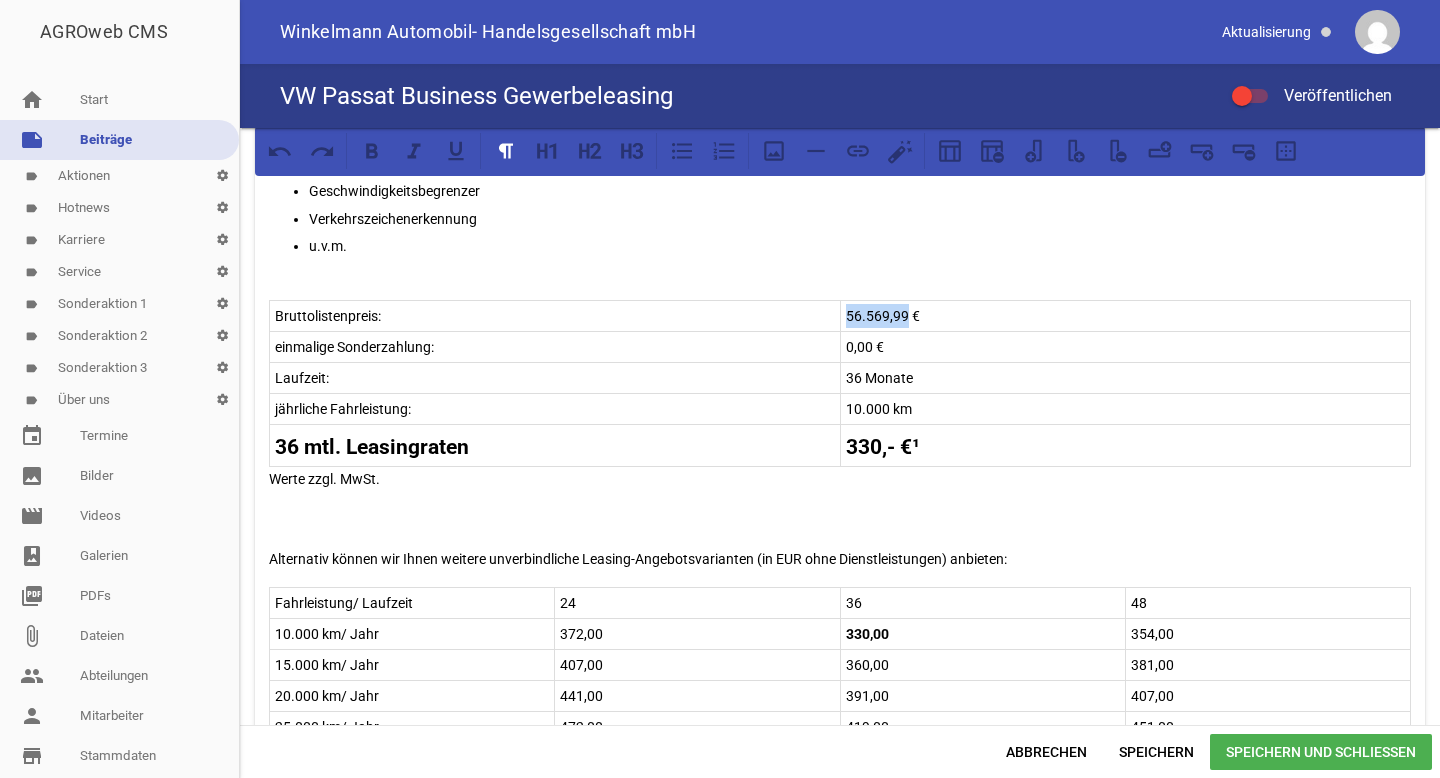 drag, startPoint x: 900, startPoint y: 312, endPoint x: 844, endPoint y: 311, distance: 56.008926 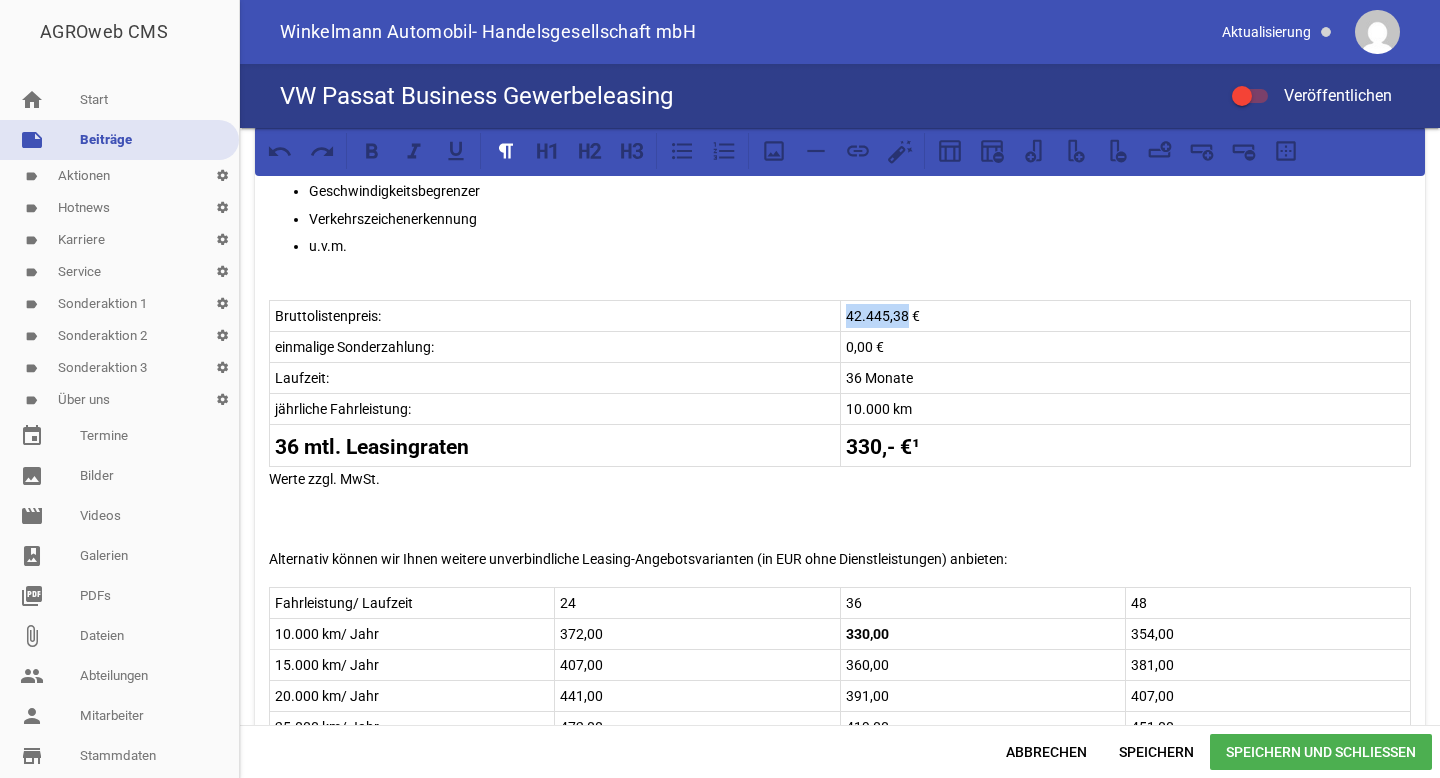 drag, startPoint x: 900, startPoint y: 312, endPoint x: 841, endPoint y: 310, distance: 59.03389 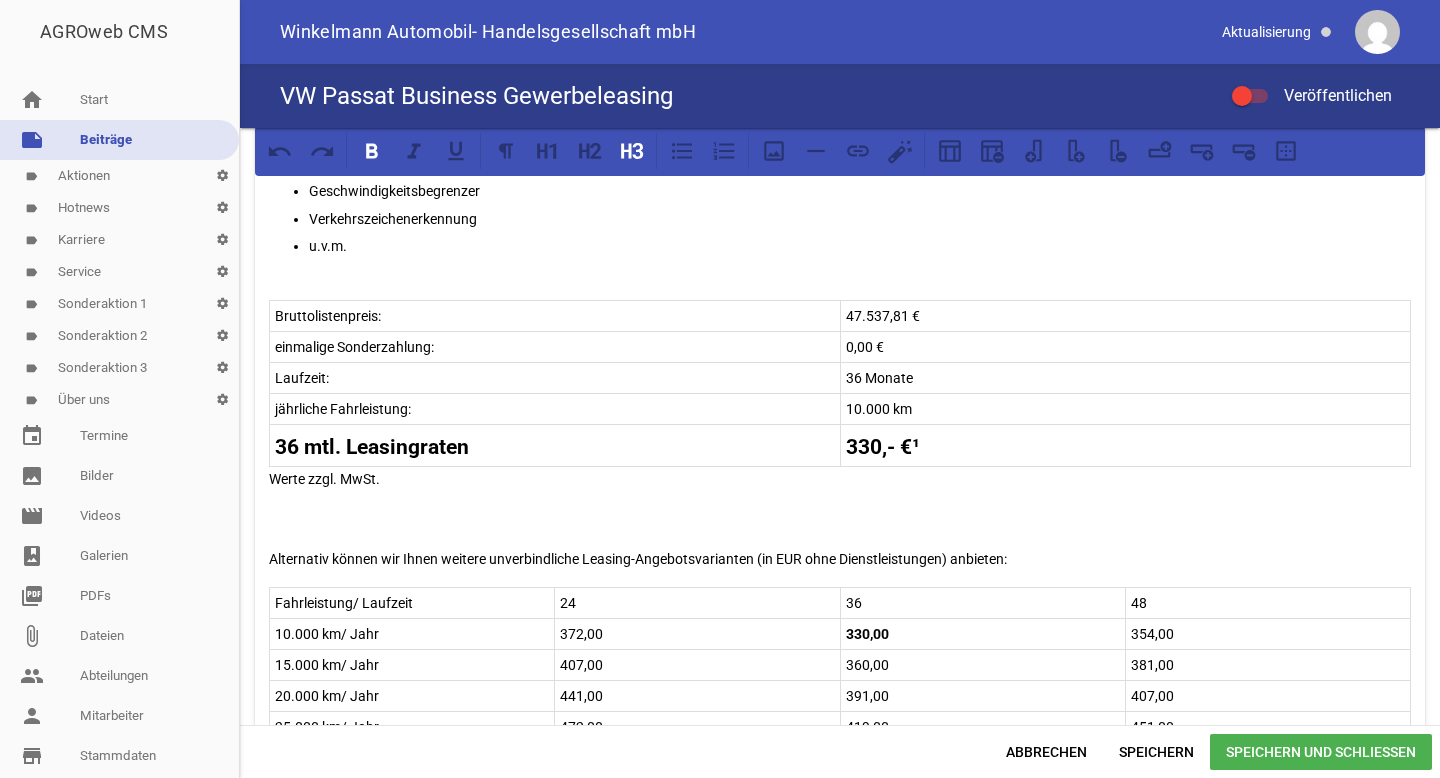 click on "36 mtl. Leasingraten" at bounding box center (372, 447) 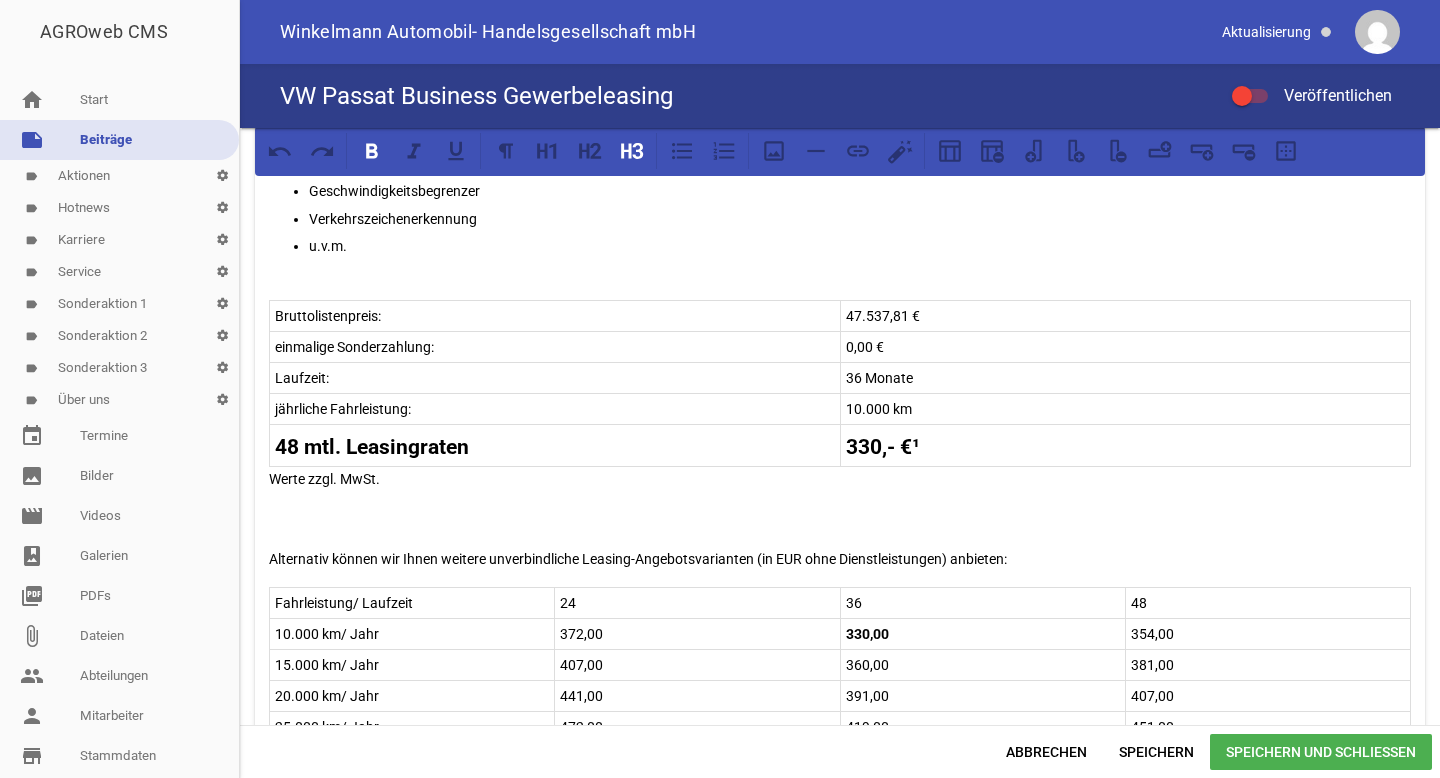 click on "36 Monate" at bounding box center (1126, 378) 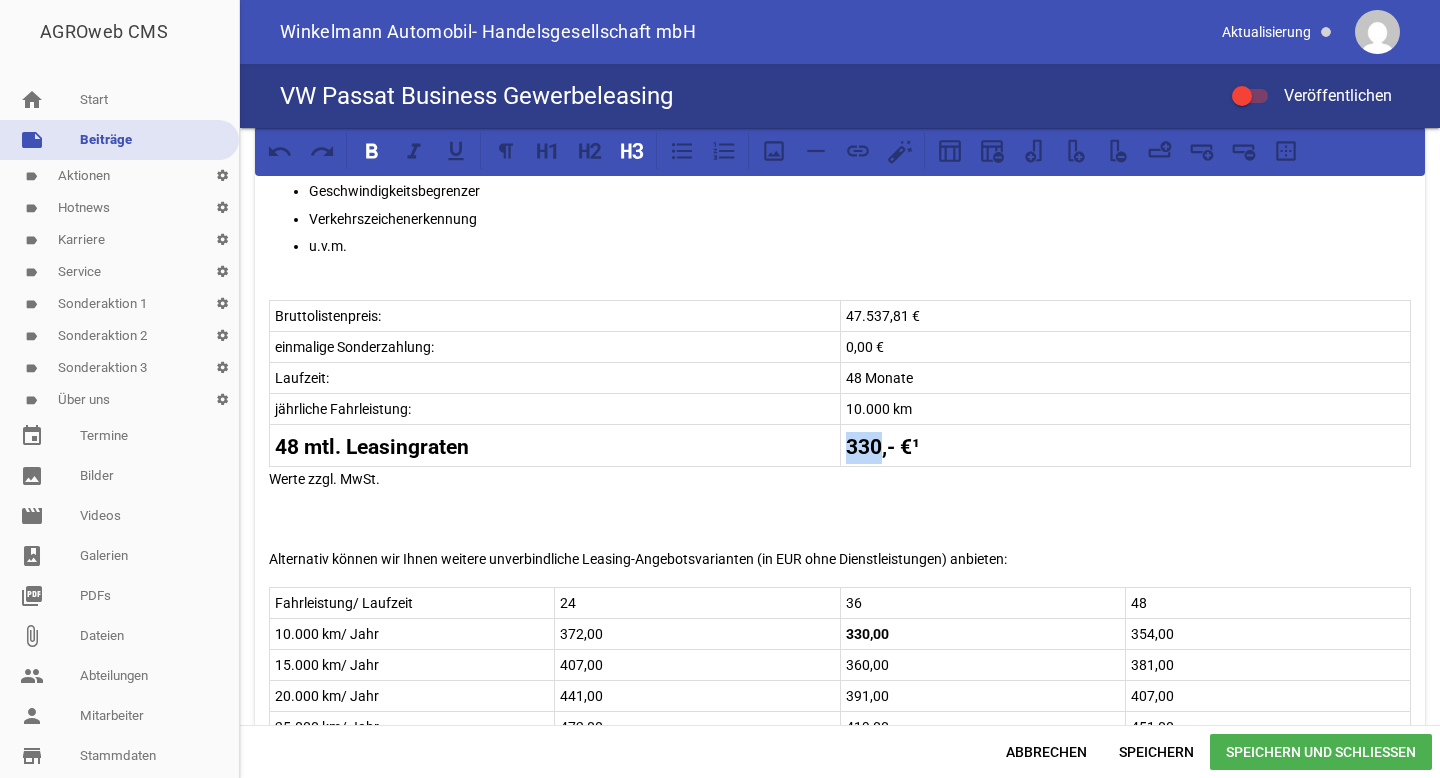 drag, startPoint x: 876, startPoint y: 440, endPoint x: 843, endPoint y: 440, distance: 33 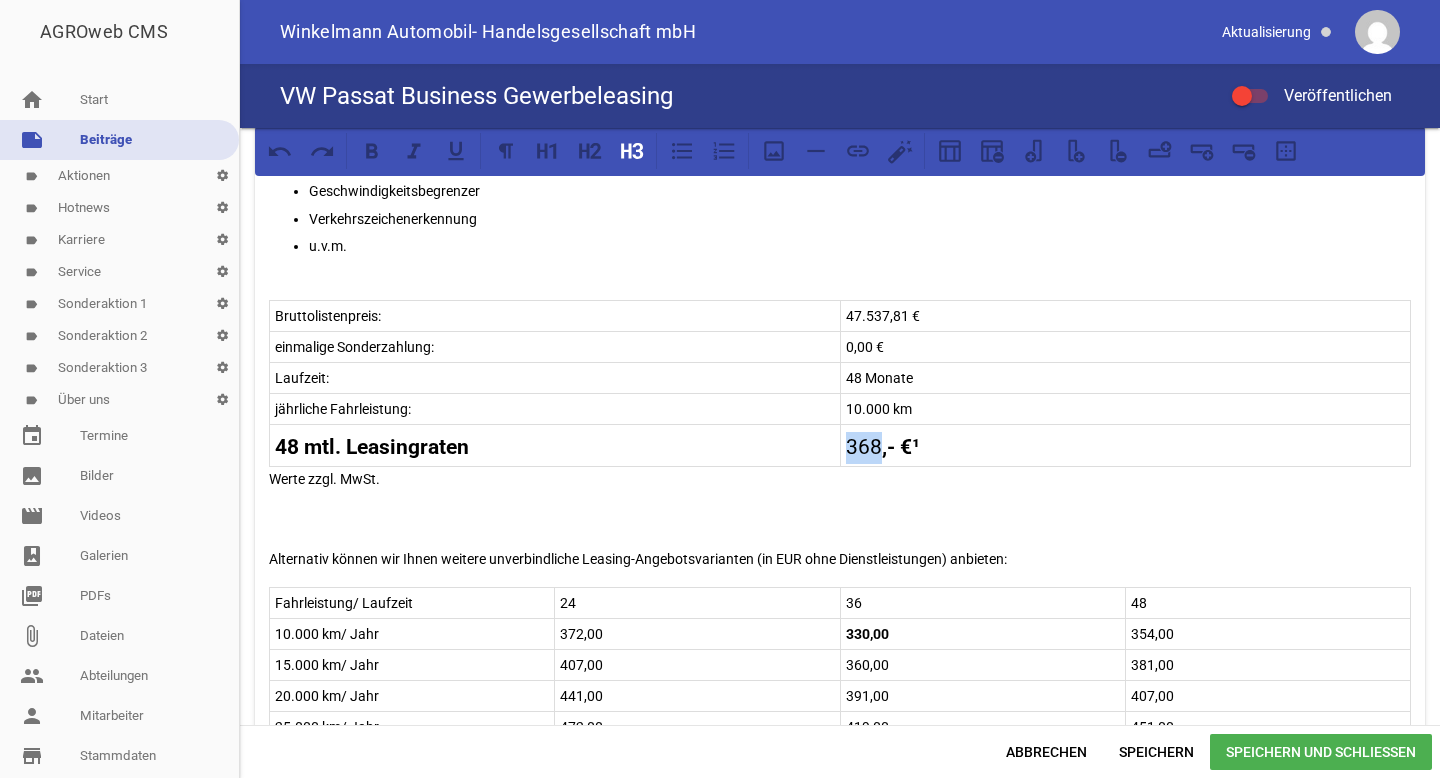 drag, startPoint x: 875, startPoint y: 446, endPoint x: 843, endPoint y: 443, distance: 32.140316 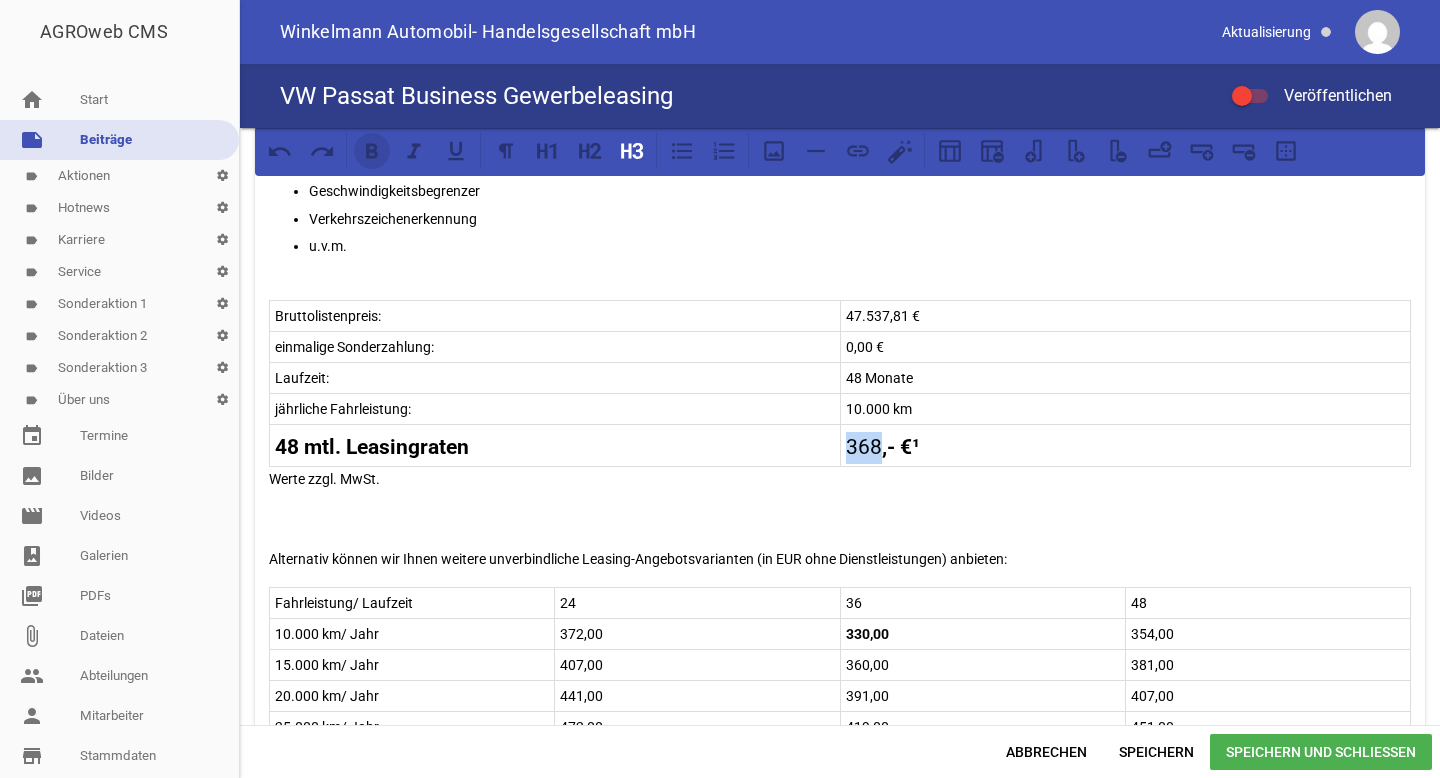 click 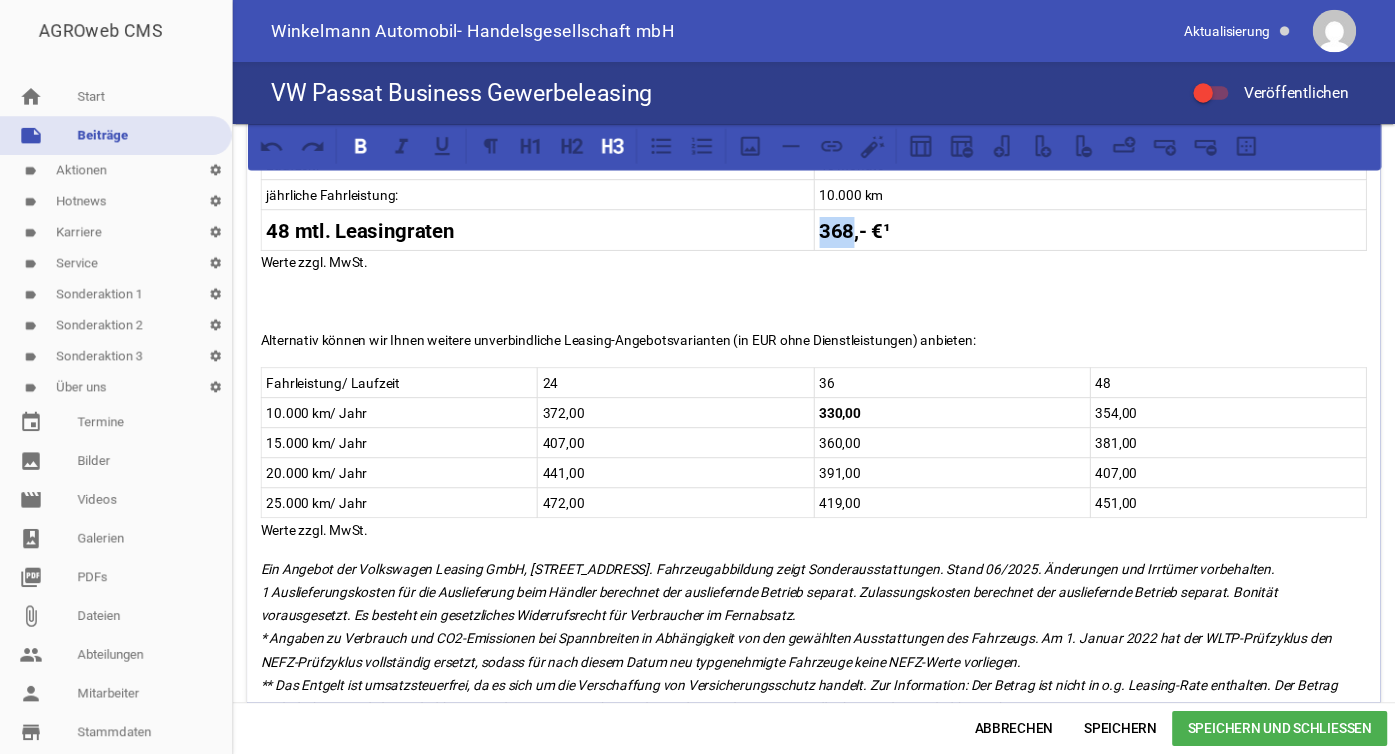 scroll, scrollTop: 1284, scrollLeft: 0, axis: vertical 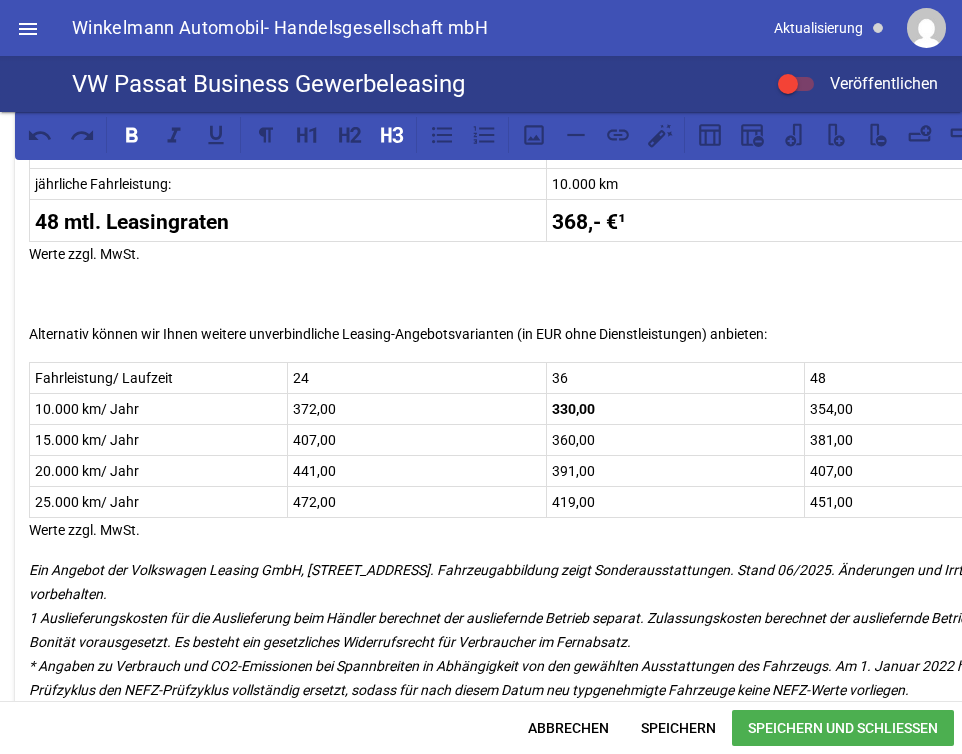 click on "330,00" at bounding box center (675, 409) 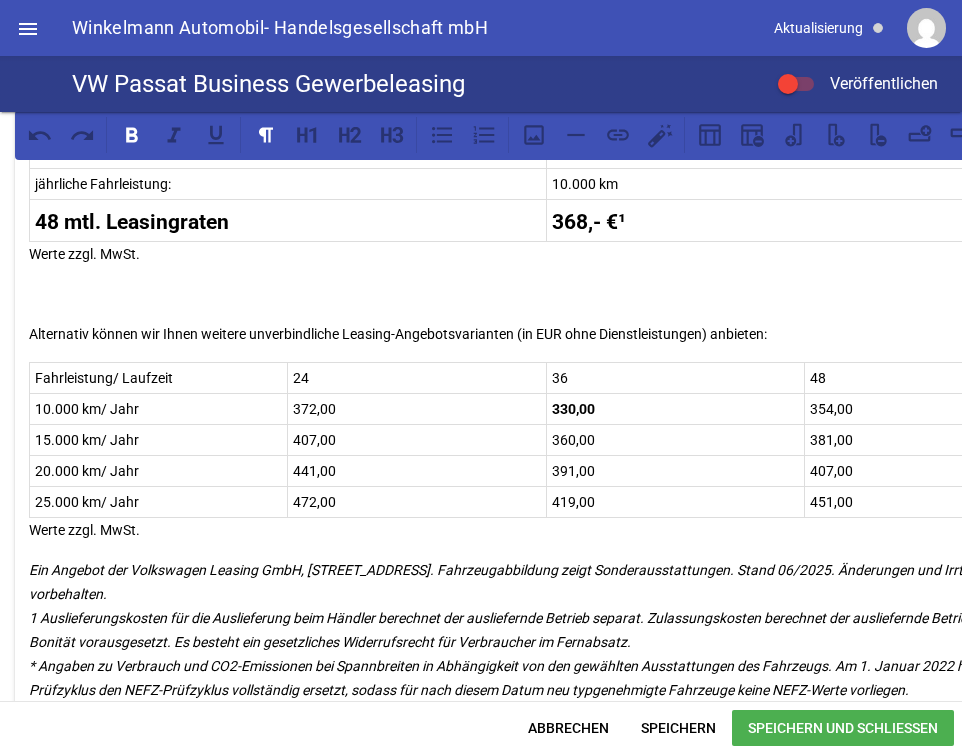 click on "330,00" at bounding box center (675, 409) 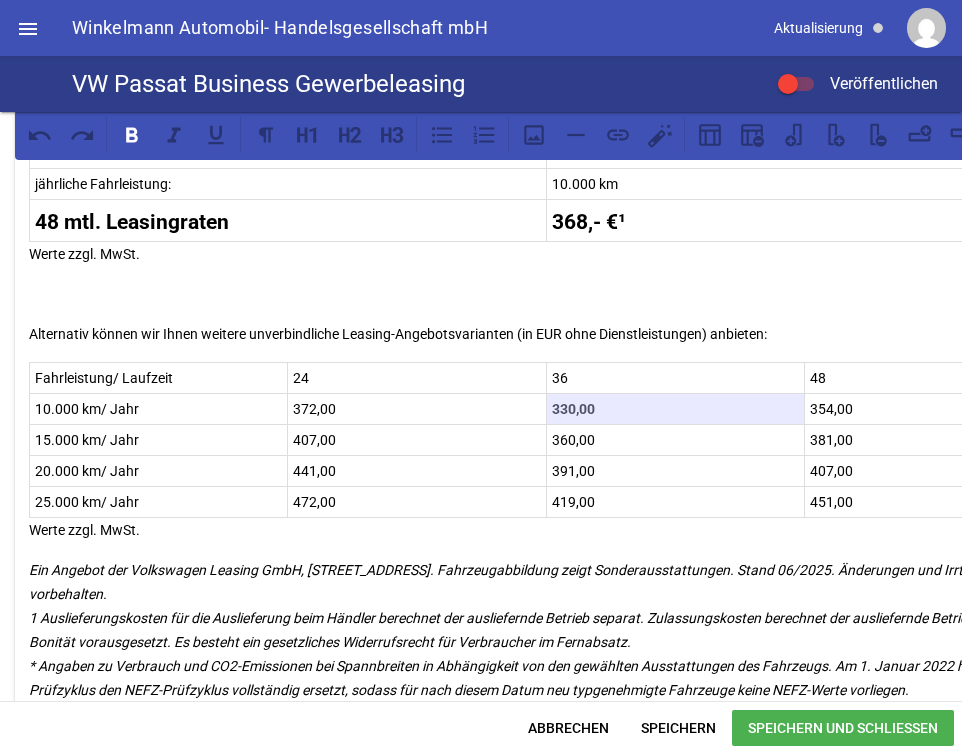click on "330,00" at bounding box center (573, 409) 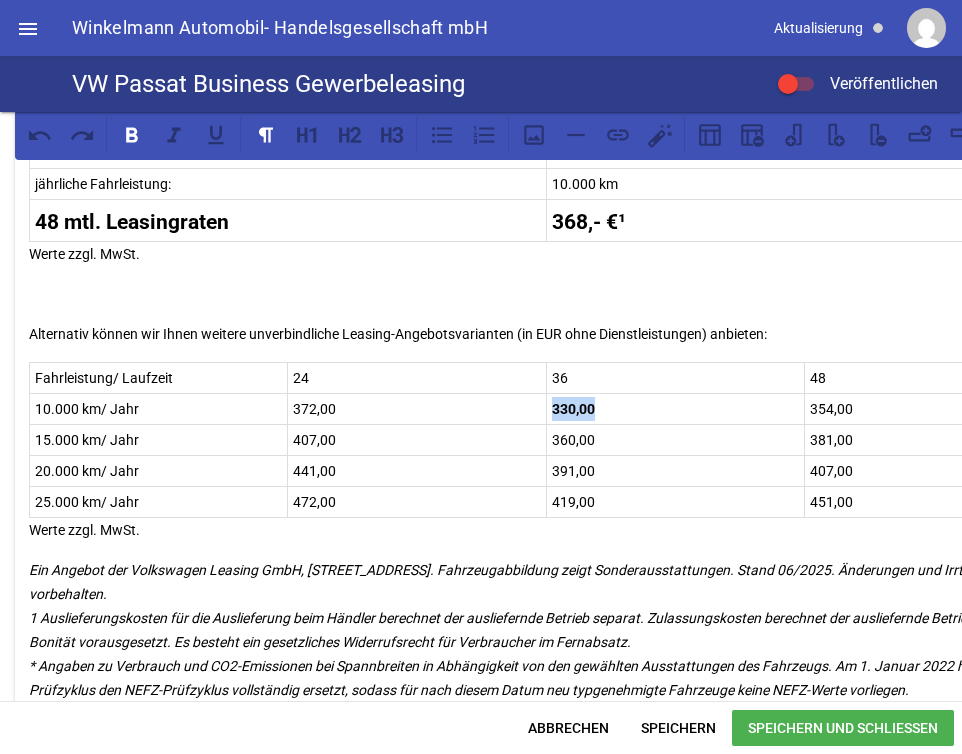 click on "330,00" at bounding box center [573, 409] 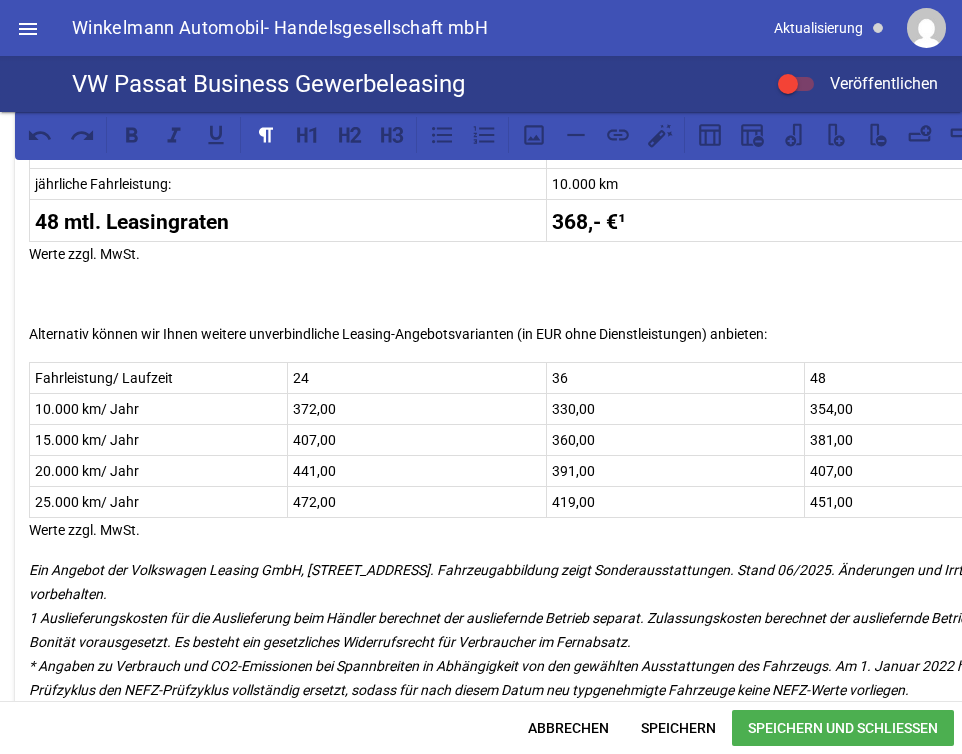 click on "354,00" at bounding box center (933, 409) 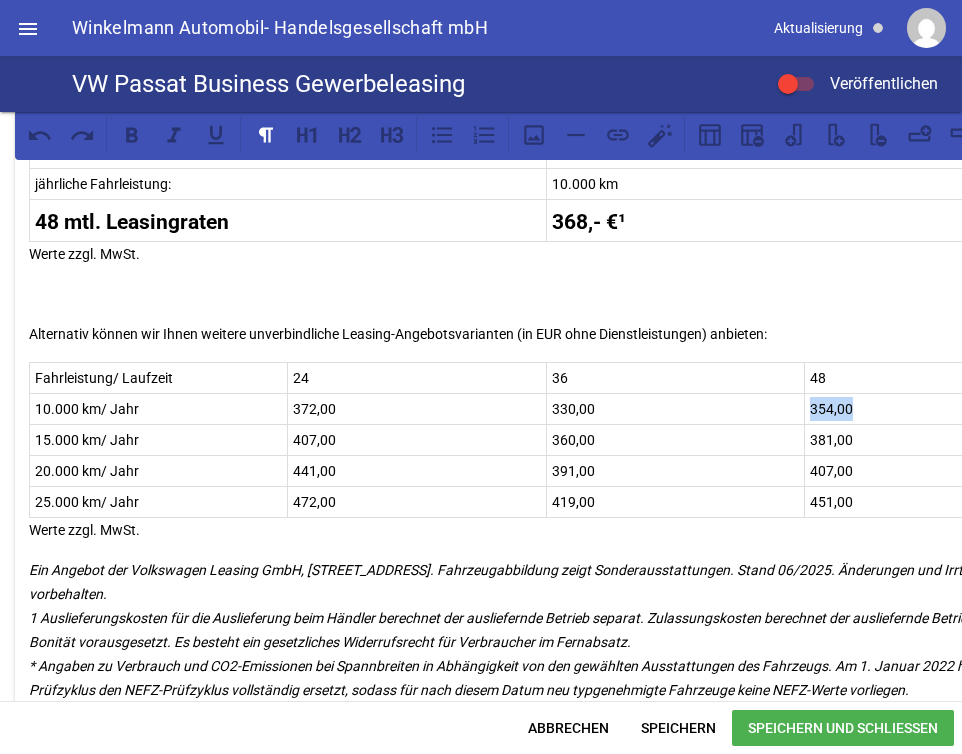 click on "354,00" at bounding box center [933, 409] 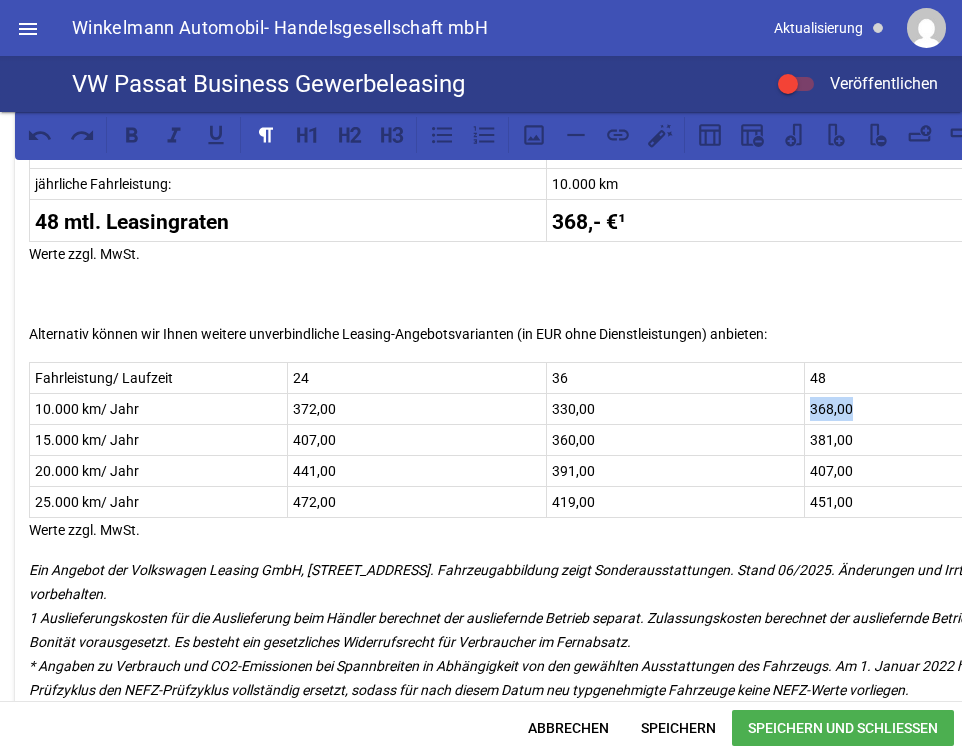 drag, startPoint x: 864, startPoint y: 410, endPoint x: 813, endPoint y: 410, distance: 51 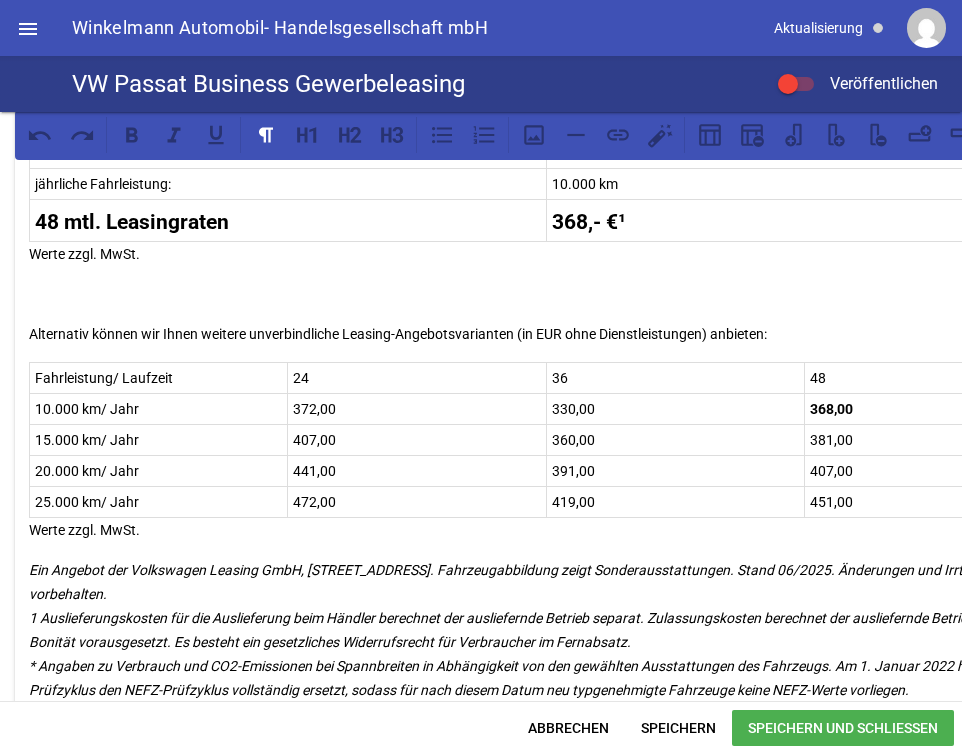 click on "381,00" at bounding box center (933, 440) 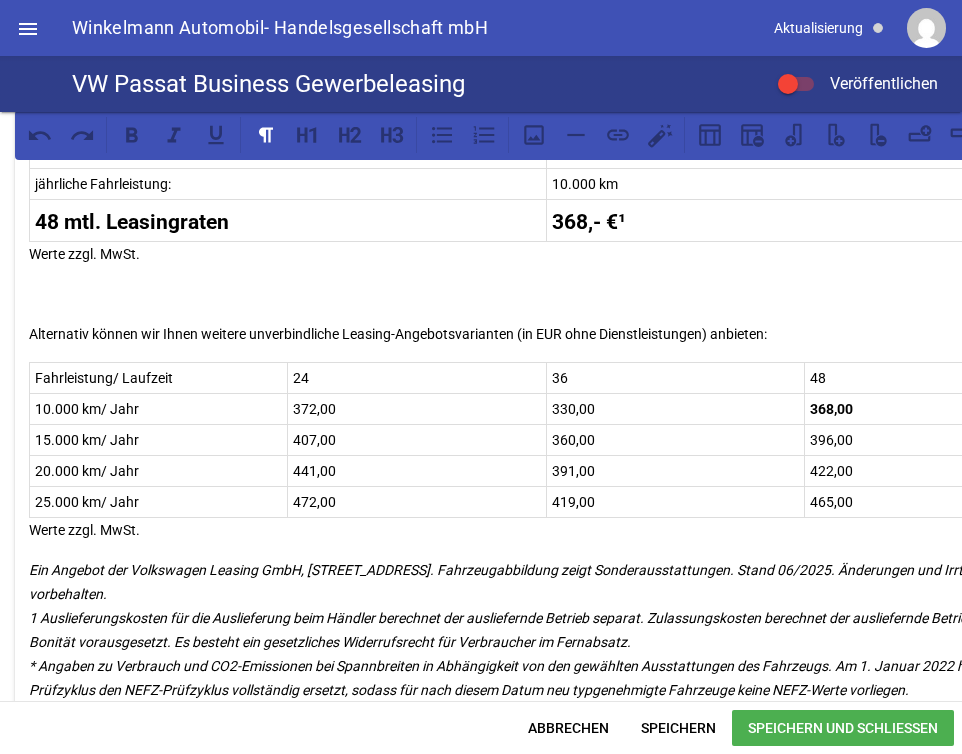 click on "372,00" at bounding box center (416, 409) 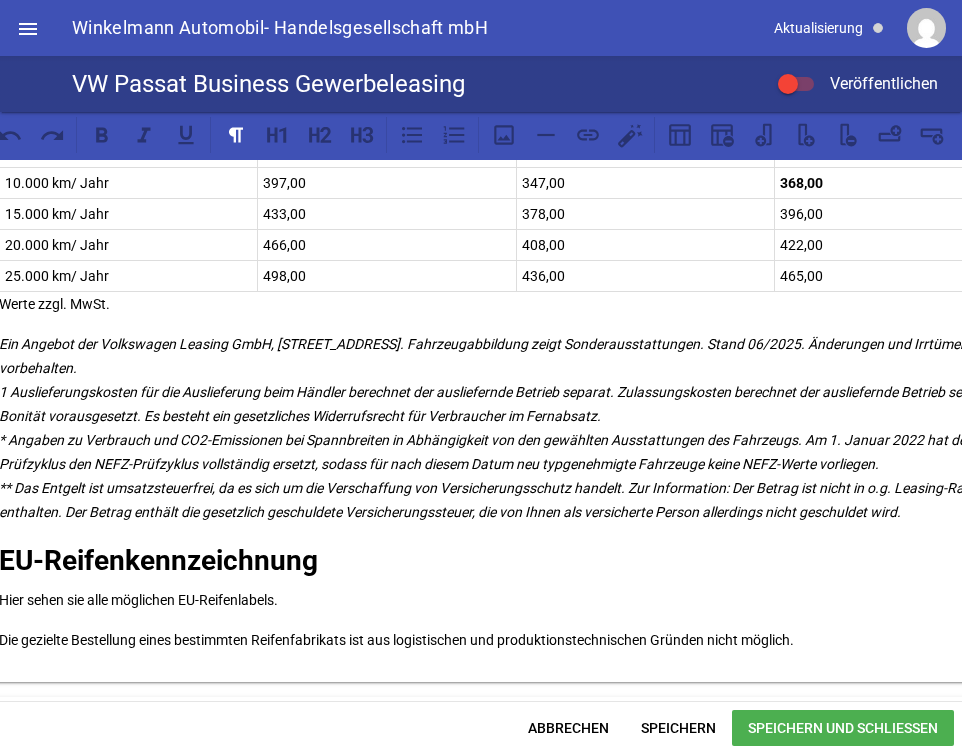 scroll, scrollTop: 1485, scrollLeft: 37, axis: both 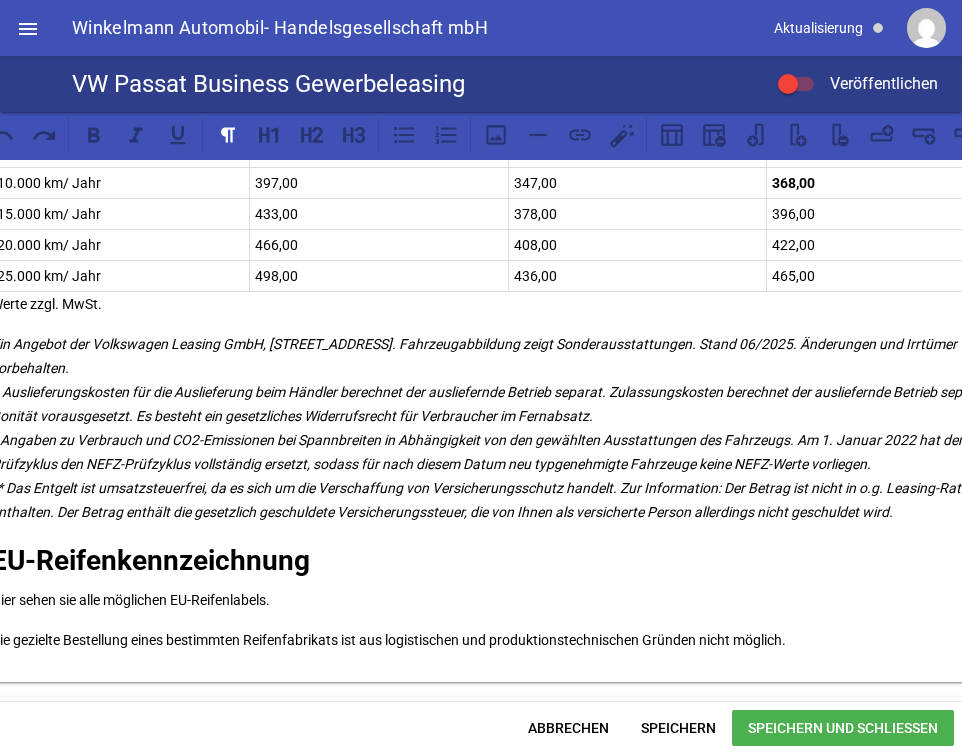 click on "Ein Angebot der Volkswagen Leasing GmbH, Gifhorner Str. 57, 38112 Braunschweig. Fahrzeugabbildung zeigt Sonderausstattungen. Stand 06/2025. Änderungen und Irrtümer vorbehalten. 1 Auslieferungskosten für die Auslieferung beim Händler berechnet der ausliefernde Betrieb separat. Zulassungskosten berechnet der ausliefernde Betrieb separat. Bonität vorausgesetzt. Es besteht ein gesetzliches Widerrufsrecht für Verbraucher im Fernabsatz. * Angaben zu Verbrauch und CO2-Emissionen bei Spannbreiten in Abhängigkeit von den gewählten Ausstattungen des Fahrzeugs. Am 1. Januar 2022 hat der WLTP-Prüfzyklus den NEFZ-Prüfzyklus vollständig ersetzt, sodass für nach diesem Datum neu typgenehmigte Fahrzeuge keine NEFZ-Werte vorliegen." at bounding box center [498, 428] 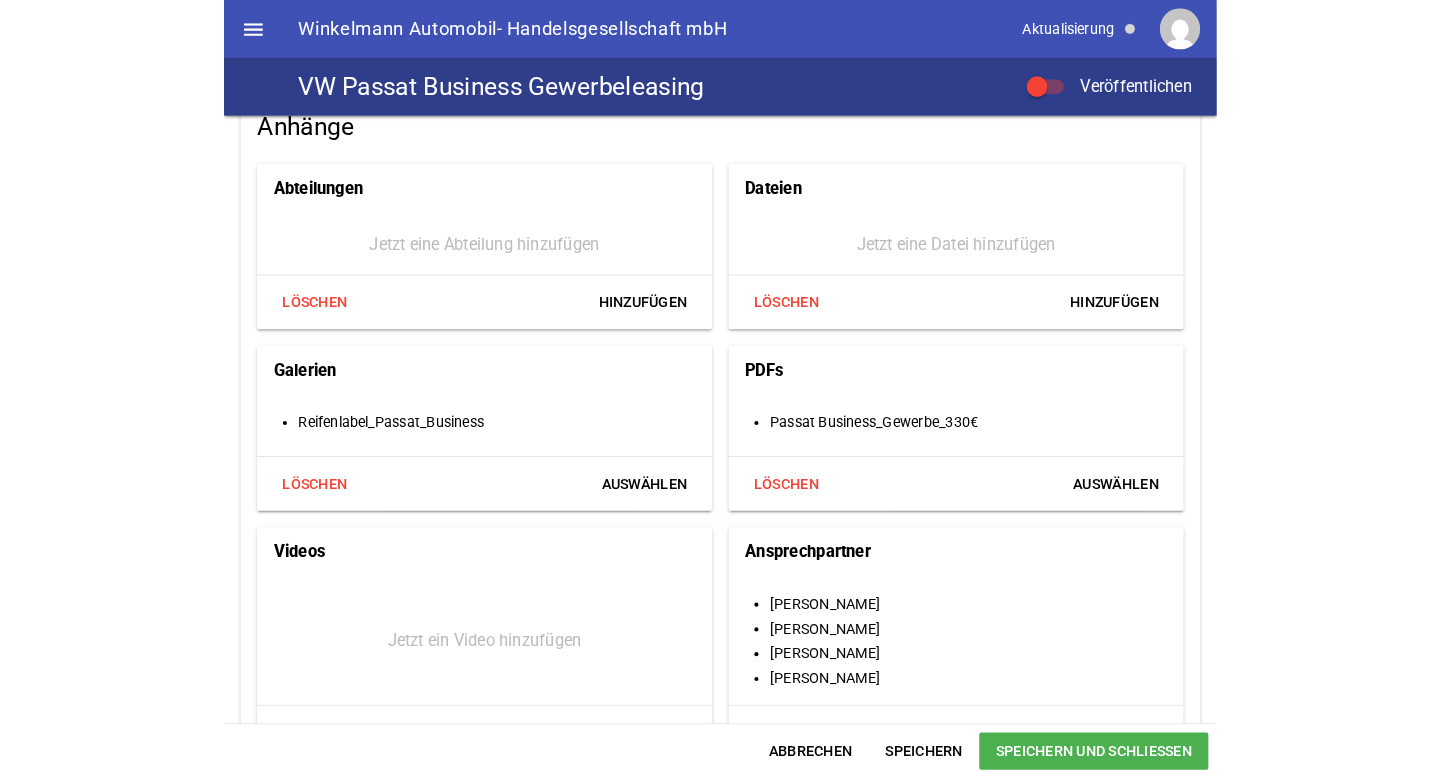 scroll, scrollTop: 2116, scrollLeft: 0, axis: vertical 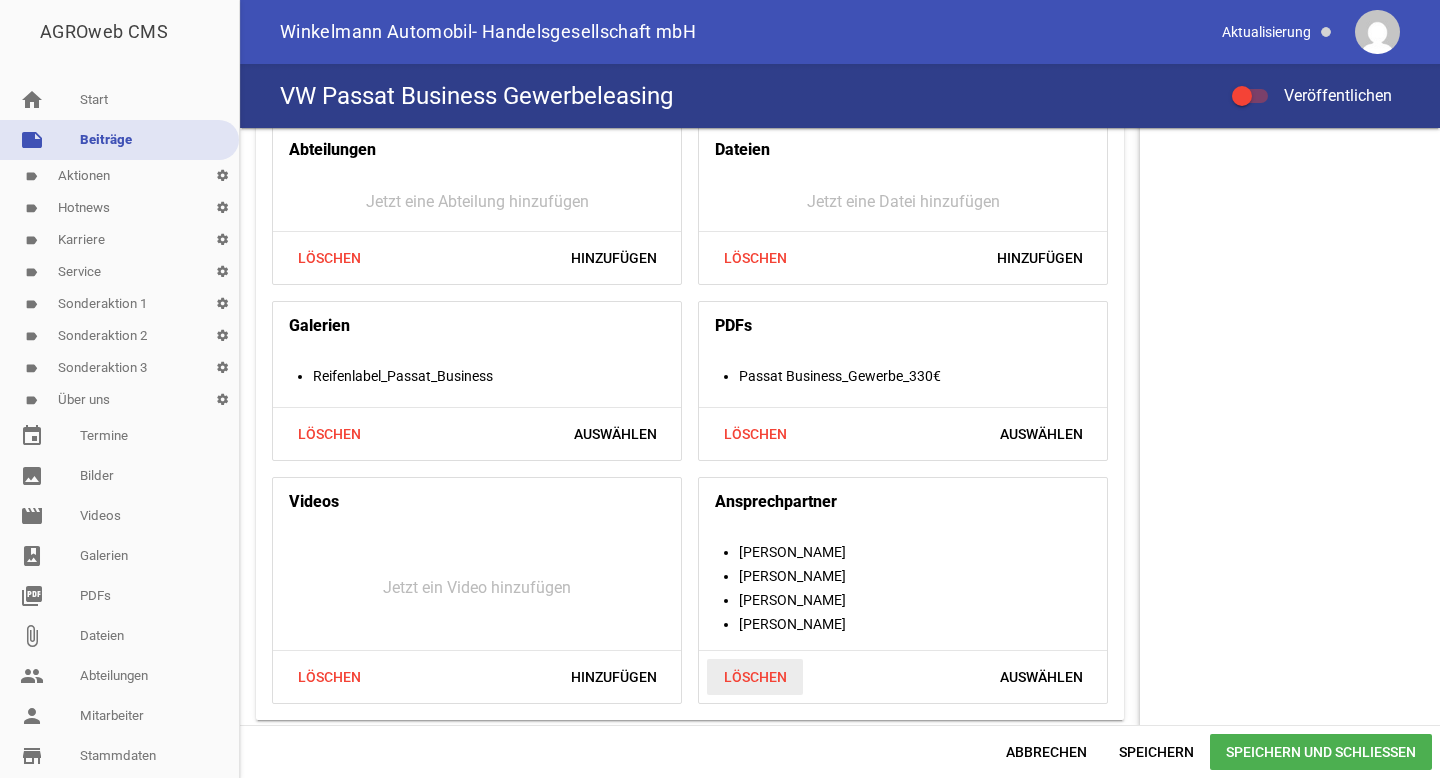 click on "Löschen" at bounding box center [755, 677] 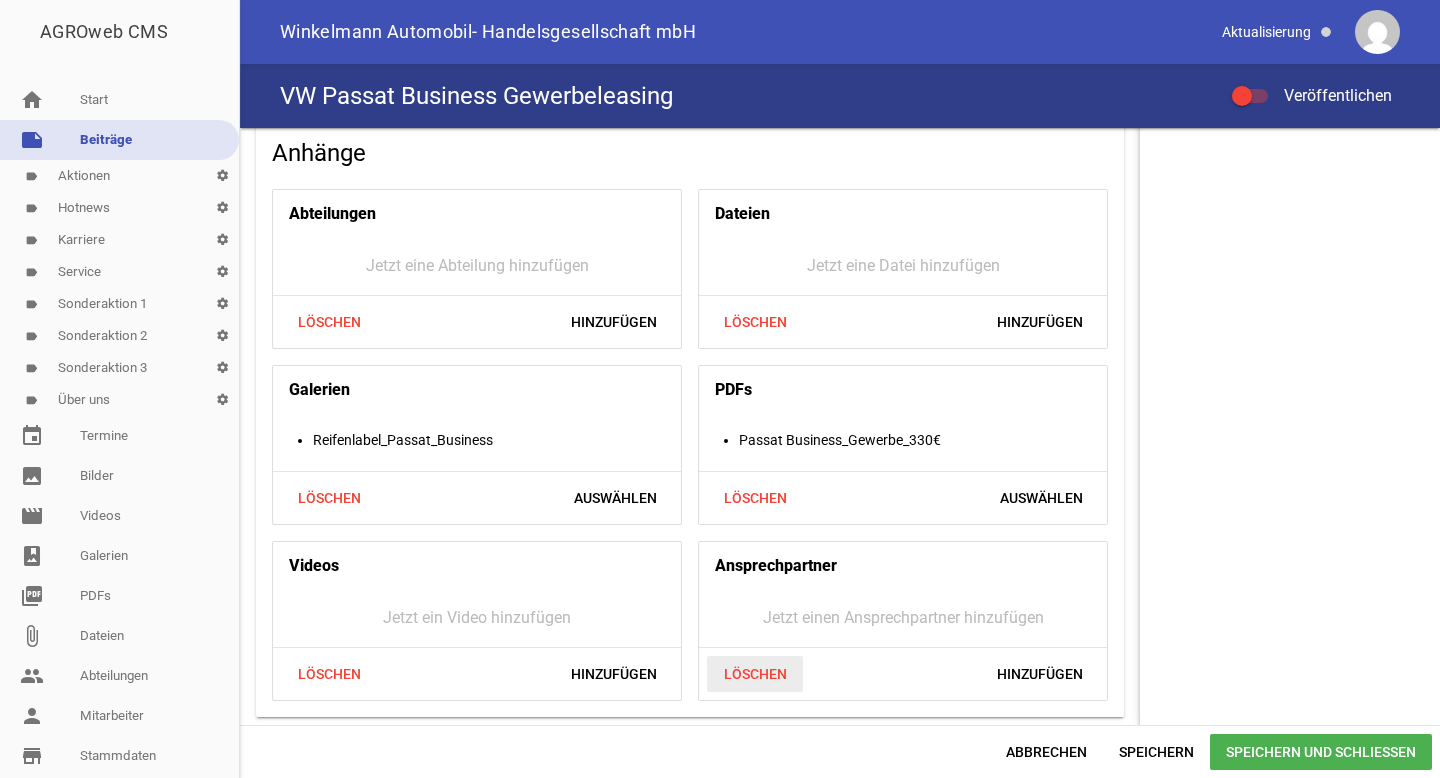 scroll, scrollTop: 2078, scrollLeft: 0, axis: vertical 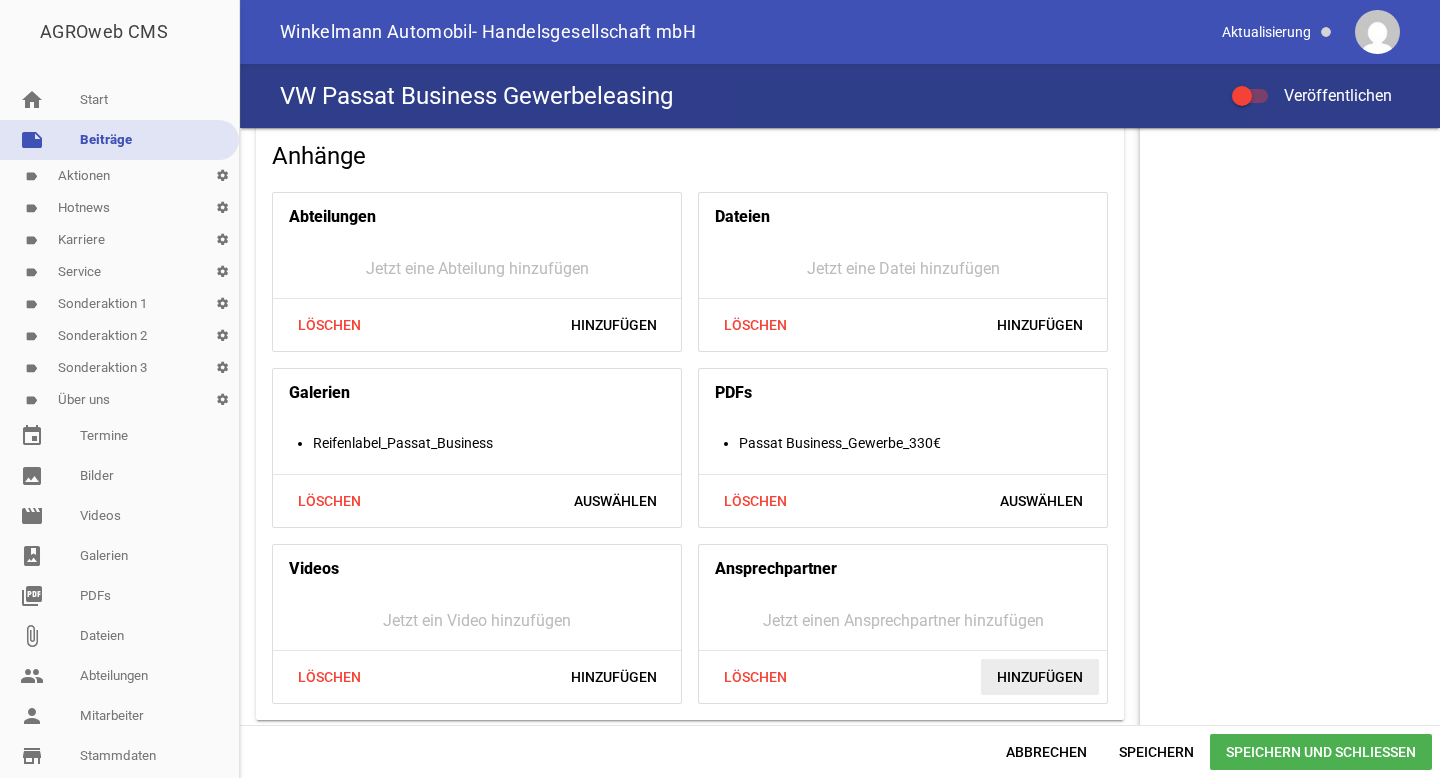 click on "Hinzufügen" at bounding box center [1040, 677] 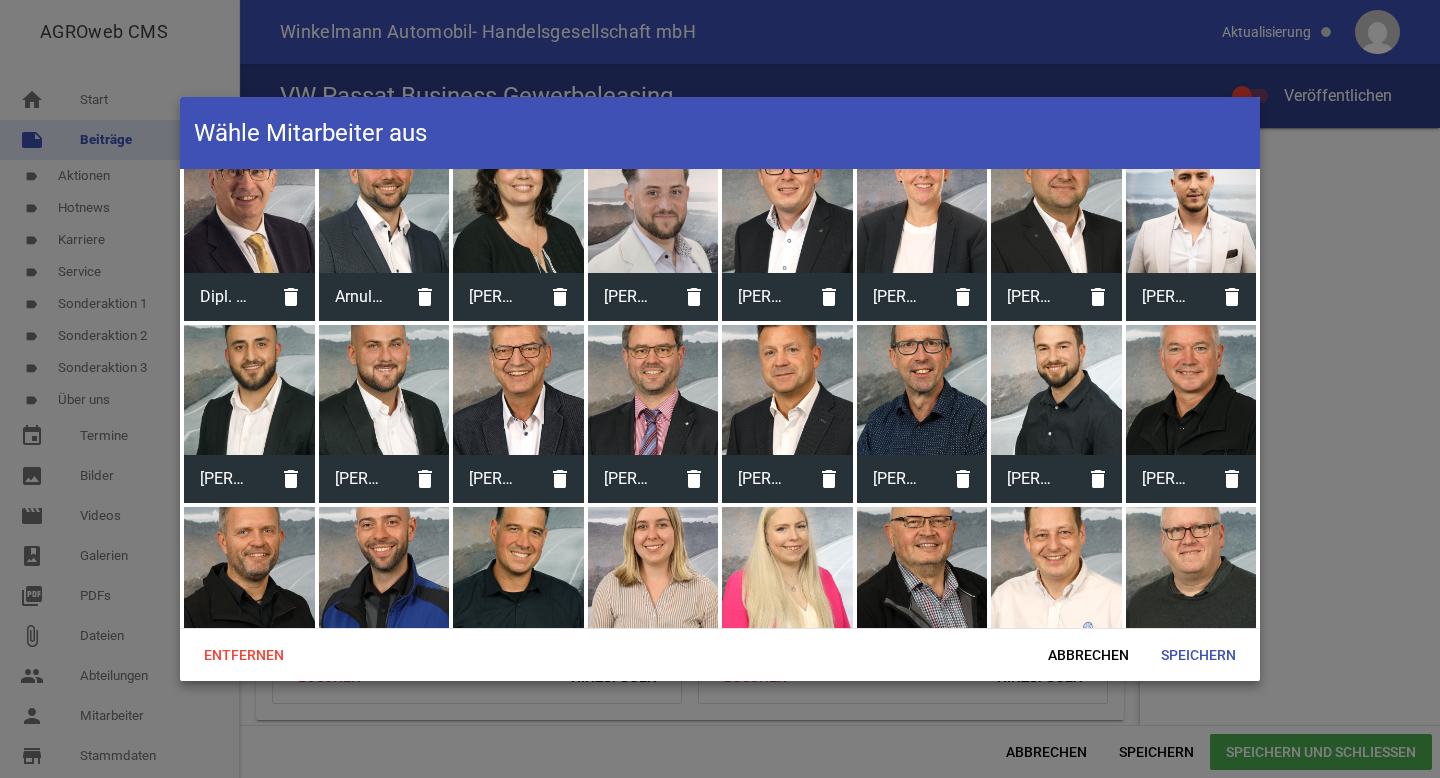scroll, scrollTop: 0, scrollLeft: 0, axis: both 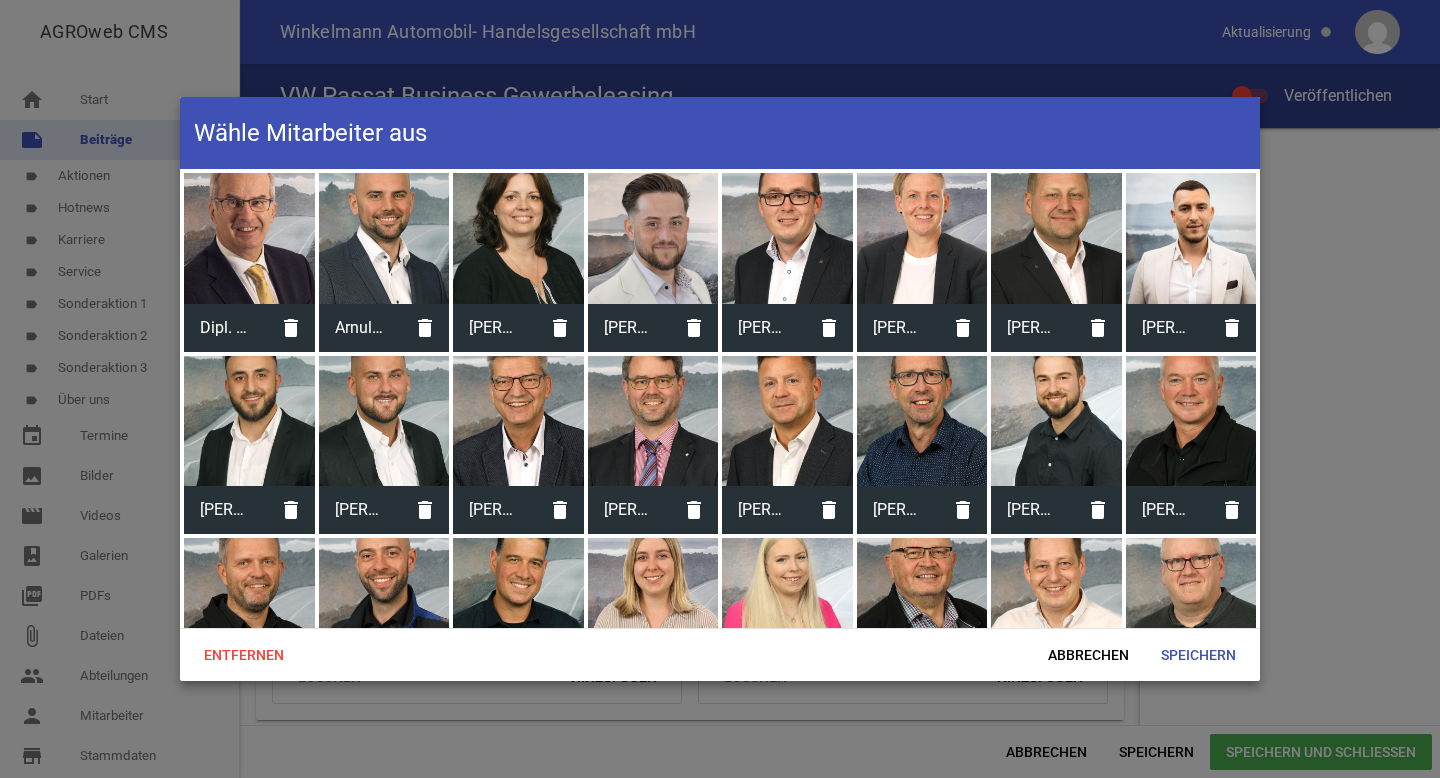 click at bounding box center [1191, 238] 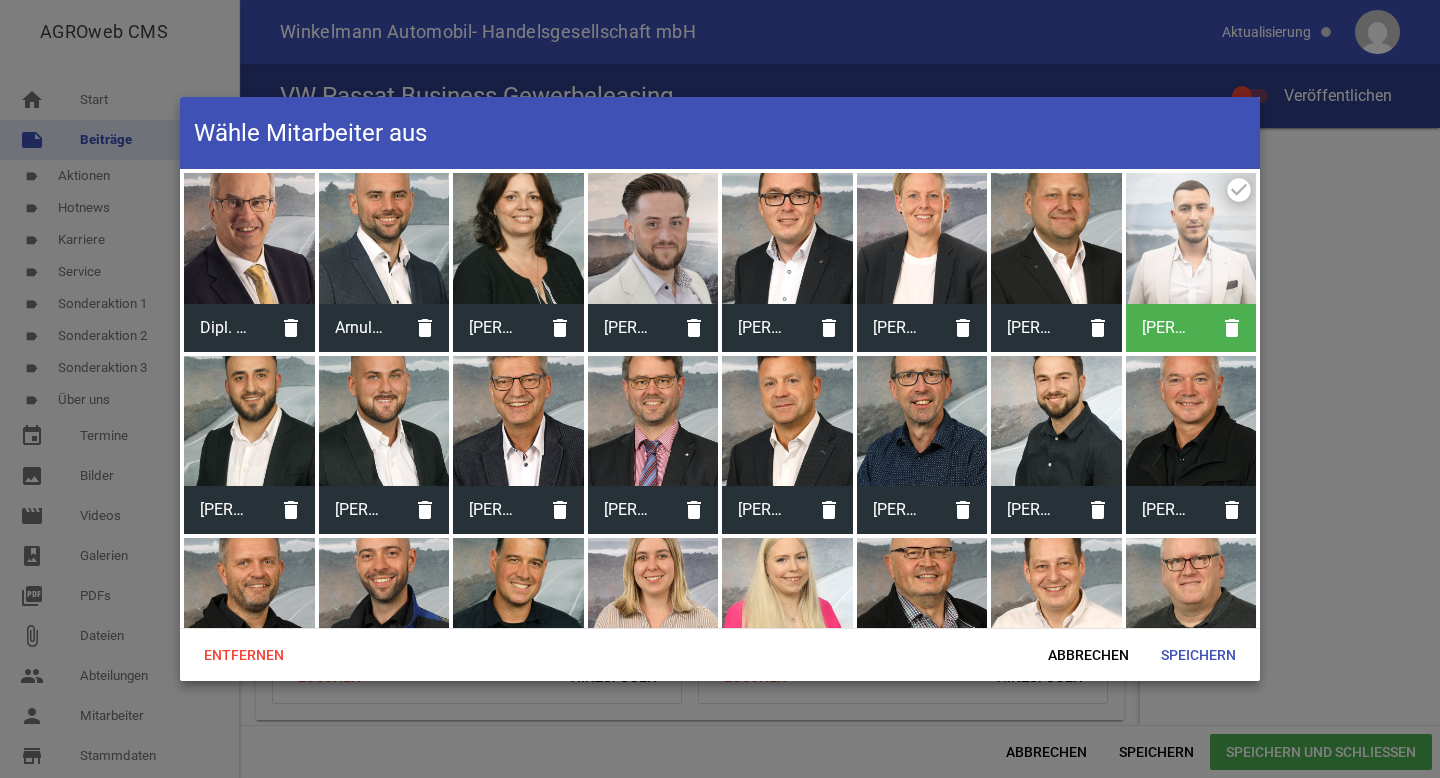 click at bounding box center (1056, 238) 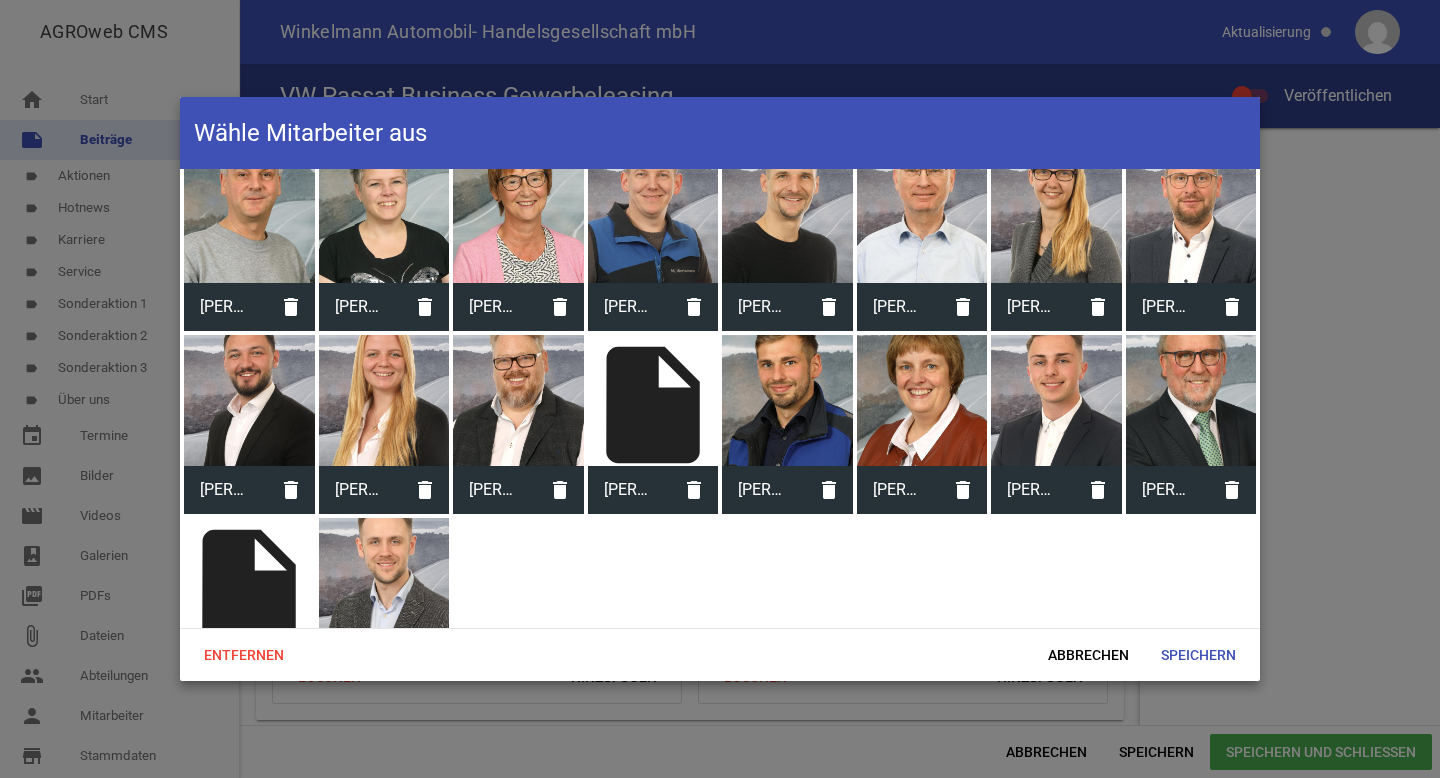 scroll, scrollTop: 572, scrollLeft: 0, axis: vertical 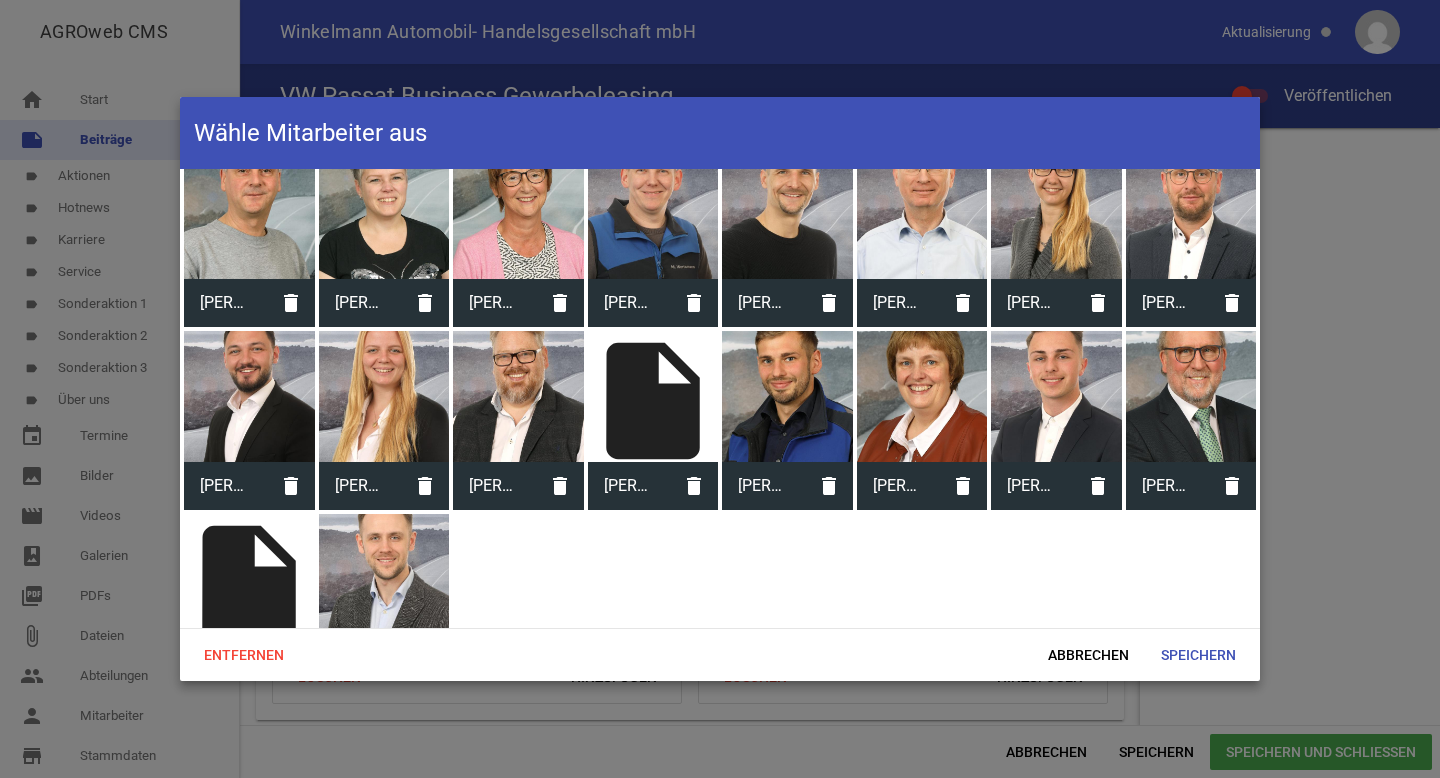 click at bounding box center [384, 579] 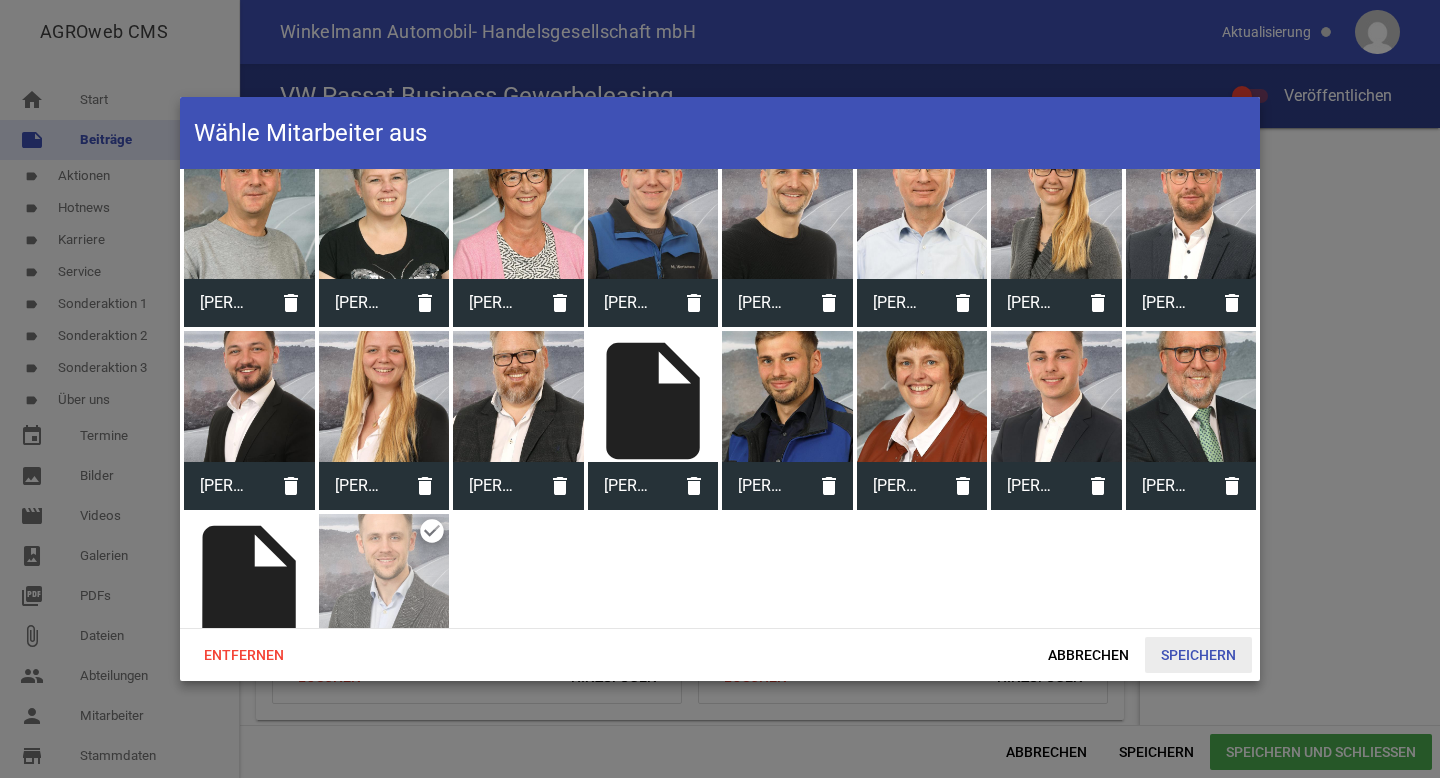 click on "Speichern" at bounding box center (1198, 655) 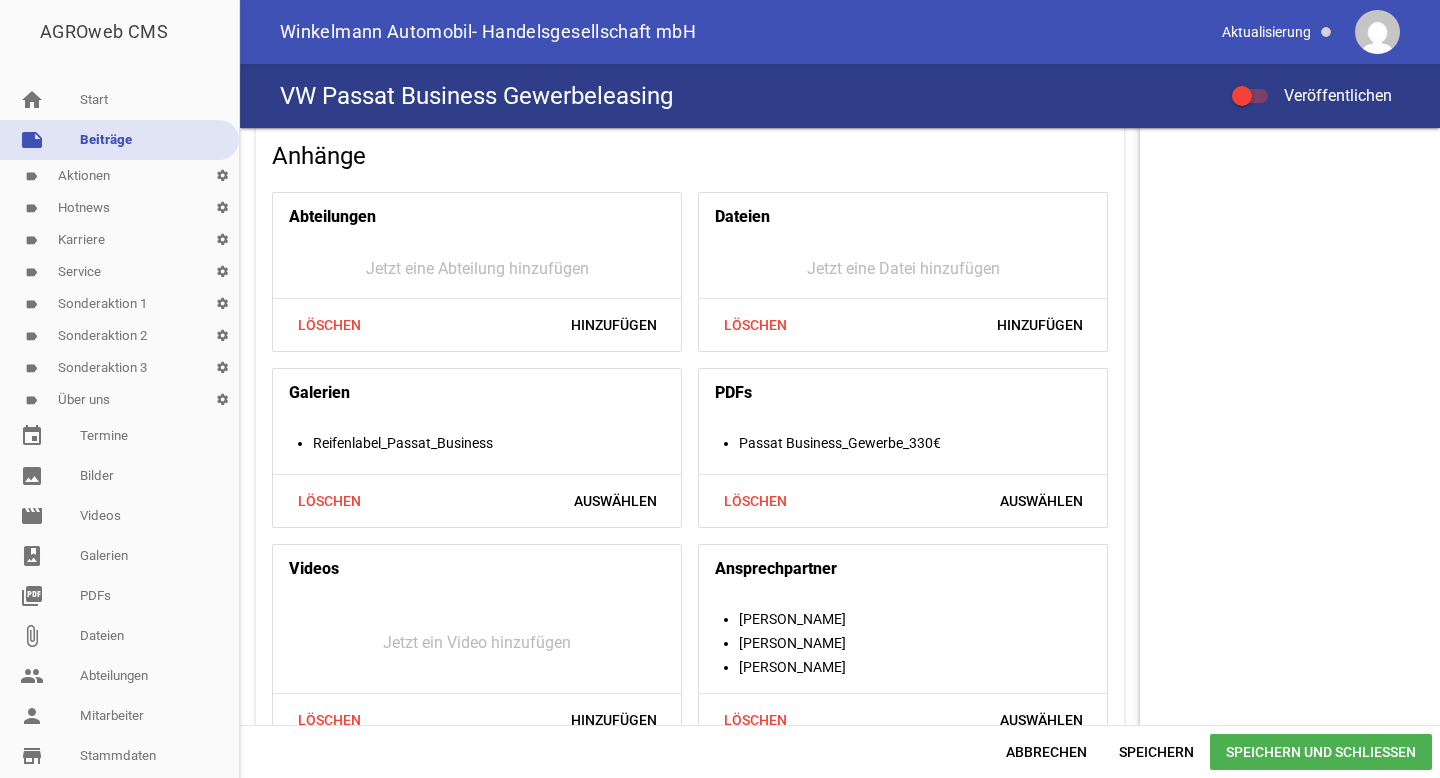 scroll, scrollTop: 2121, scrollLeft: 0, axis: vertical 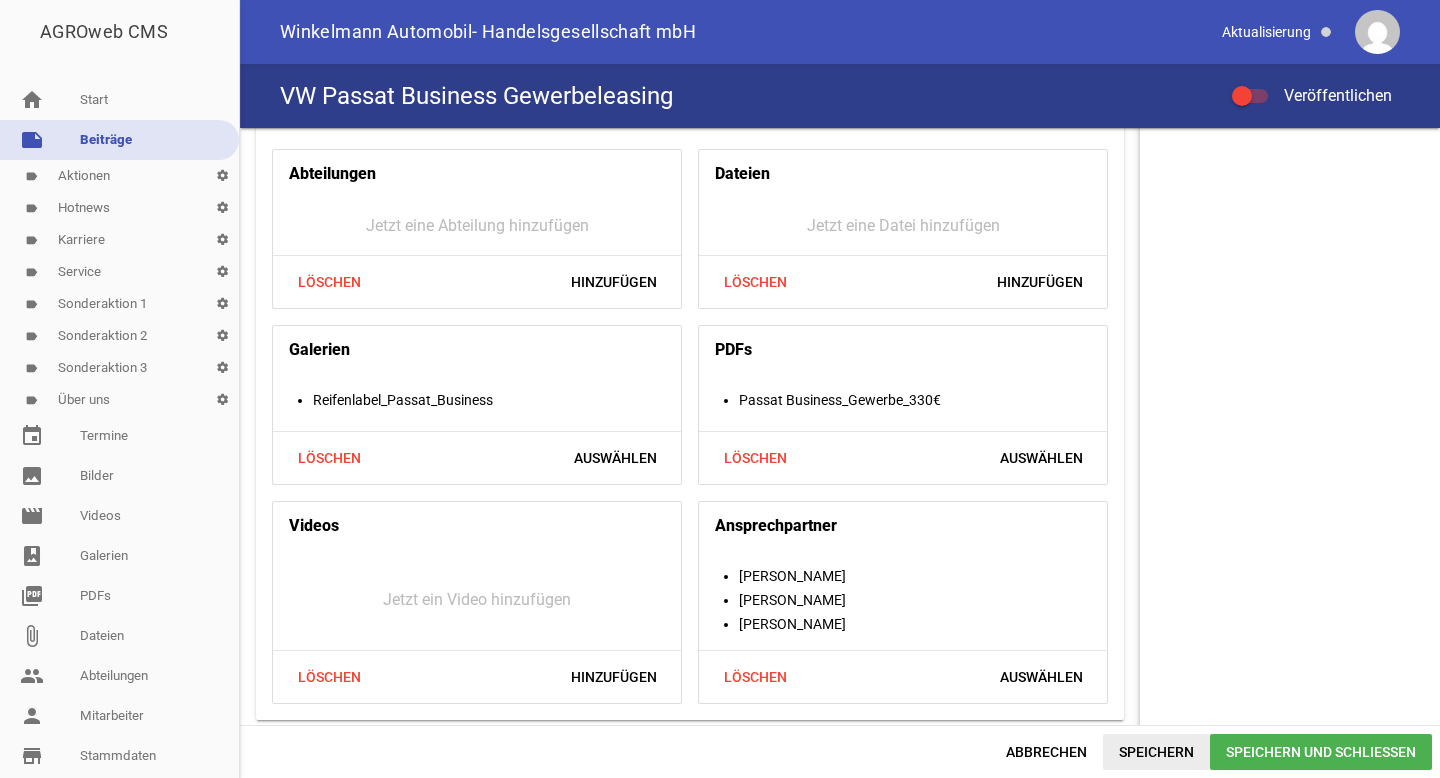click on "Speichern" at bounding box center [1156, 752] 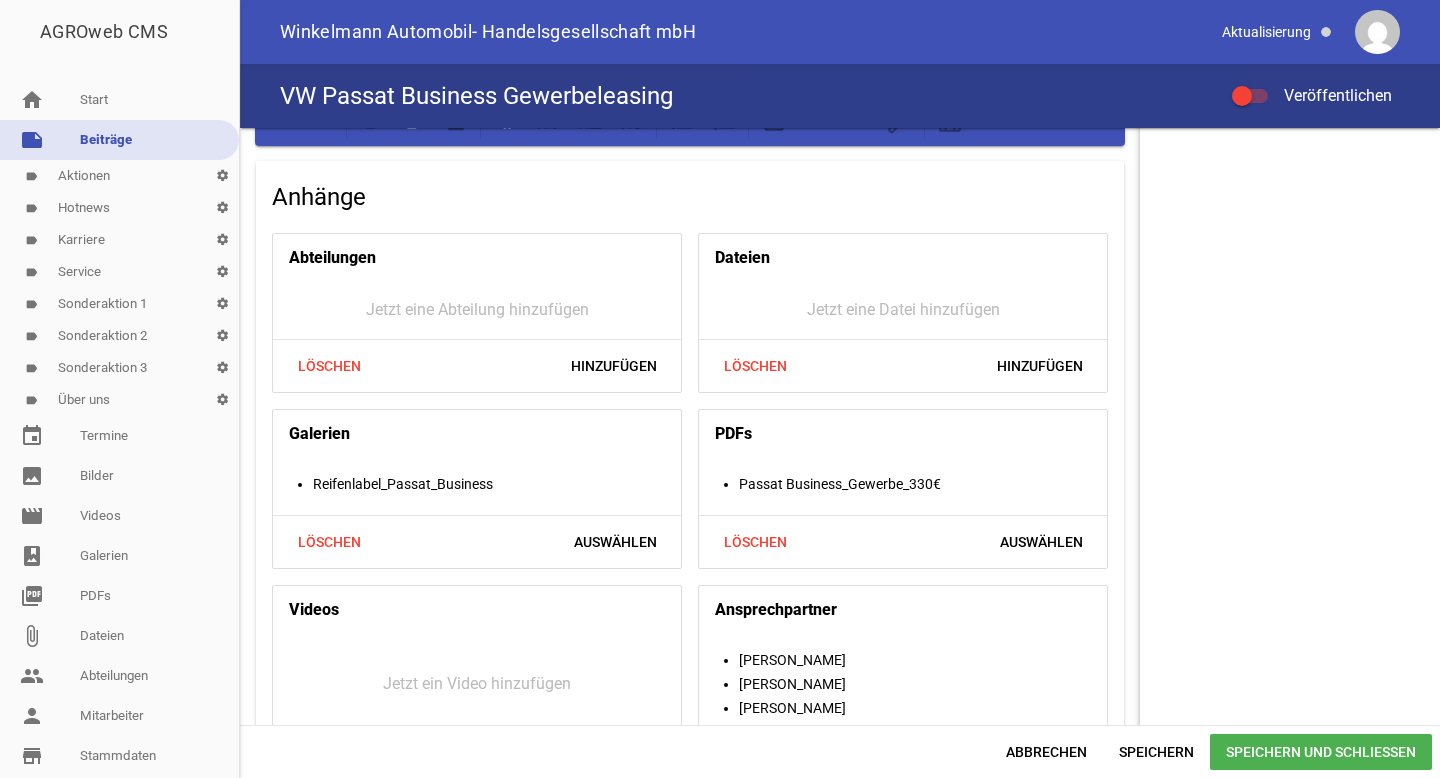 scroll, scrollTop: 2025, scrollLeft: 0, axis: vertical 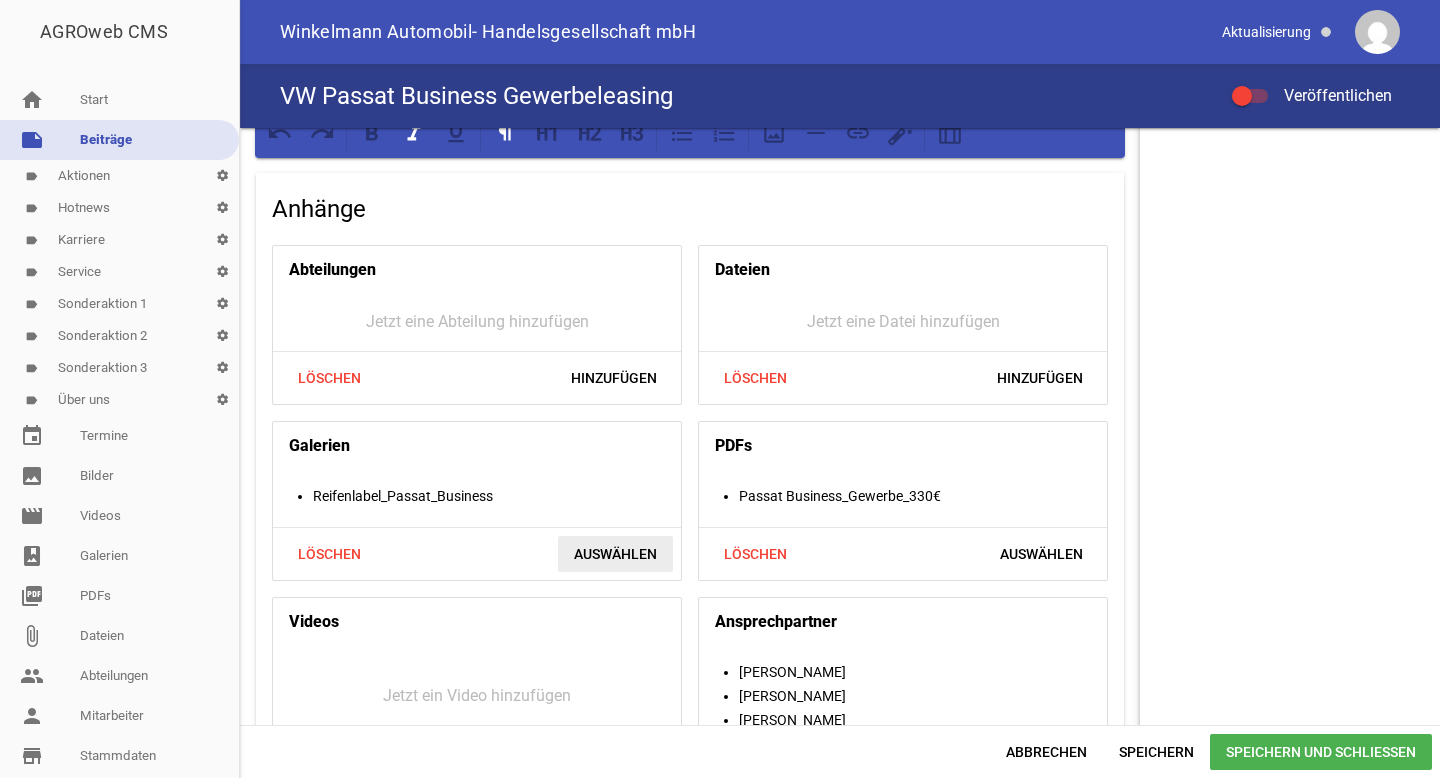 click on "Auswählen" at bounding box center [615, 554] 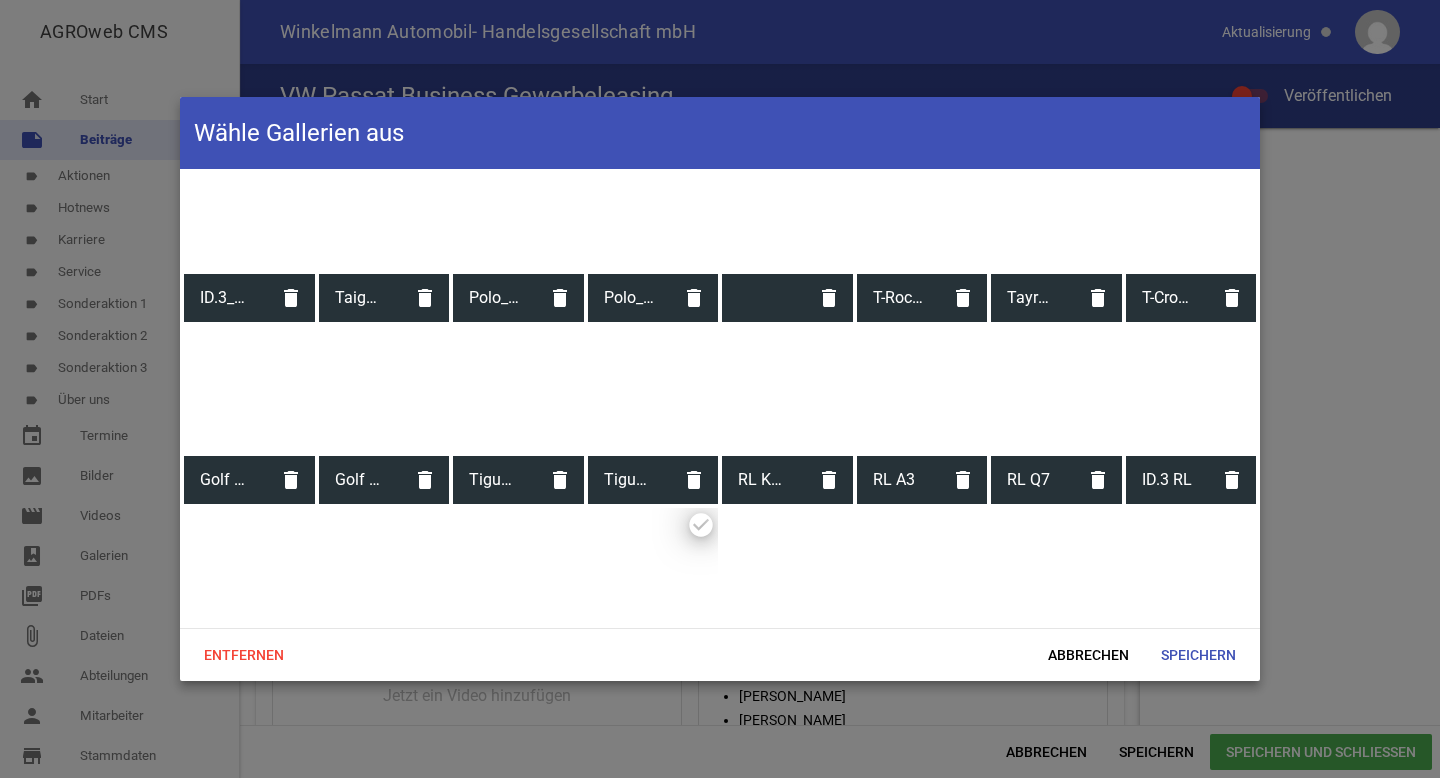 scroll, scrollTop: 1638, scrollLeft: 0, axis: vertical 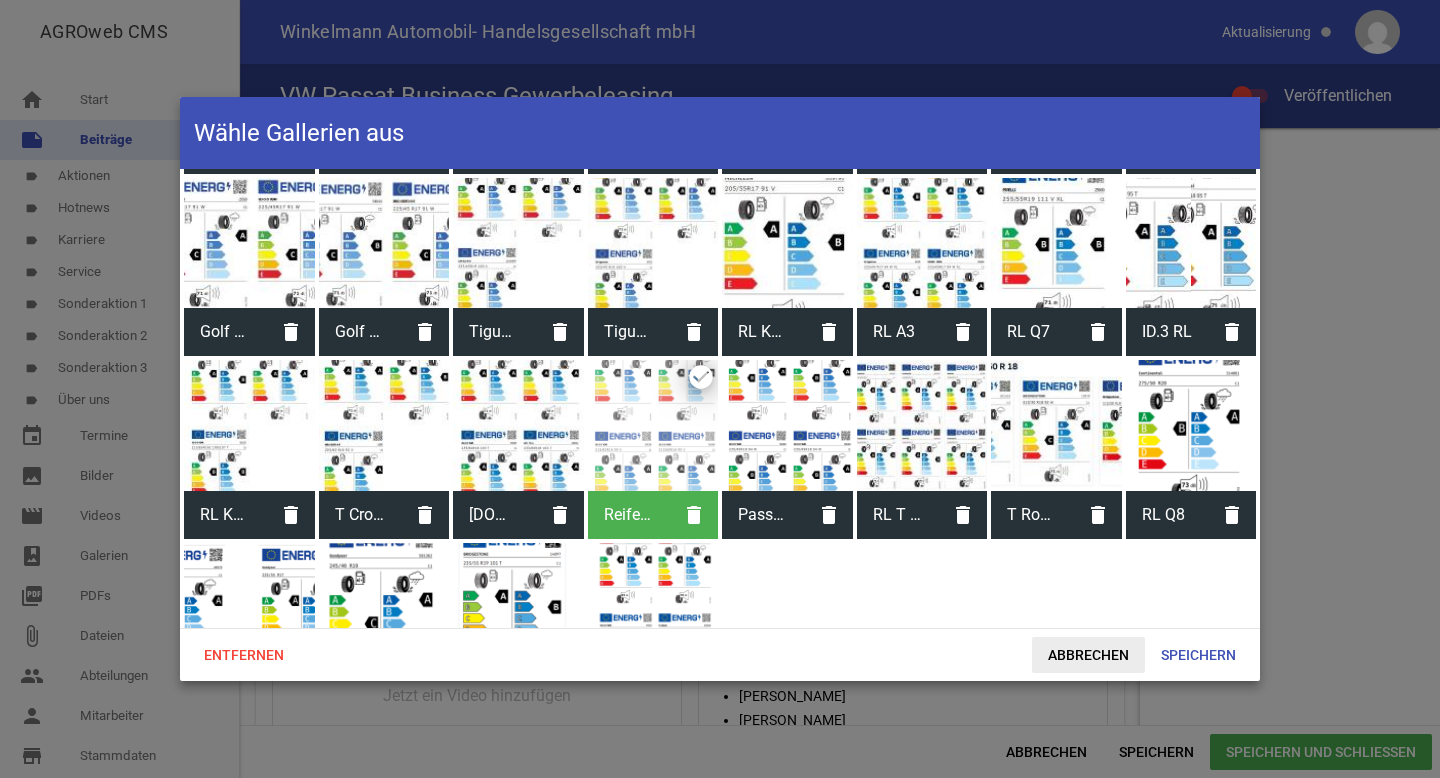 click on "Abbrechen" at bounding box center (1088, 655) 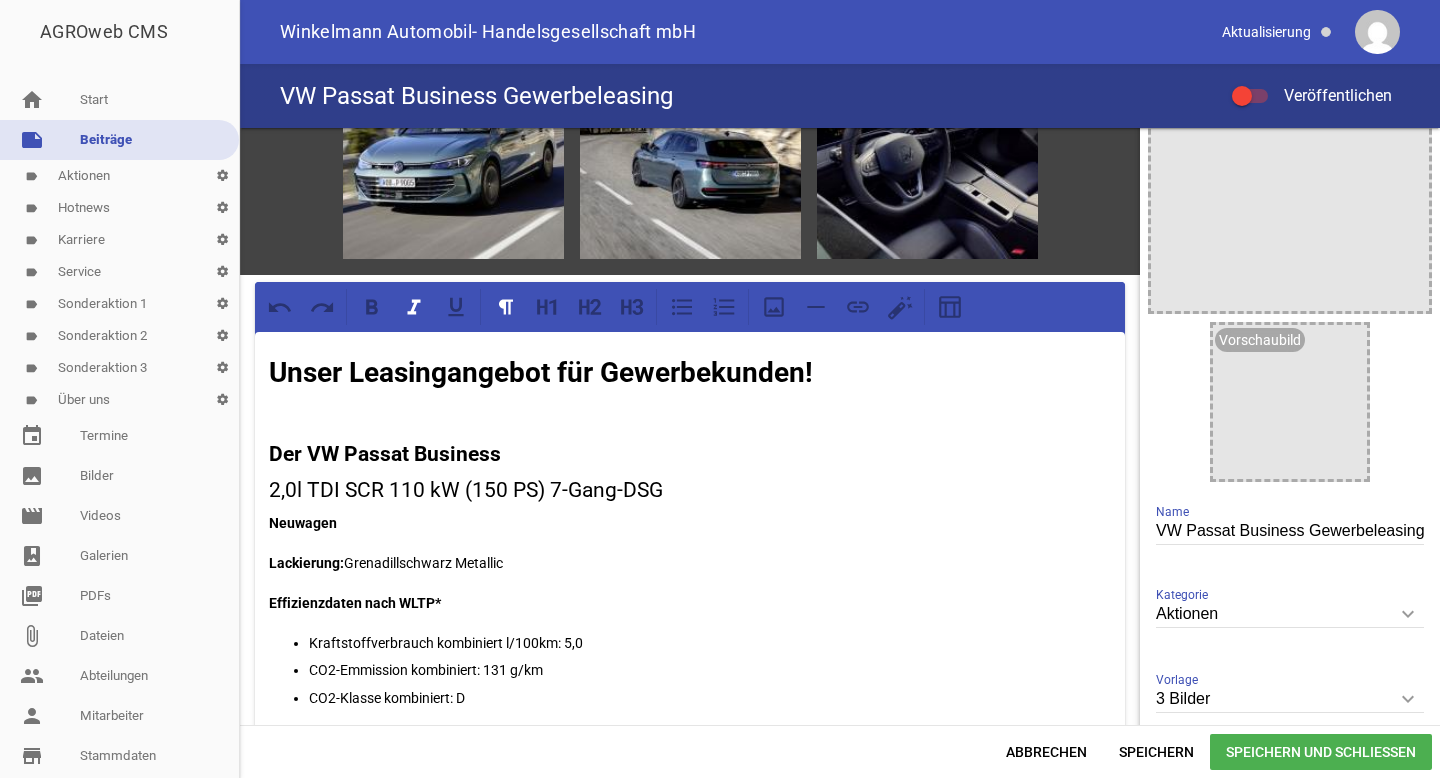 scroll, scrollTop: 0, scrollLeft: 0, axis: both 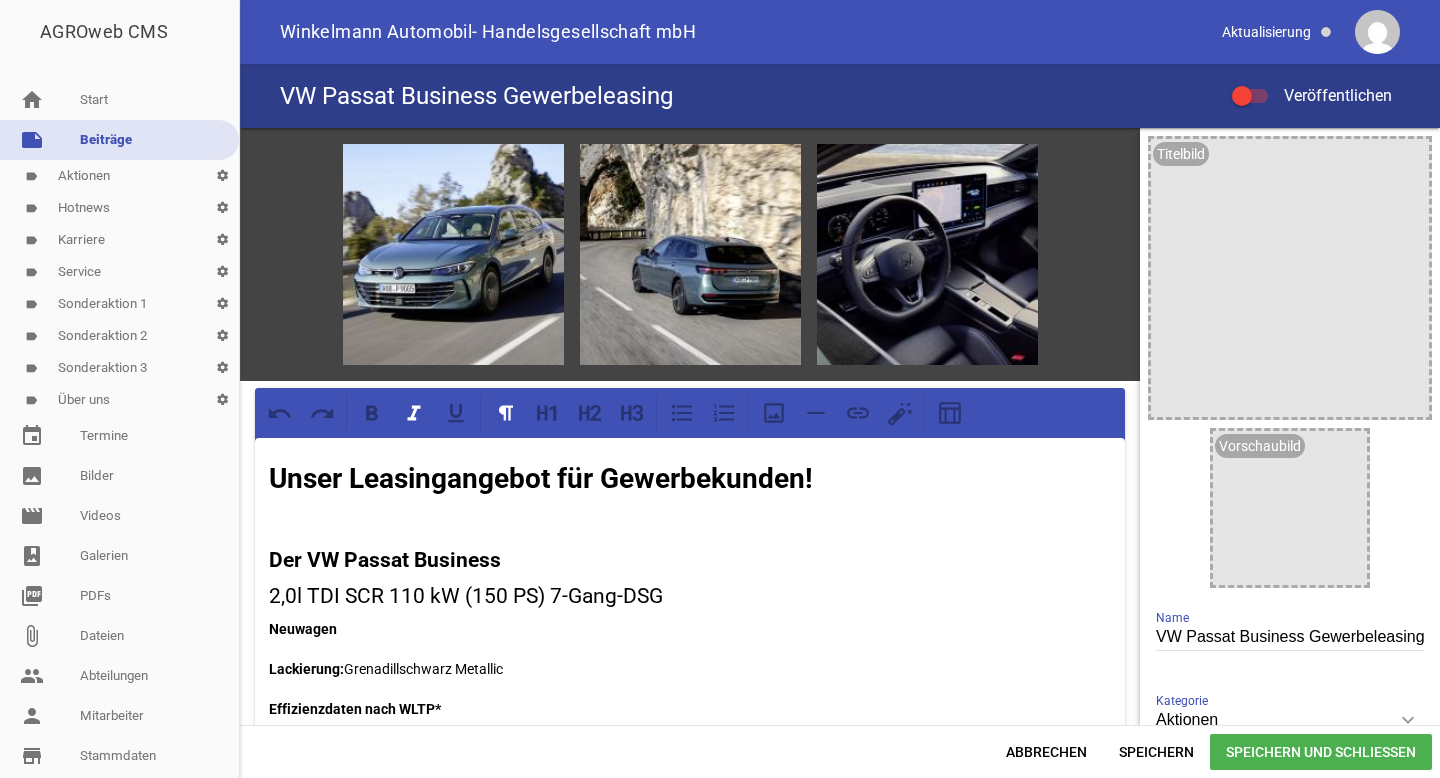 click on "note Beiträge" at bounding box center [119, 140] 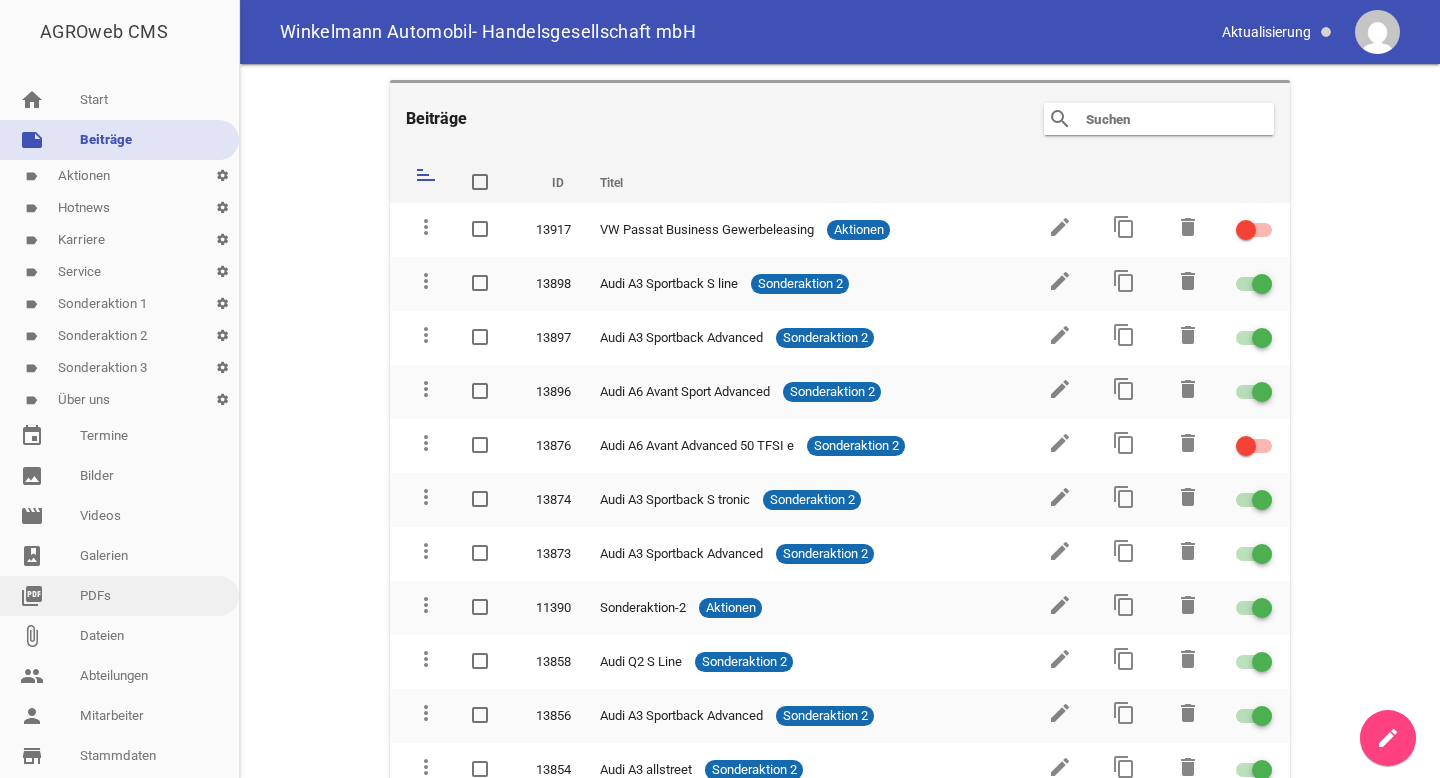 click on "picture_as_pdf PDFs" at bounding box center (119, 596) 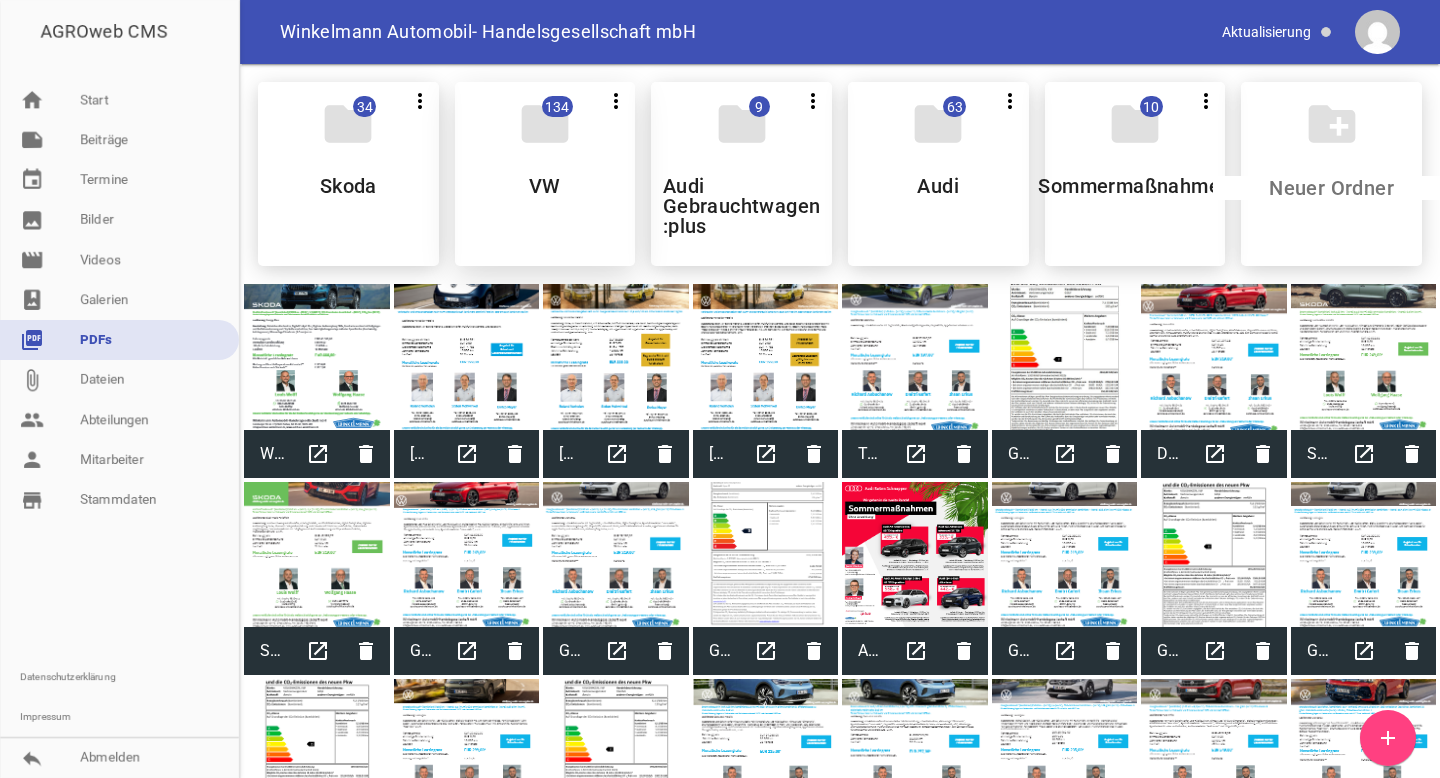 click on "VW" at bounding box center [545, 186] 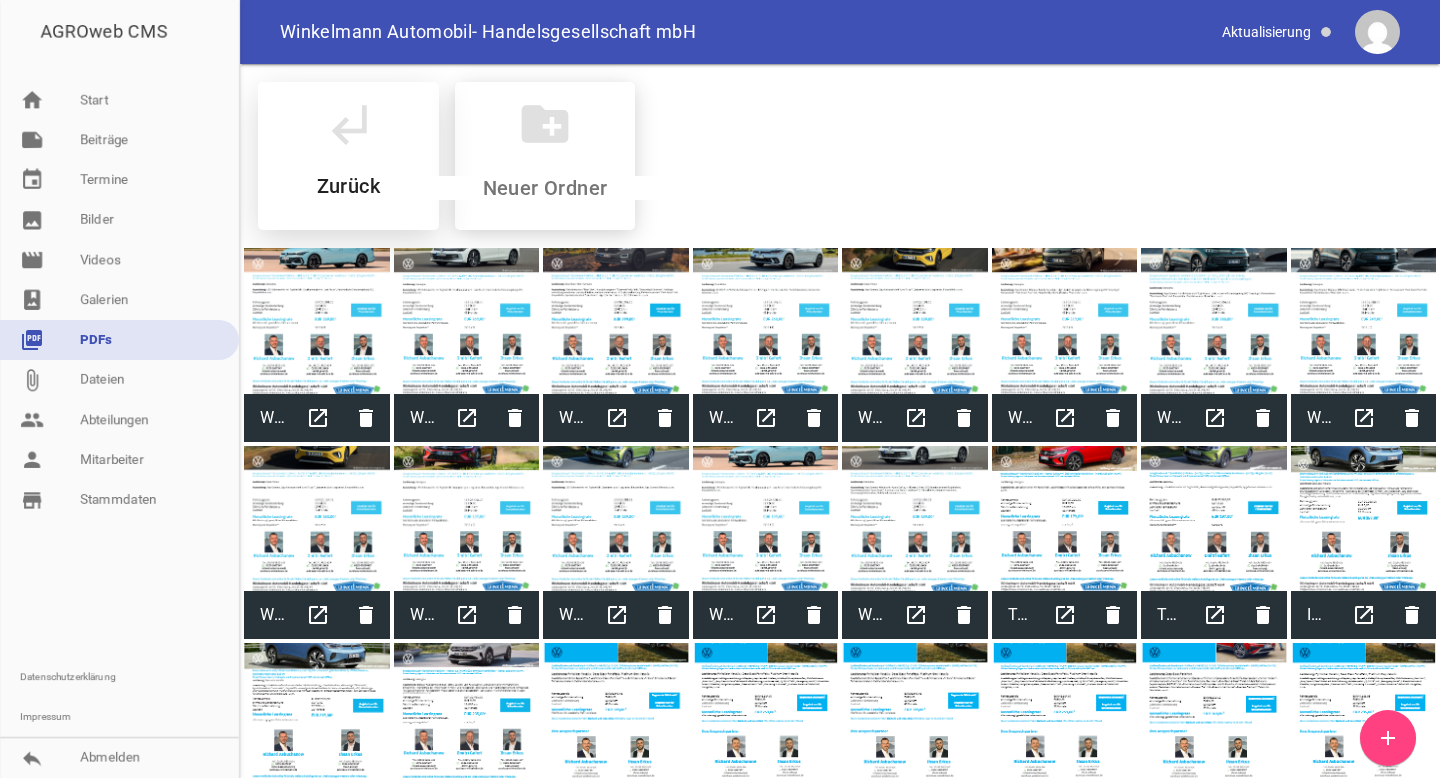 click on "subdirectory_arrow_left   Zurück" at bounding box center [348, 156] 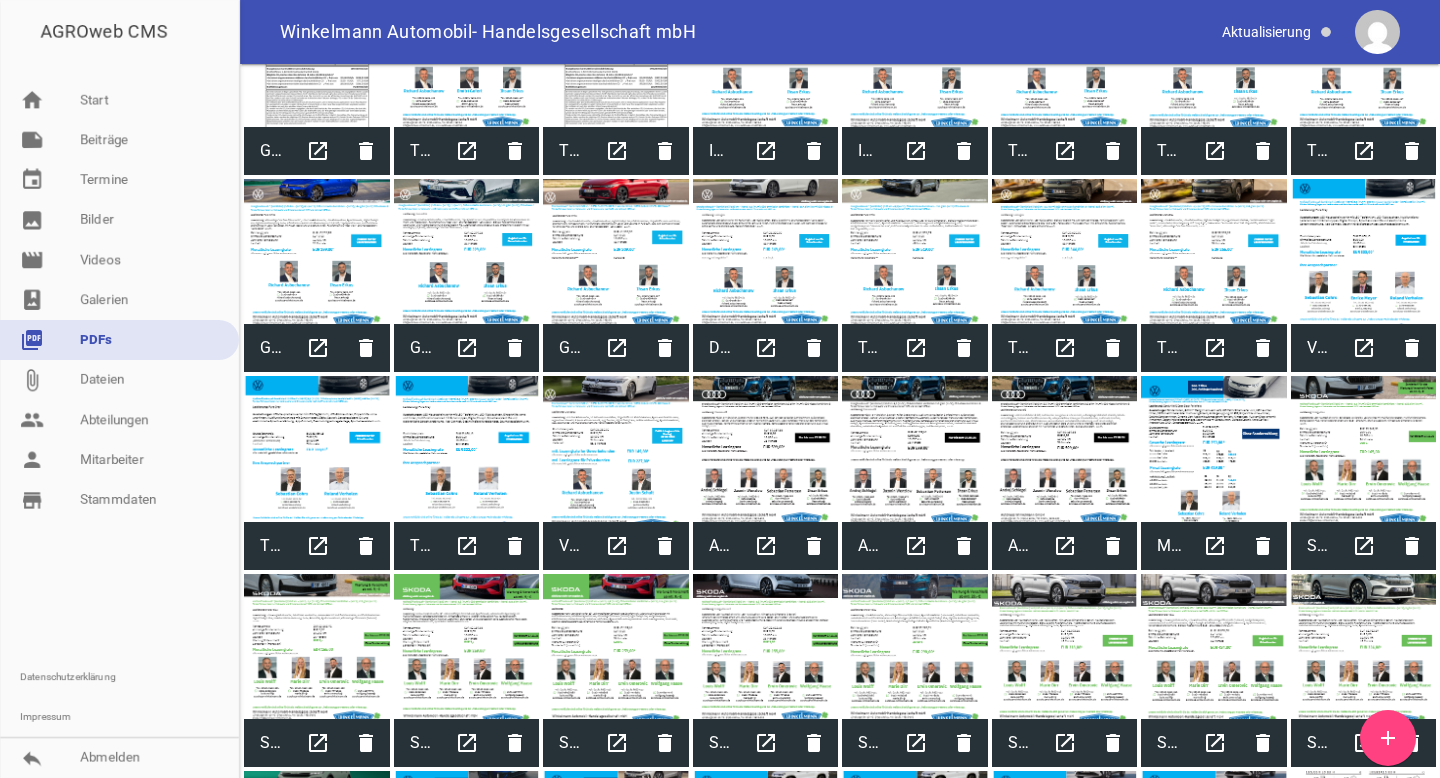 scroll, scrollTop: 0, scrollLeft: 0, axis: both 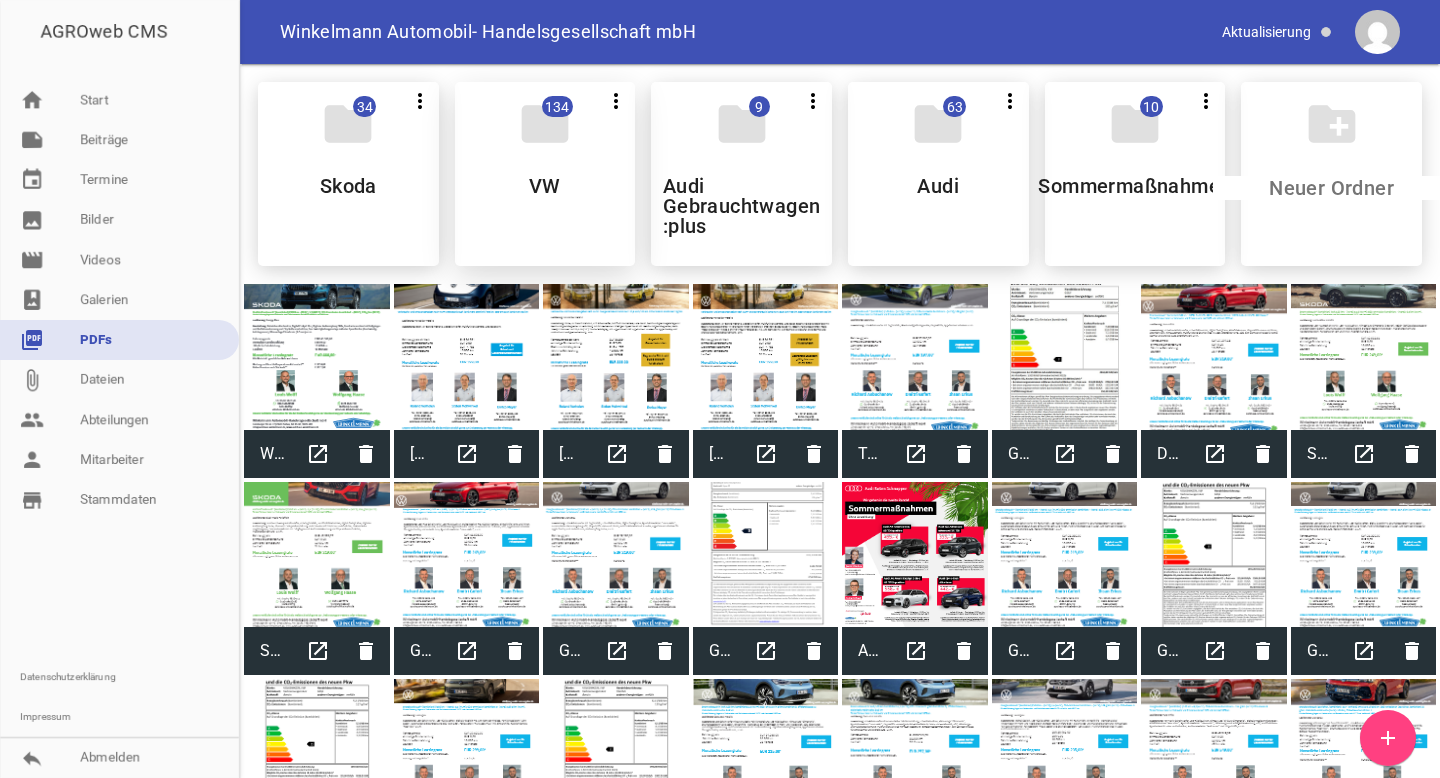click on "134" at bounding box center (557, 106) 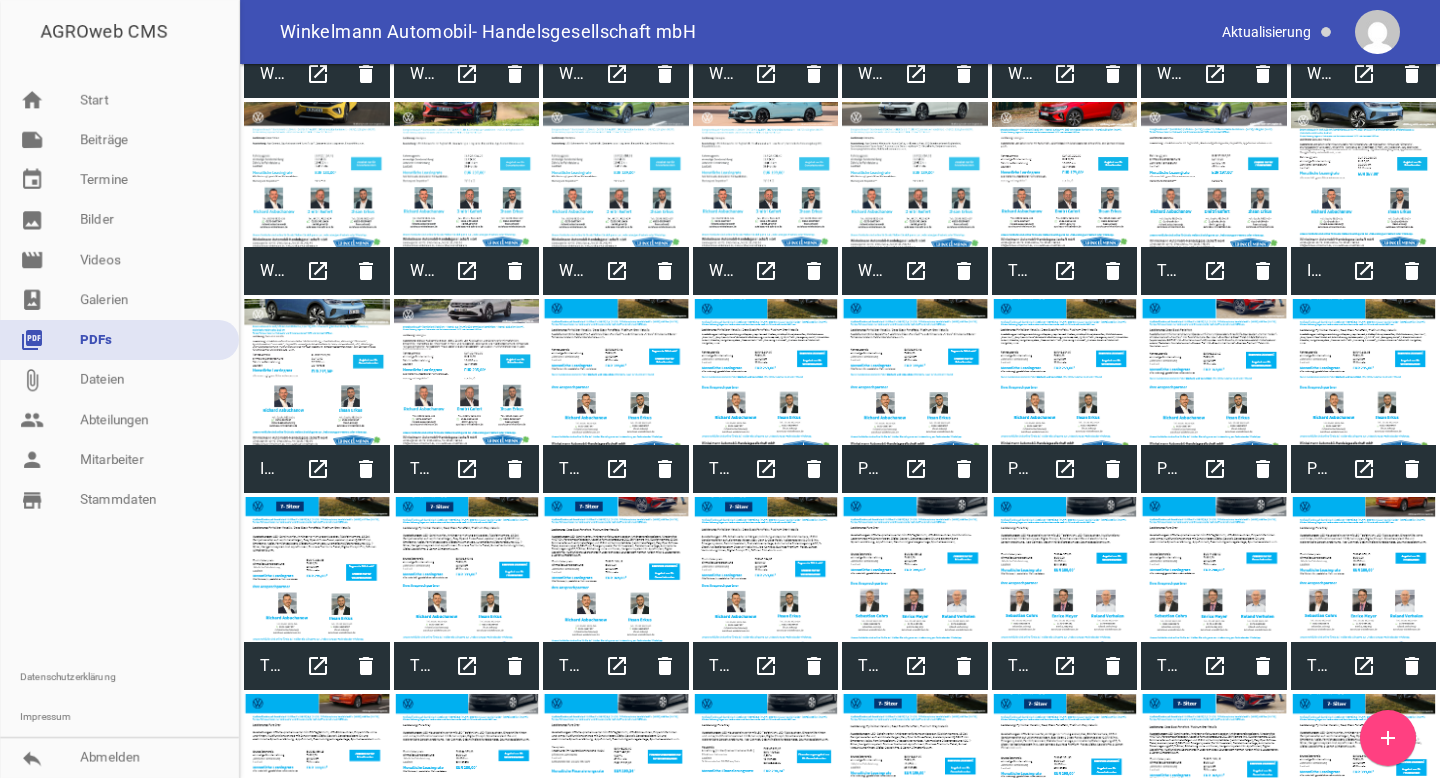 scroll, scrollTop: 0, scrollLeft: 0, axis: both 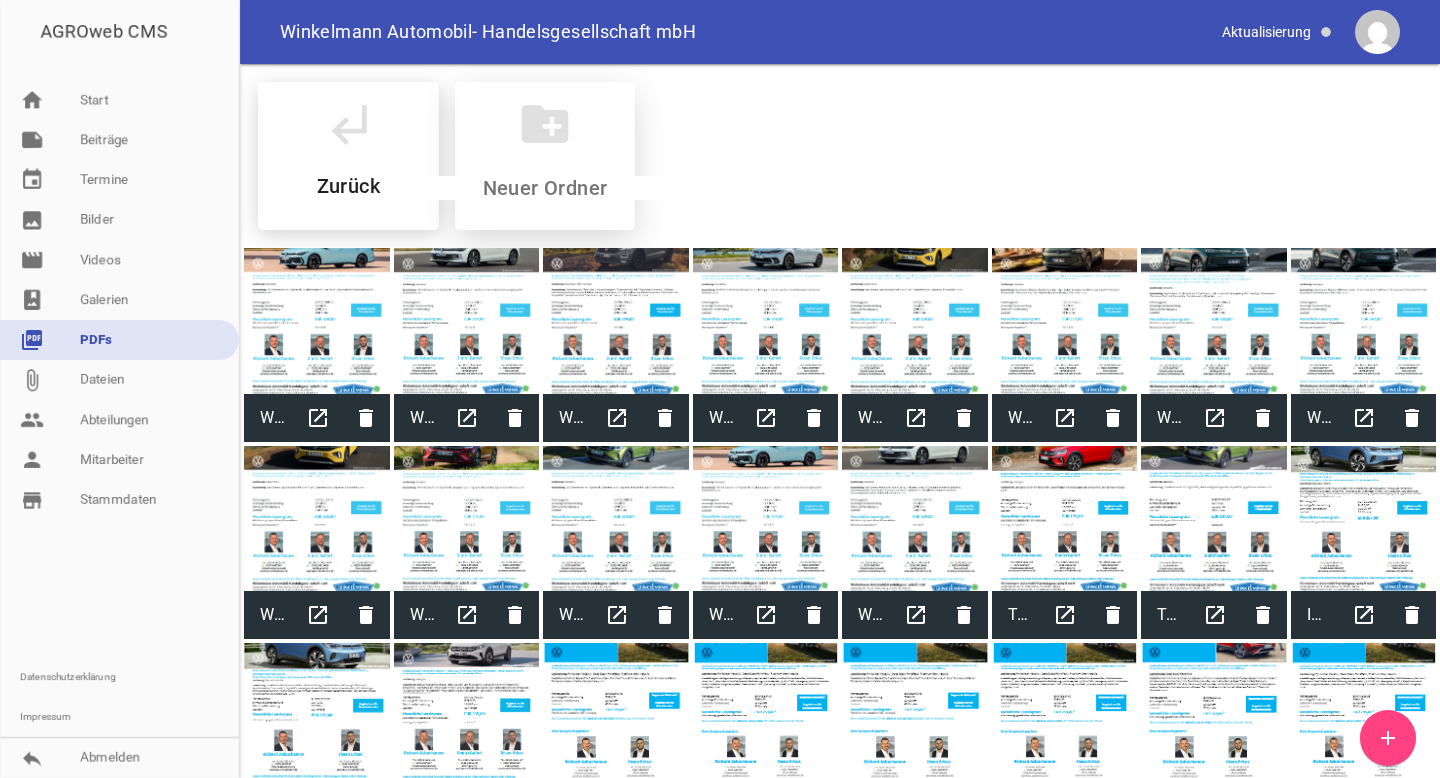 click at bounding box center (544, 188) 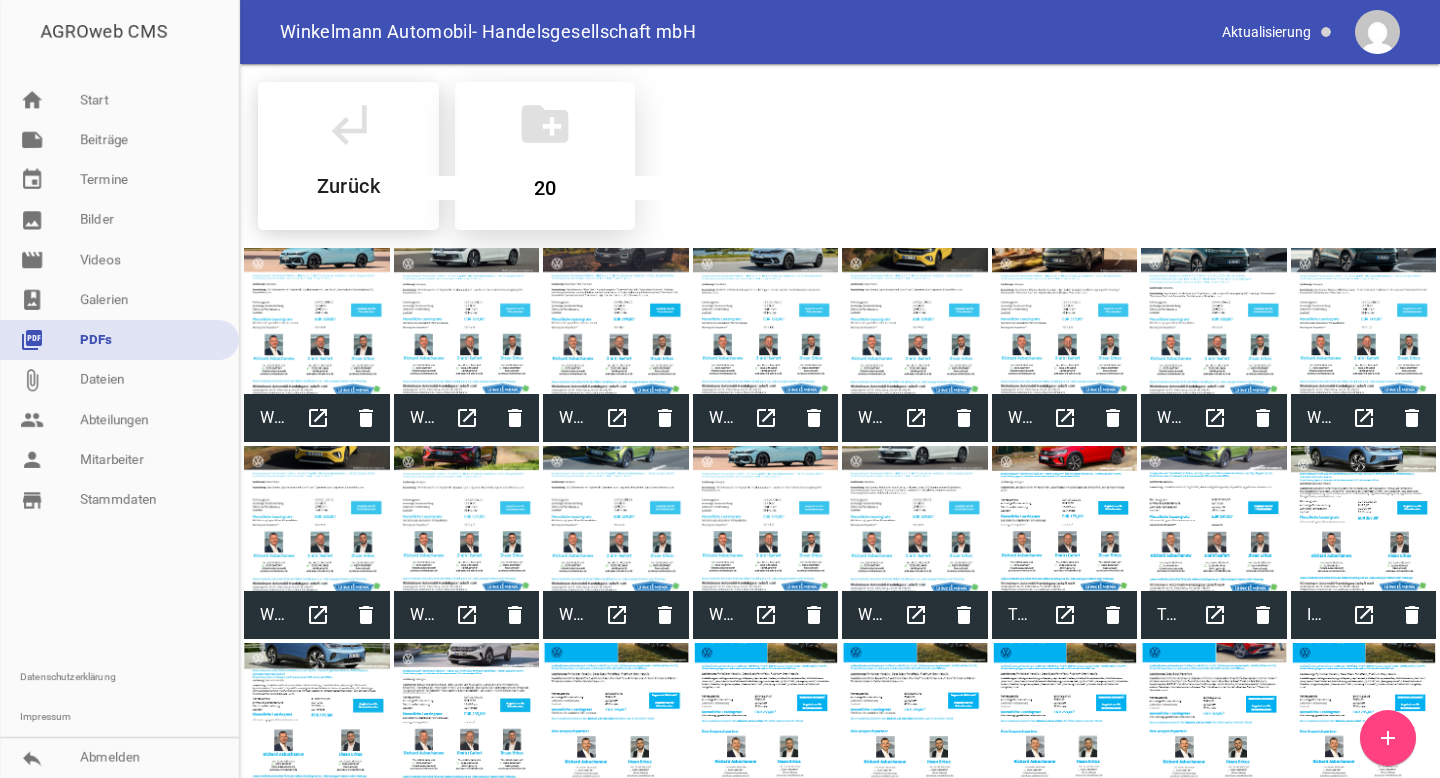 type on "2" 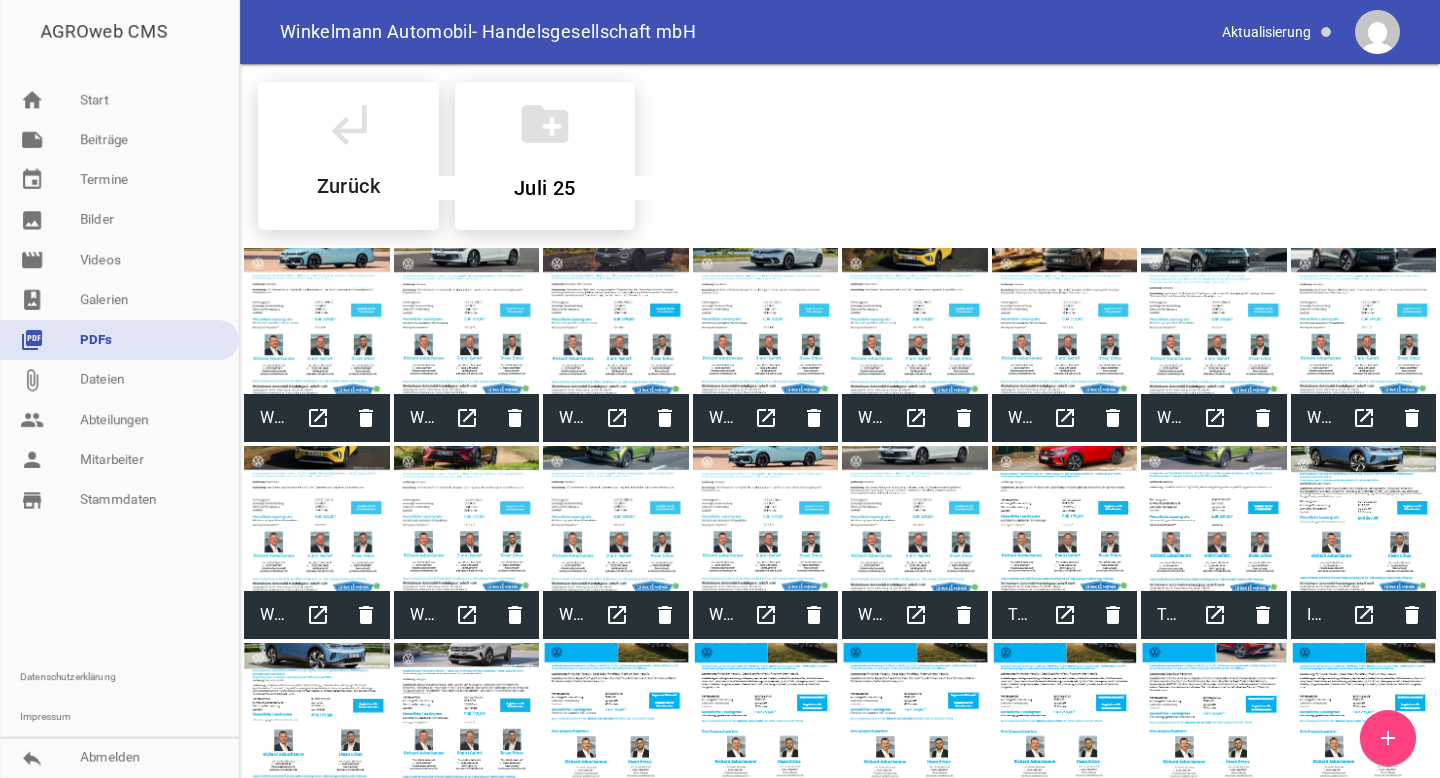 type on "Juli 25" 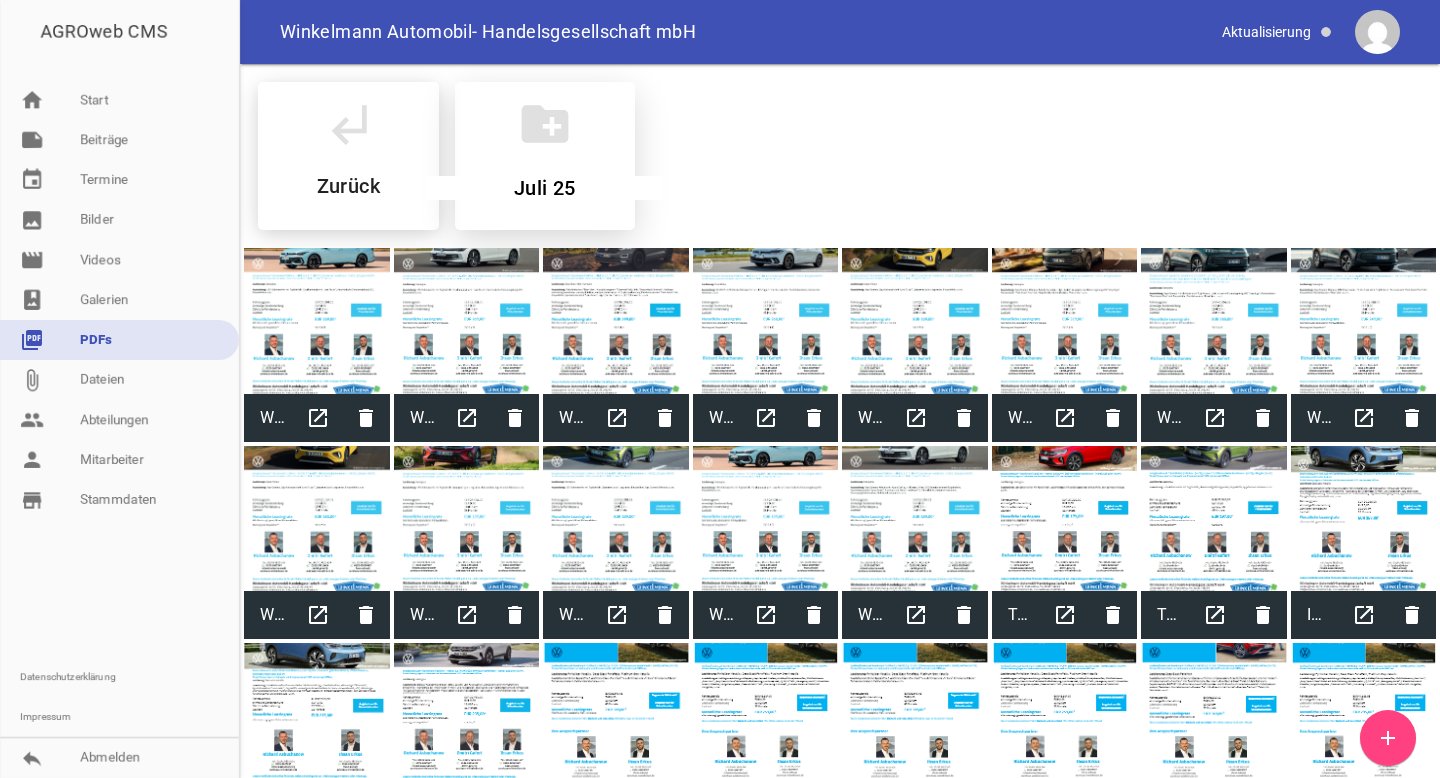 click on "create_new_folder" at bounding box center [545, 124] 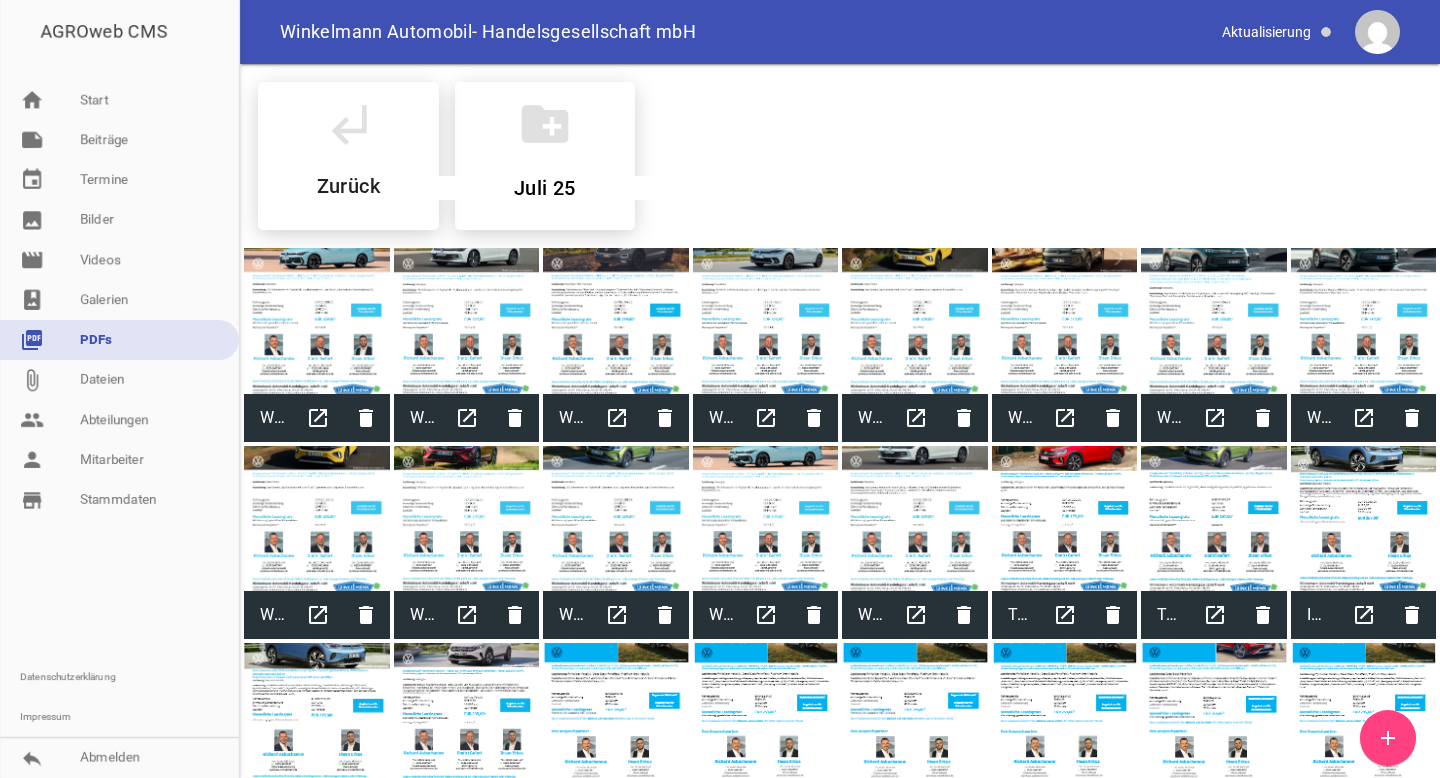click on "subdirectory_arrow_left   Zurück    create_new_folder   Juli 25" at bounding box center [840, 156] 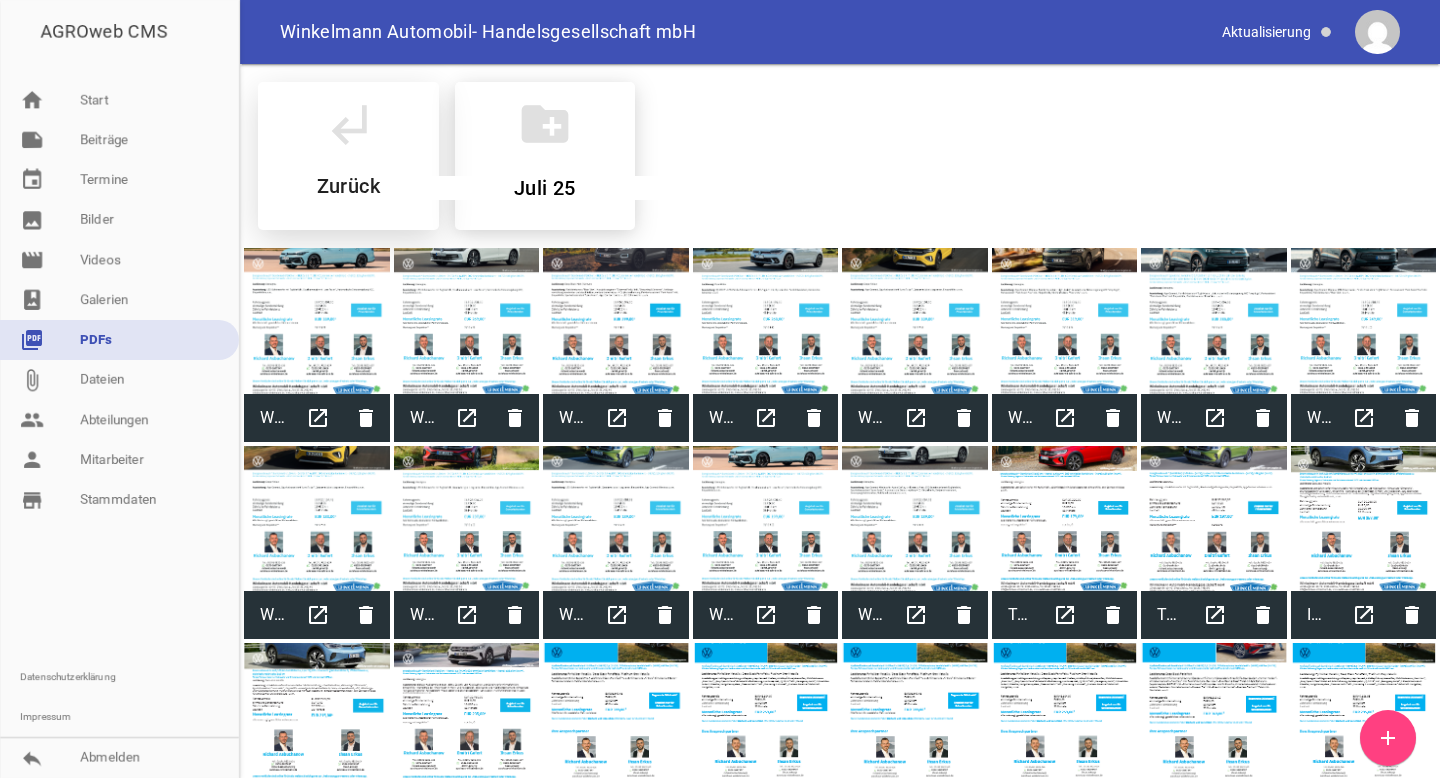 click on "subdirectory_arrow_left   Zurück" at bounding box center (348, 156) 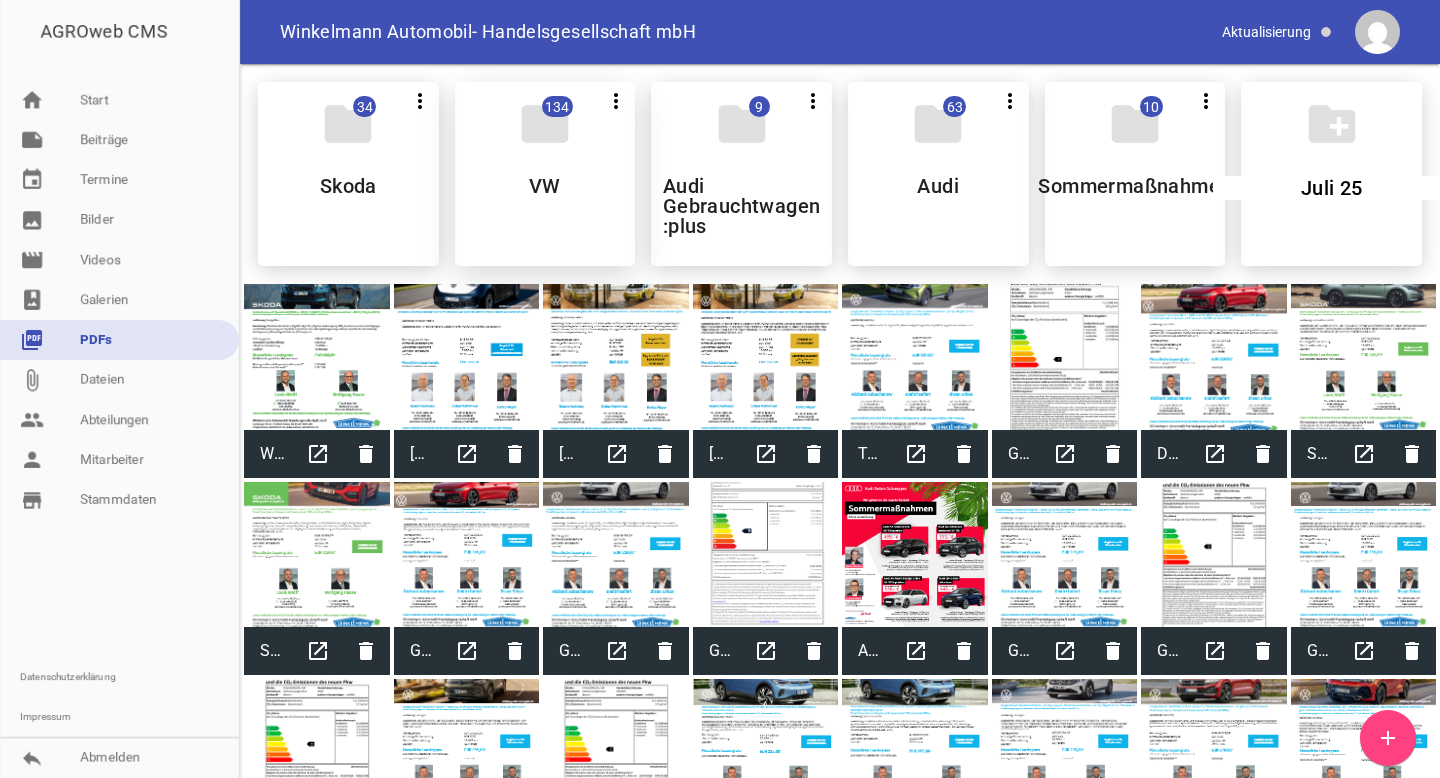 click on "folder   134   more_vert     Teilen   Bearbeiten   Löschen   VW" at bounding box center (545, 174) 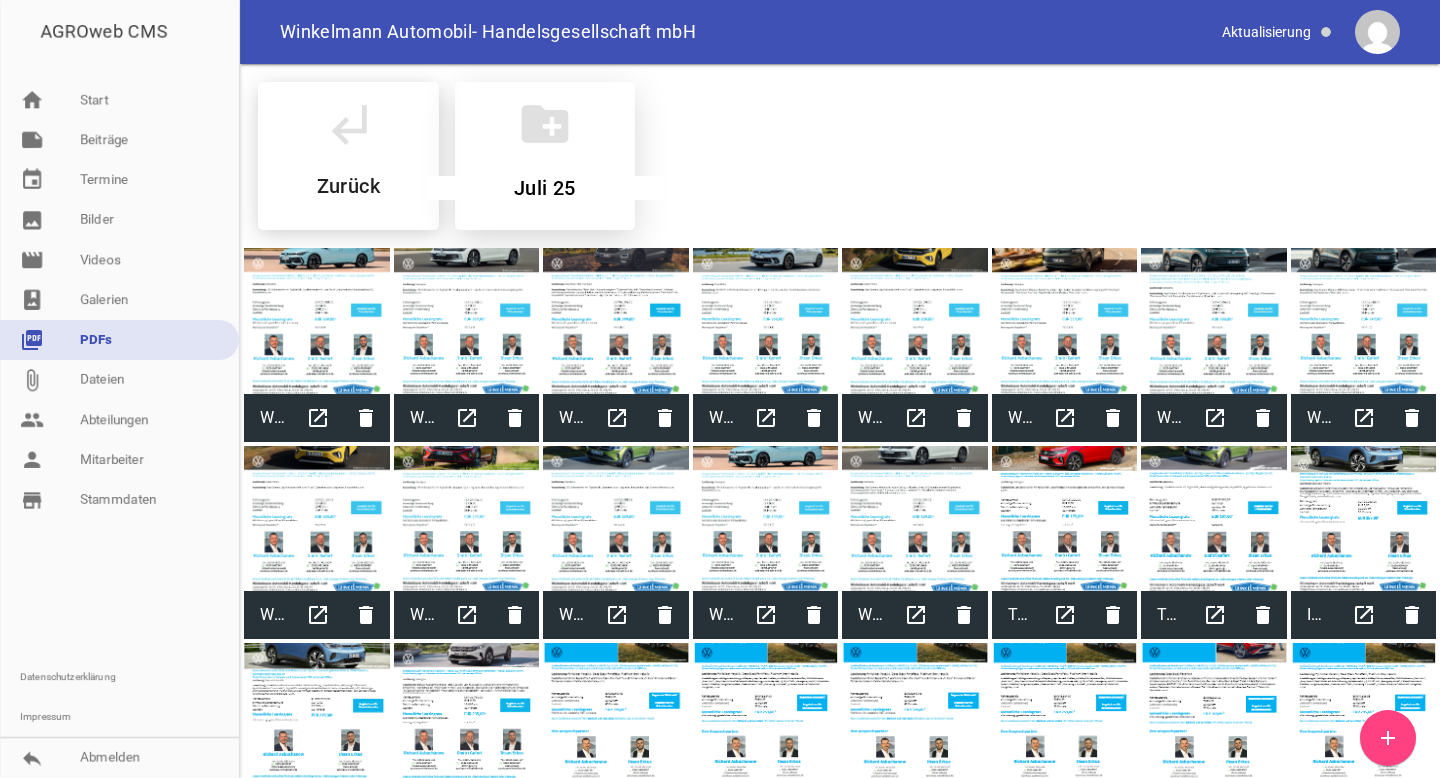 click on "create_new_folder" at bounding box center [545, 124] 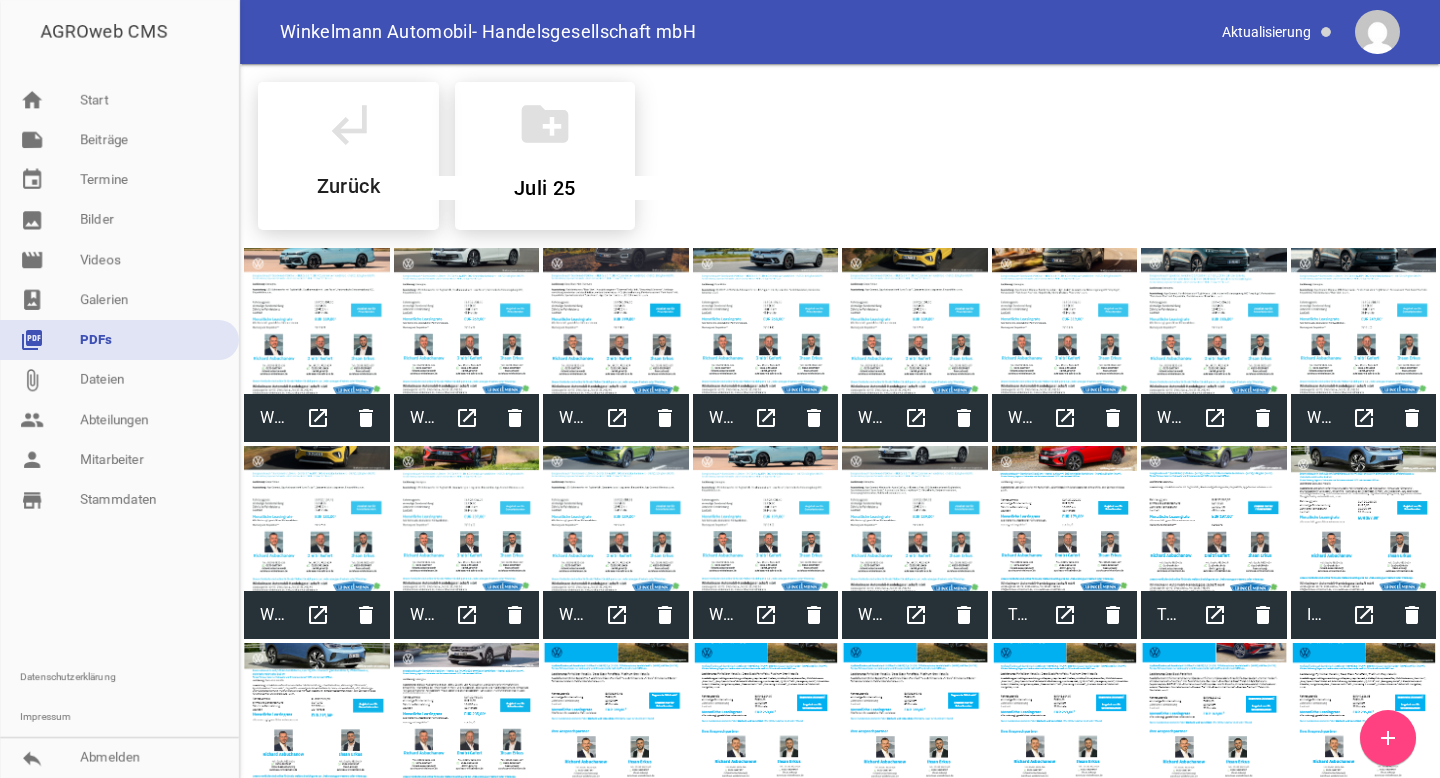 click on "subdirectory_arrow_left   Zurück    create_new_folder   Juli 25" at bounding box center (840, 156) 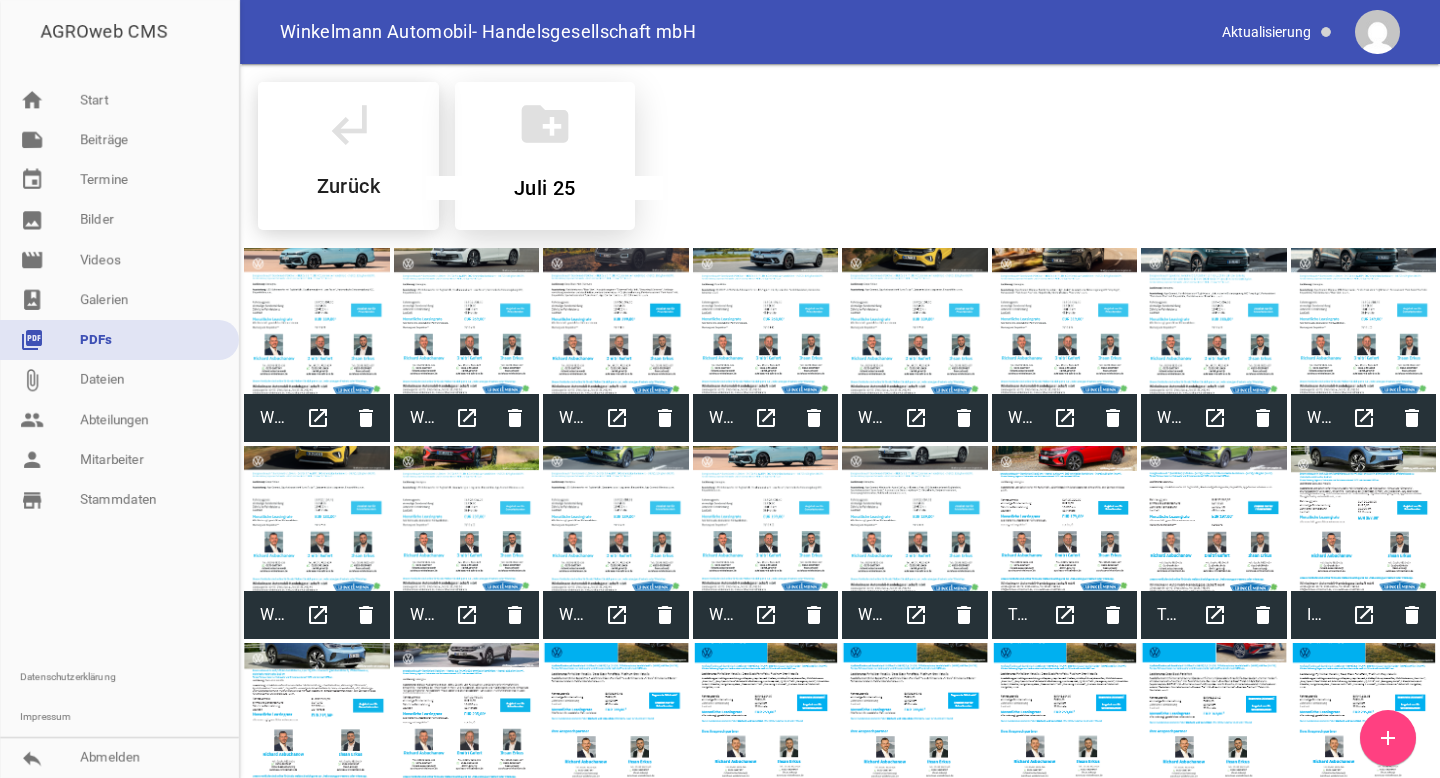 click on "create_new_folder" at bounding box center (545, 124) 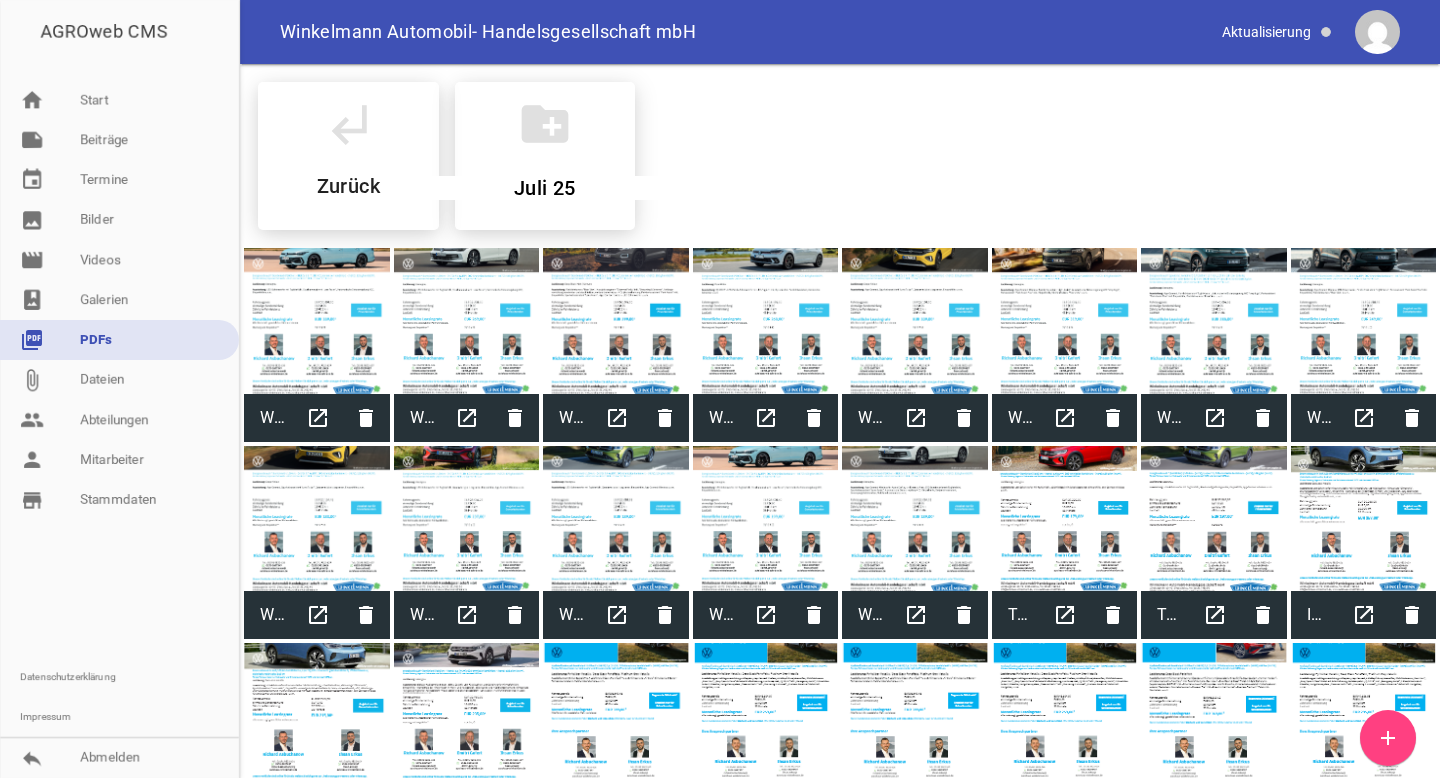 click on "add" at bounding box center (1388, 738) 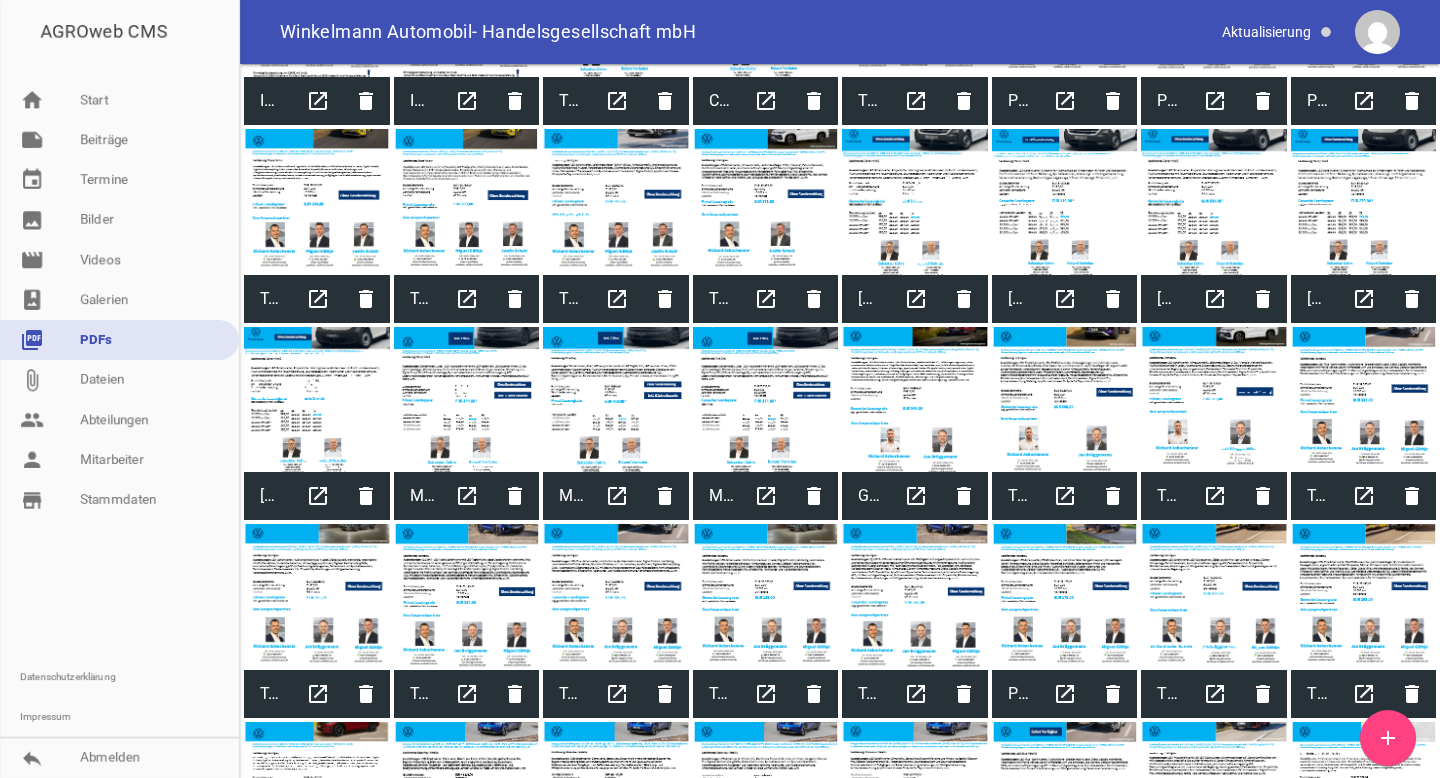 scroll, scrollTop: 2806, scrollLeft: 0, axis: vertical 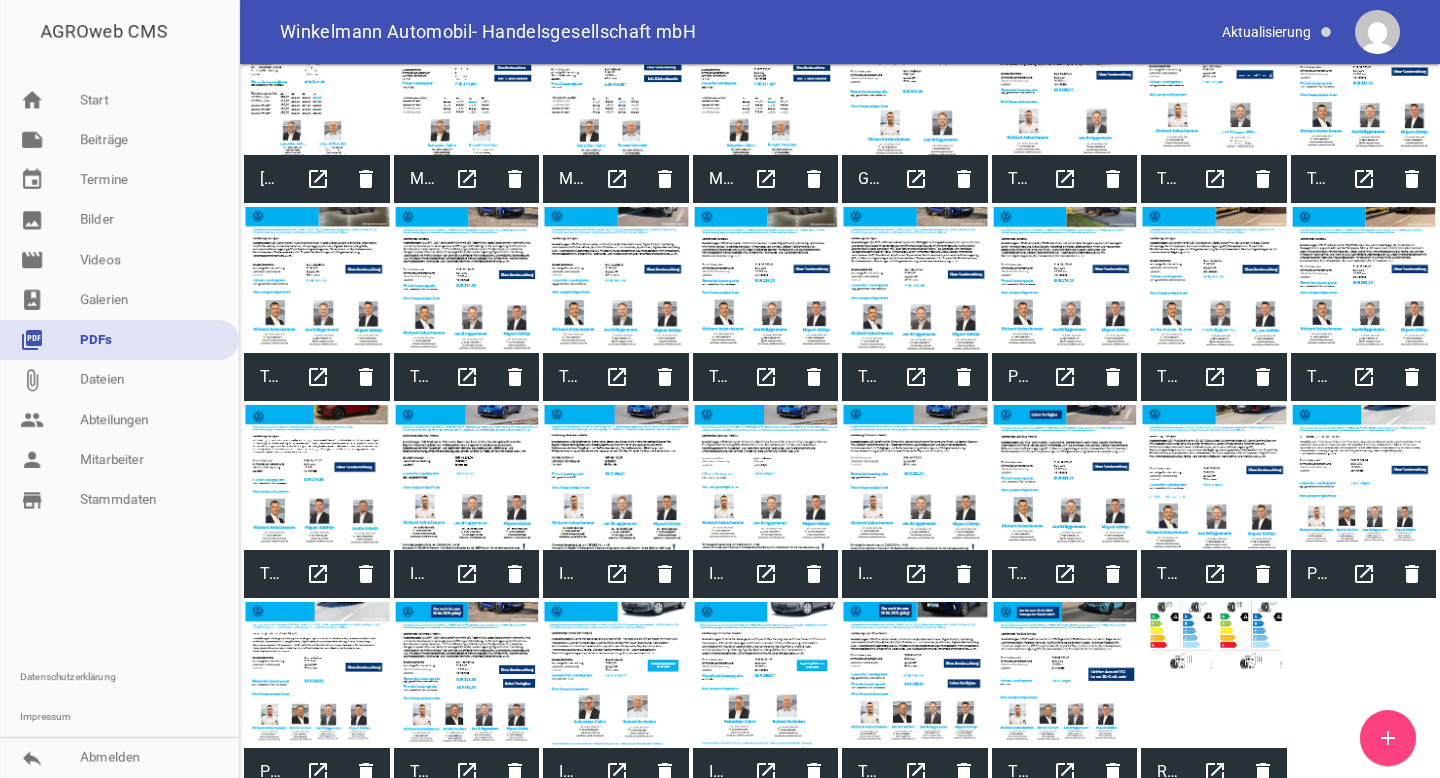 click on "Reifenlabel_Business Passat" at bounding box center [1166, 772] 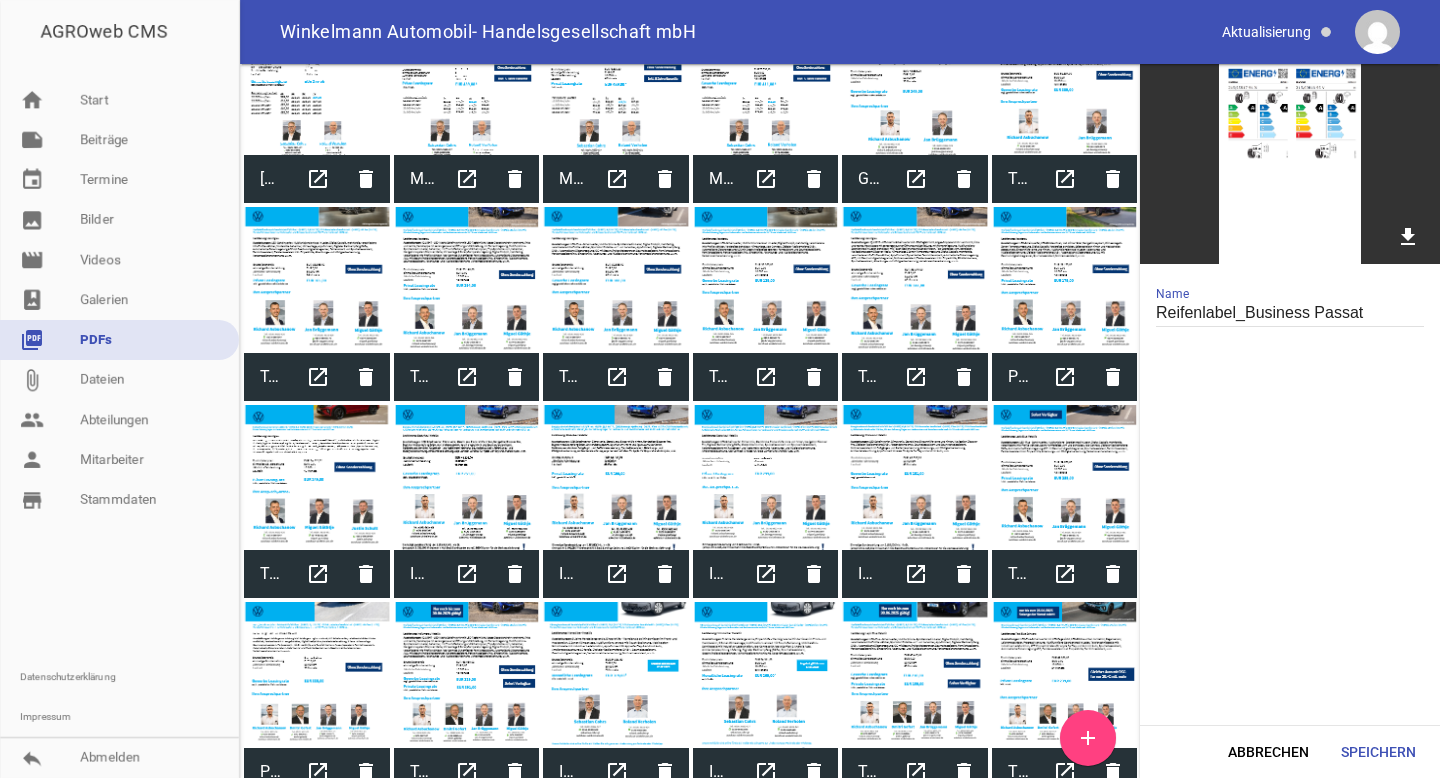 click at bounding box center [1065, 675] 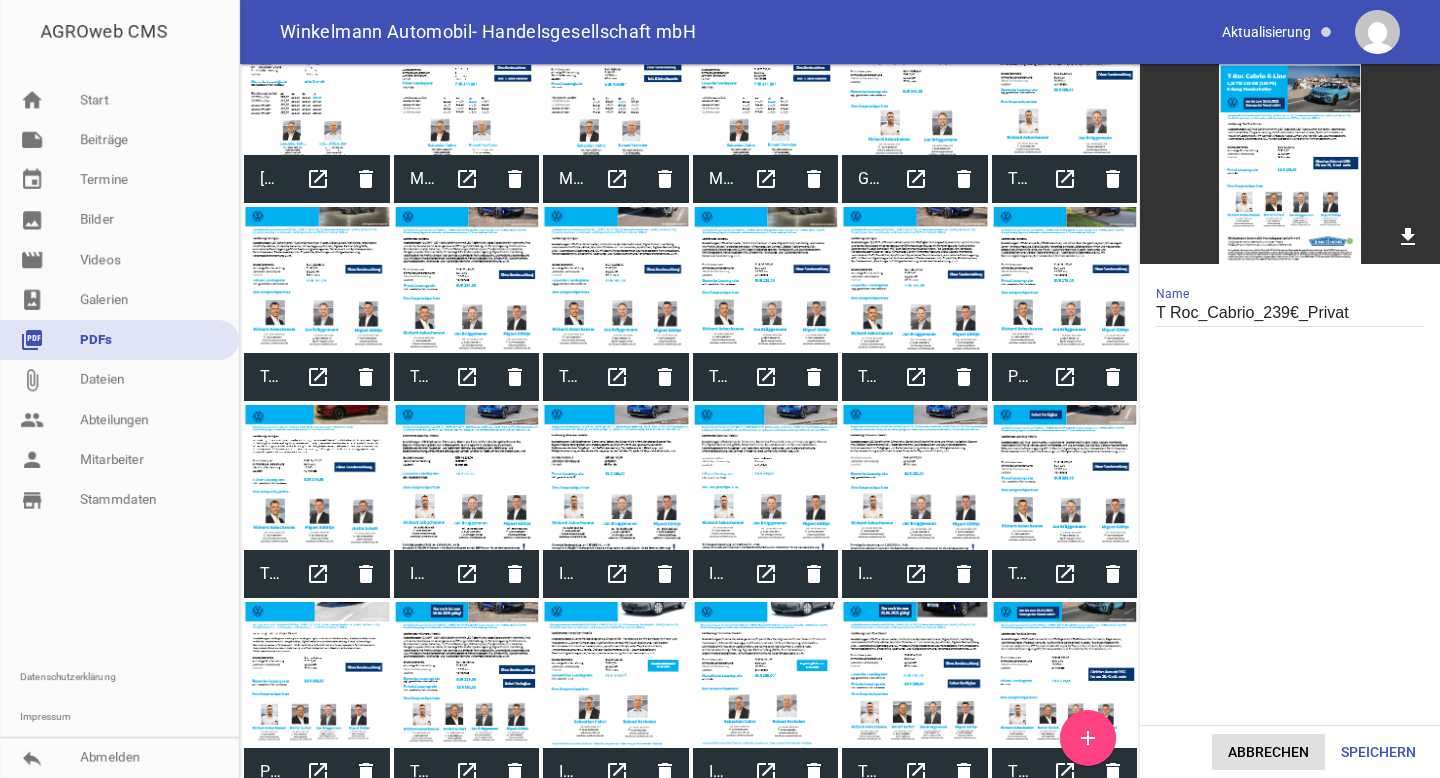 click on "Abbrechen" at bounding box center (1268, 752) 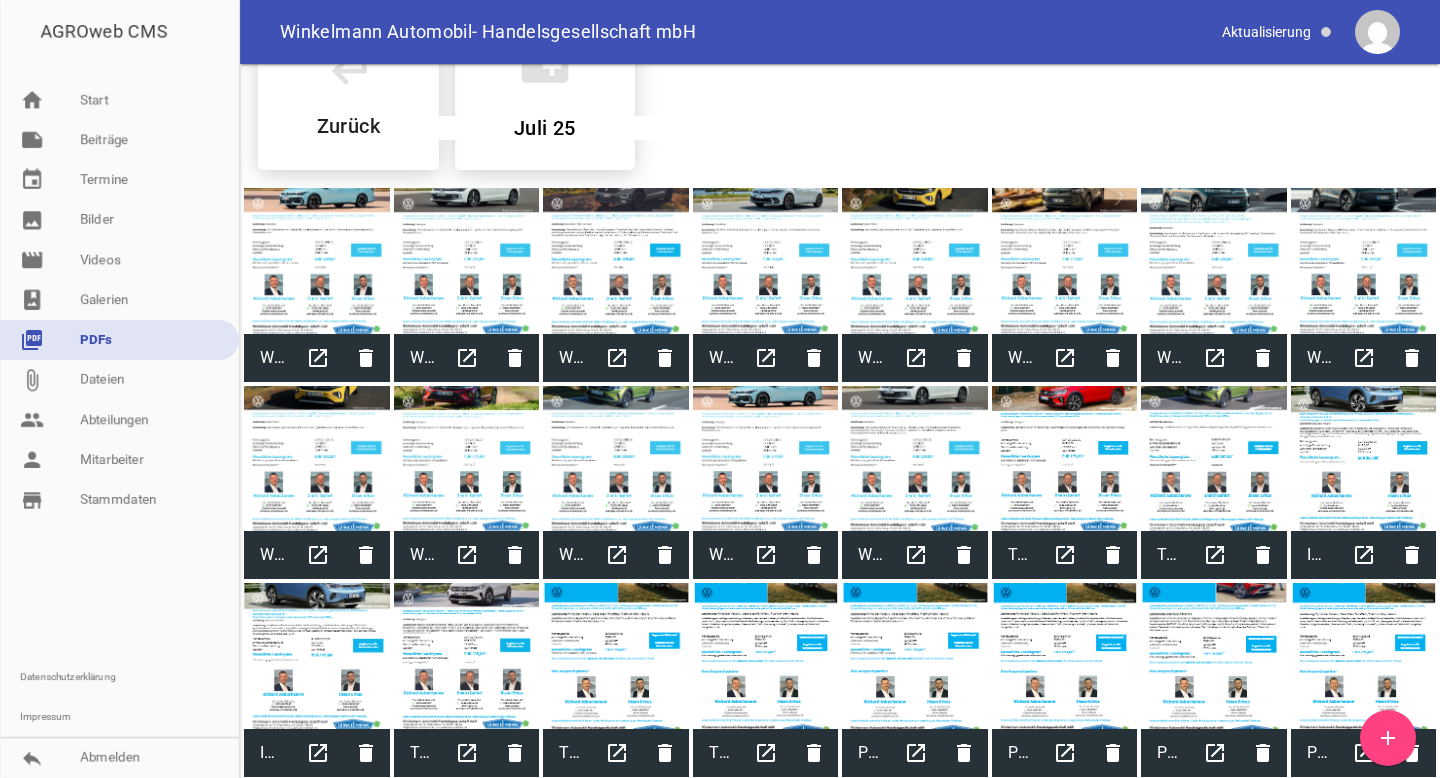 scroll, scrollTop: 0, scrollLeft: 0, axis: both 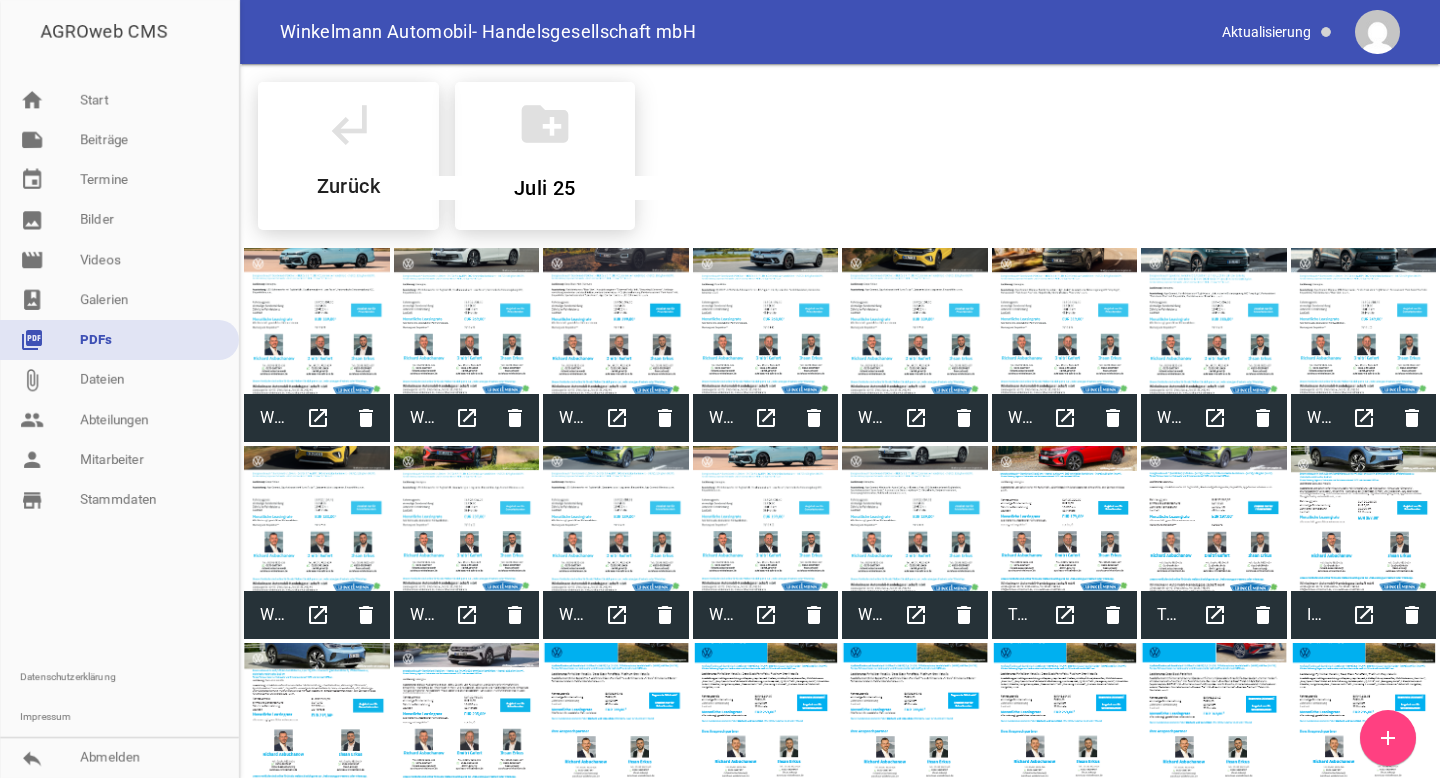 click on "subdirectory_arrow_left   Zurück    create_new_folder   Juli 25" at bounding box center [840, 156] 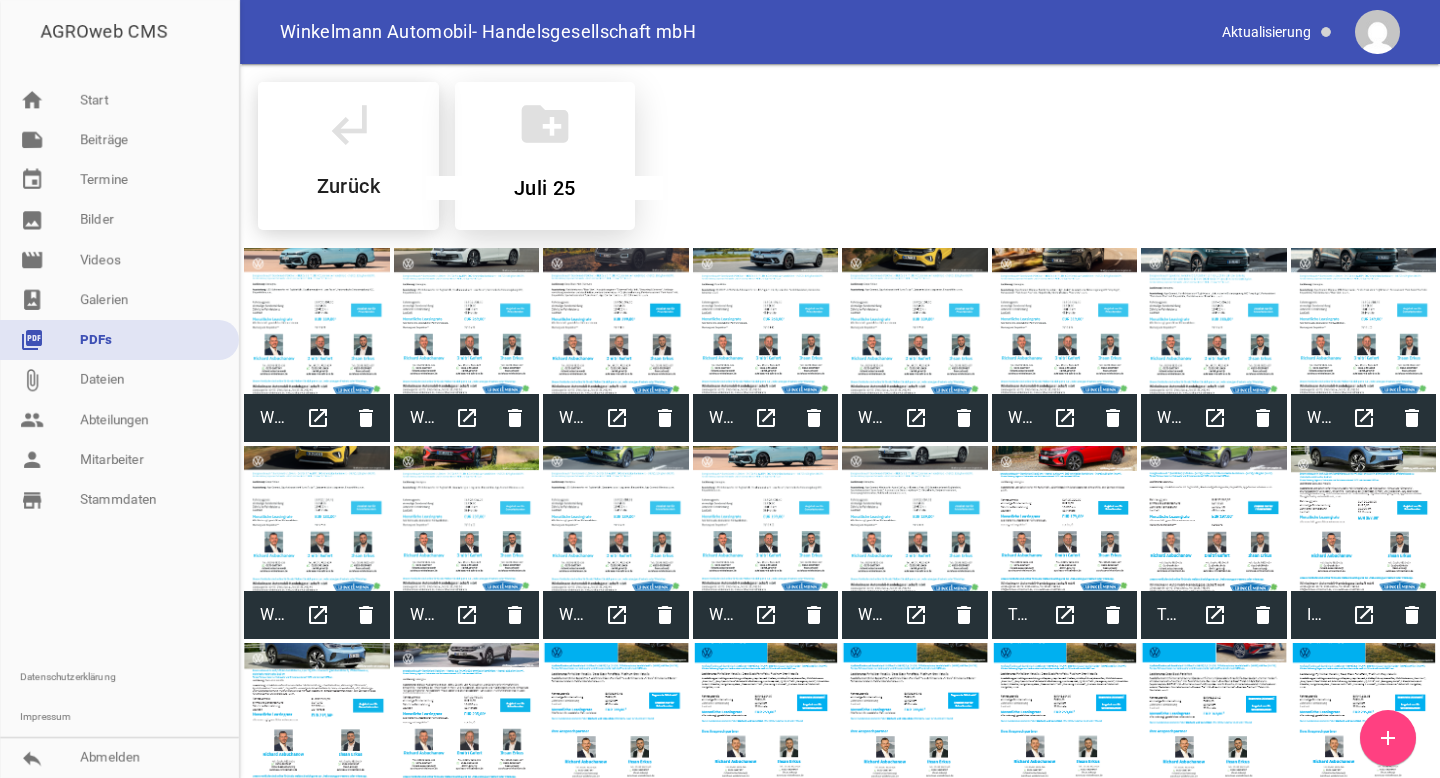 click on "create_new_folder" at bounding box center [545, 124] 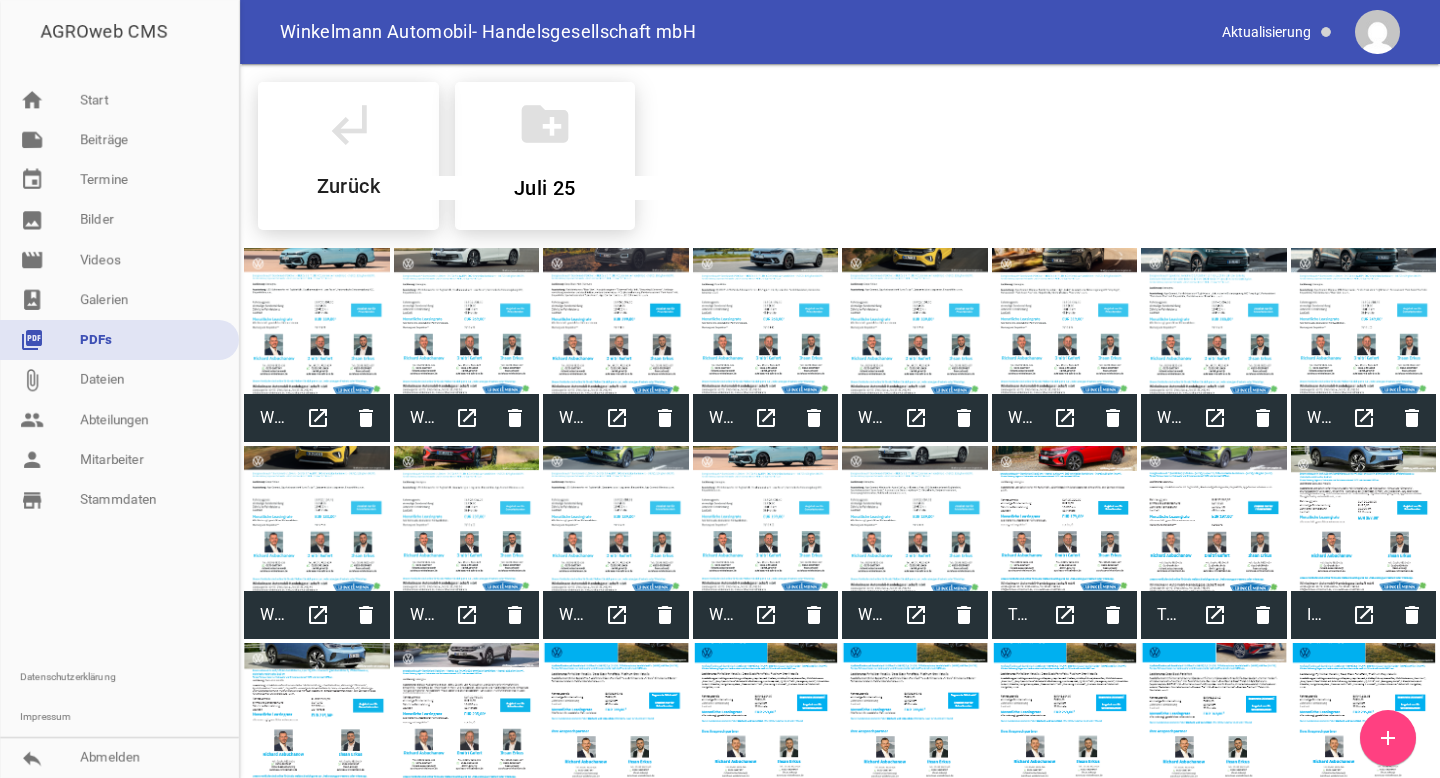 click on "subdirectory_arrow_left   Zurück    create_new_folder   Juli 25" at bounding box center (840, 156) 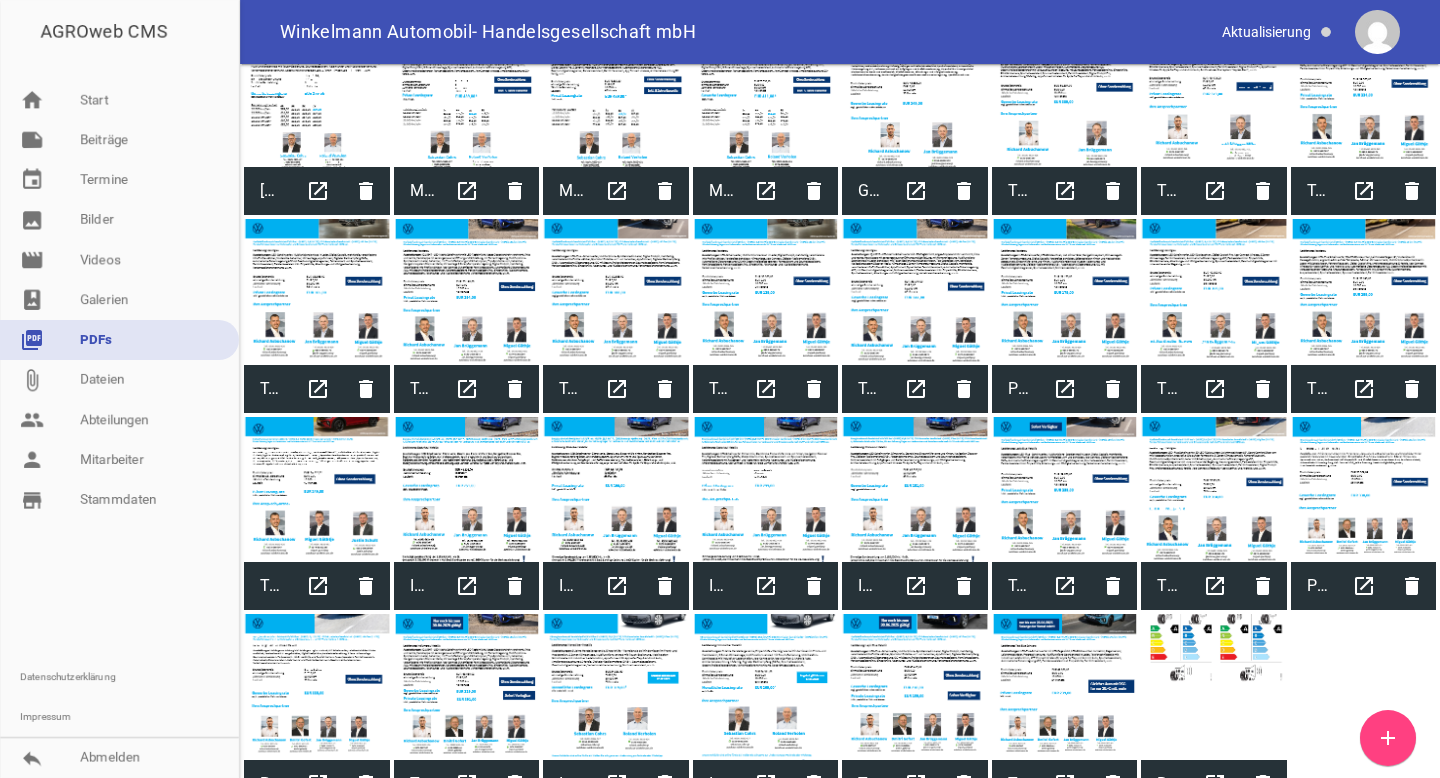 scroll, scrollTop: 2784, scrollLeft: 0, axis: vertical 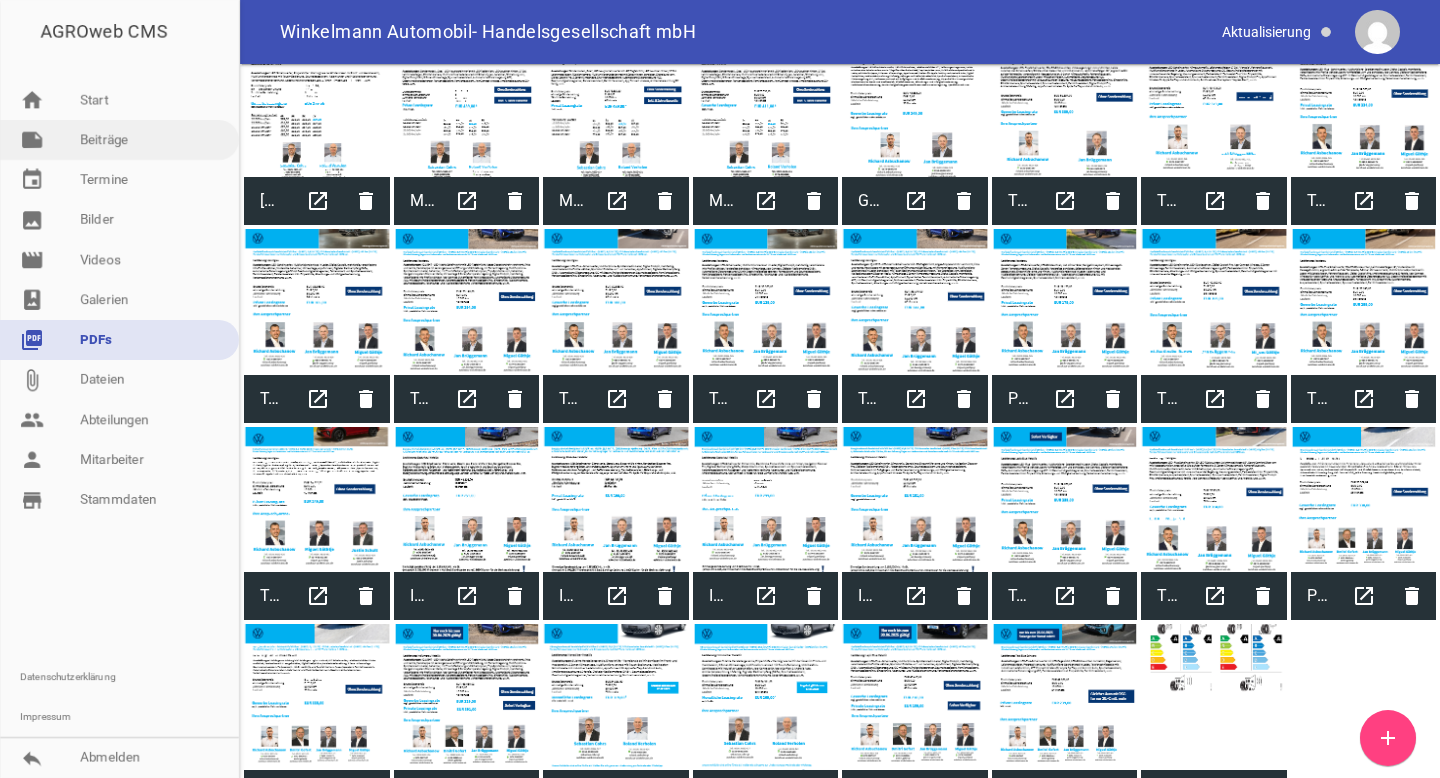 click on "note Beiträge" at bounding box center [119, 140] 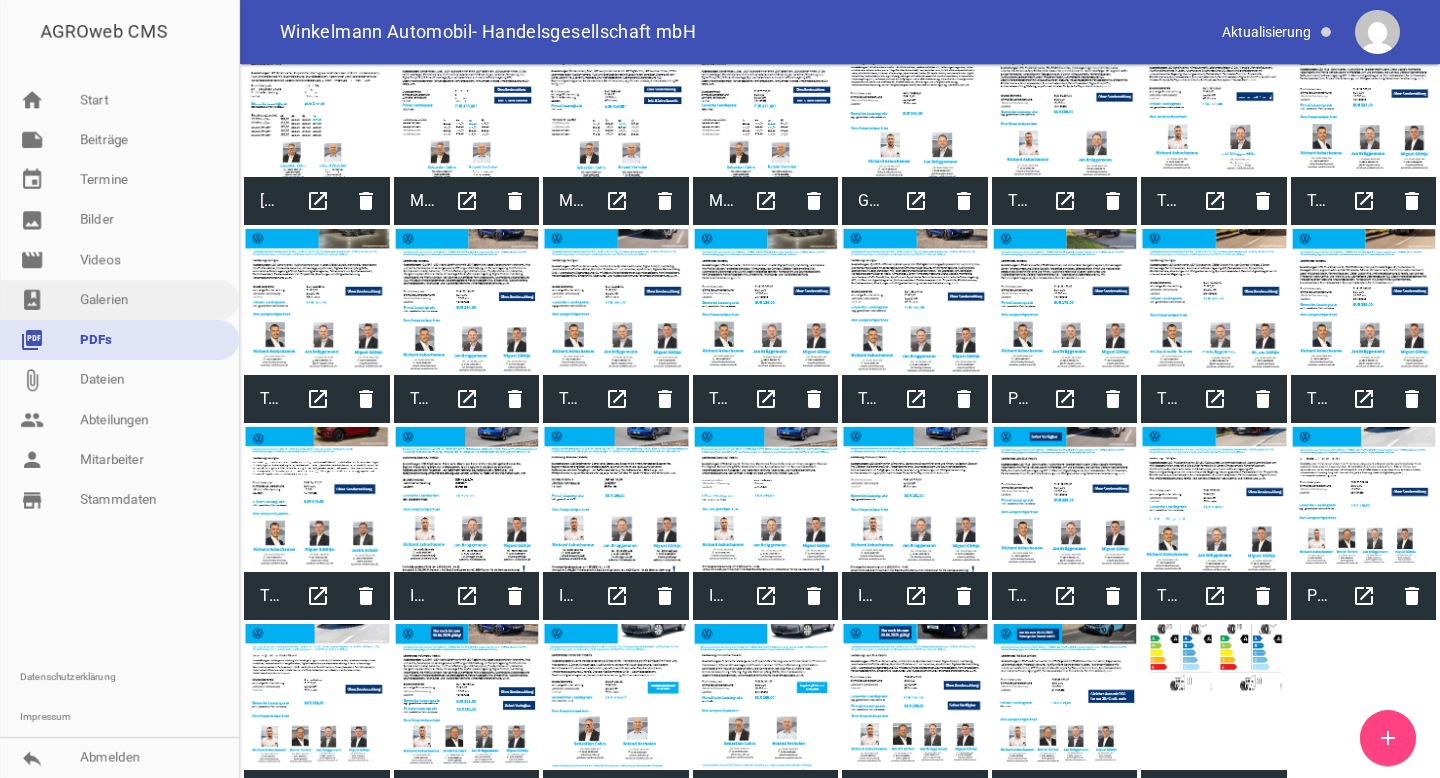click on "photo_album Galerien" at bounding box center (119, 300) 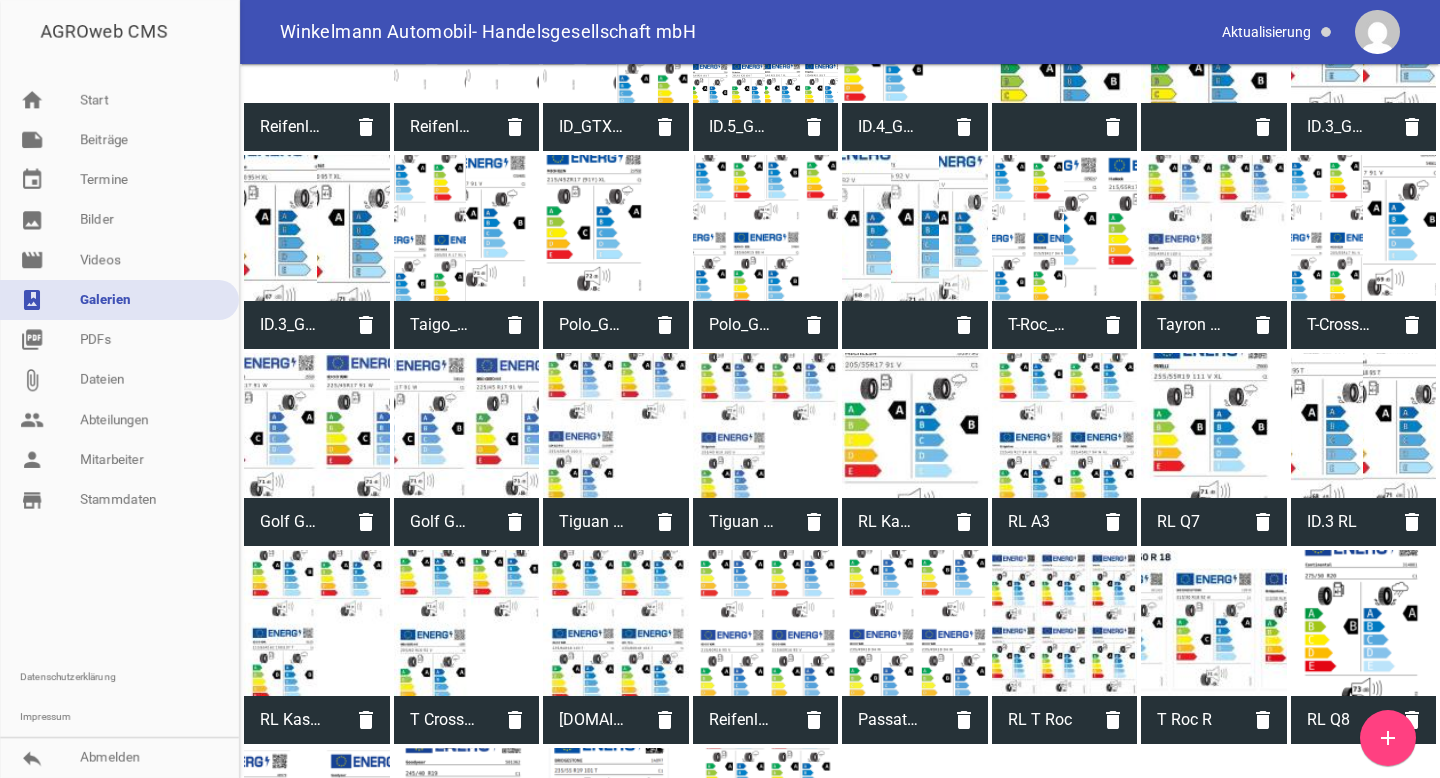 scroll, scrollTop: 1645, scrollLeft: 0, axis: vertical 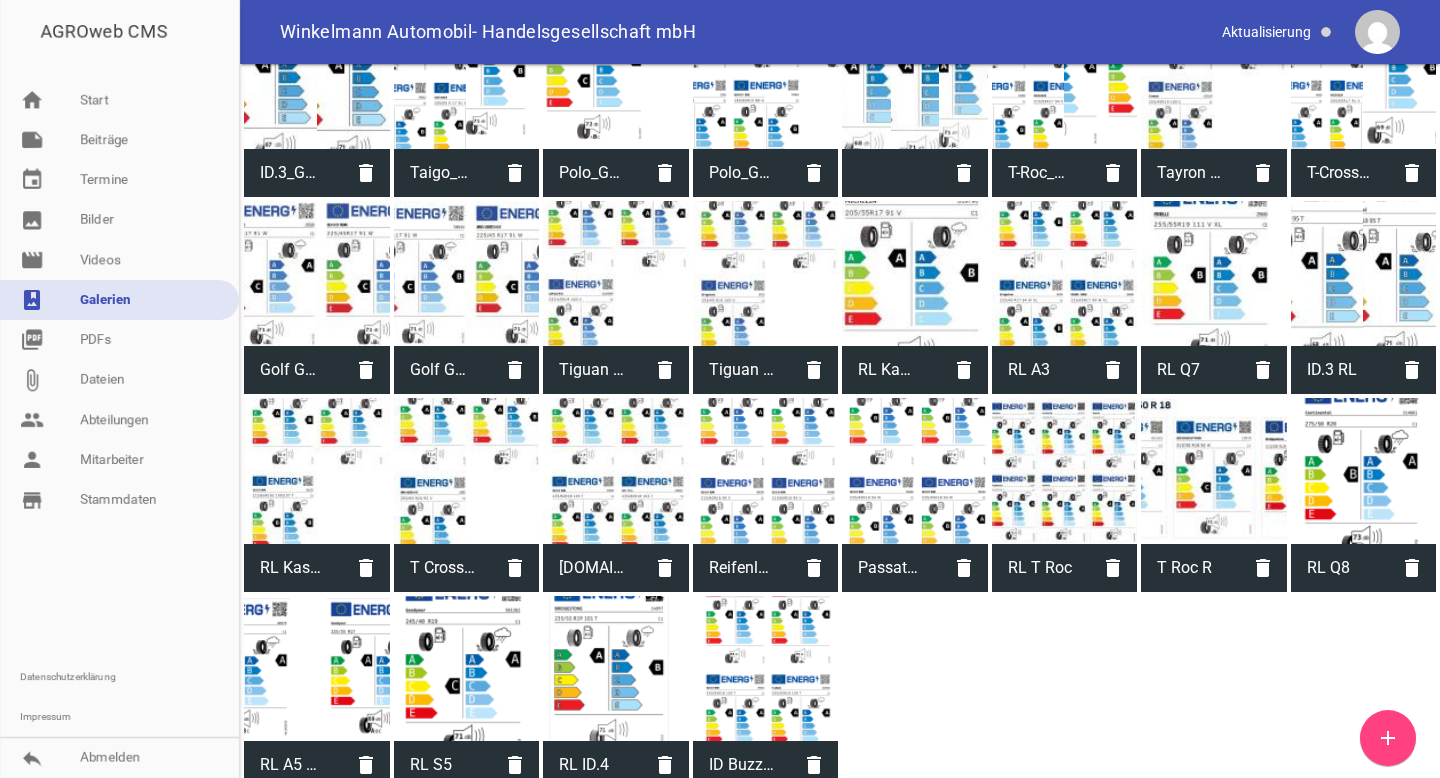 click on "add" at bounding box center (1388, 738) 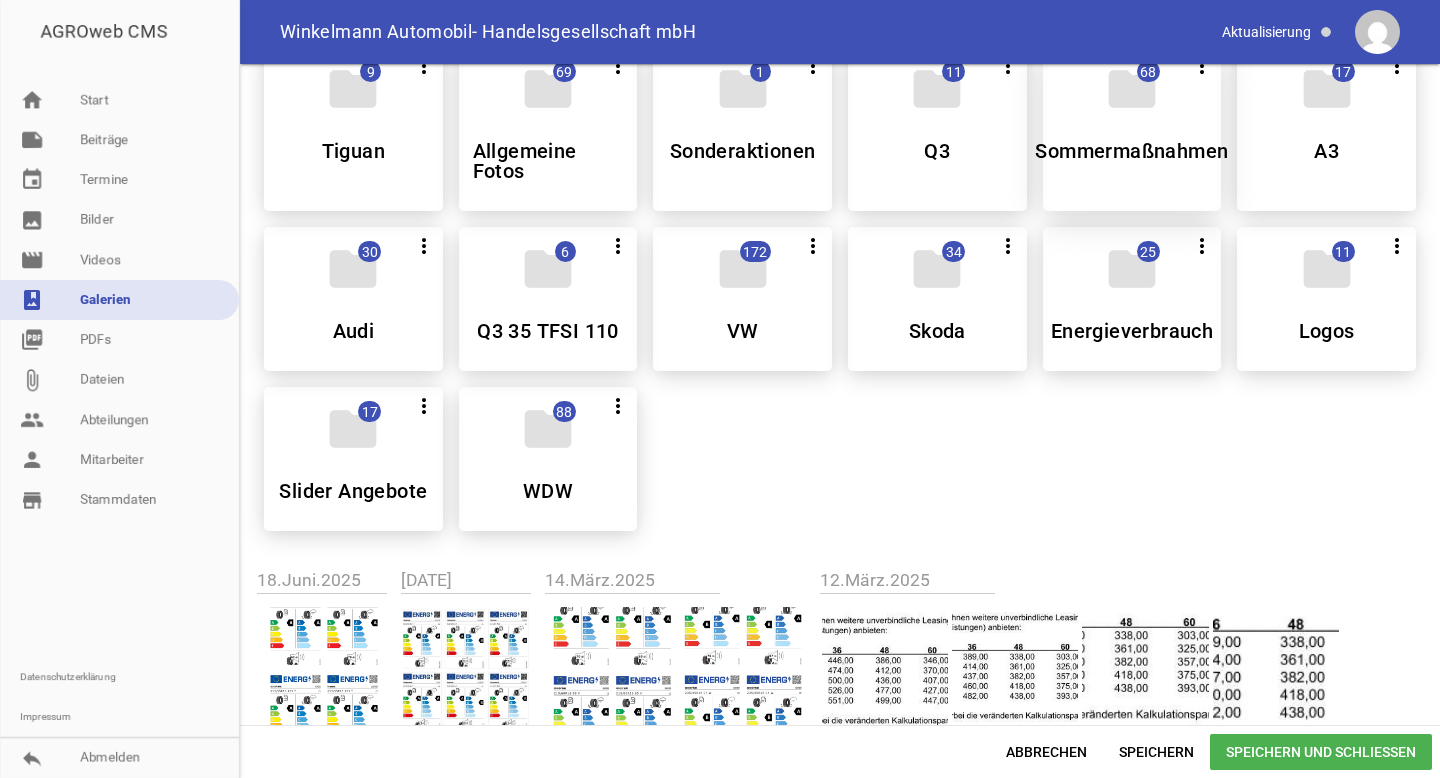 scroll, scrollTop: 0, scrollLeft: 0, axis: both 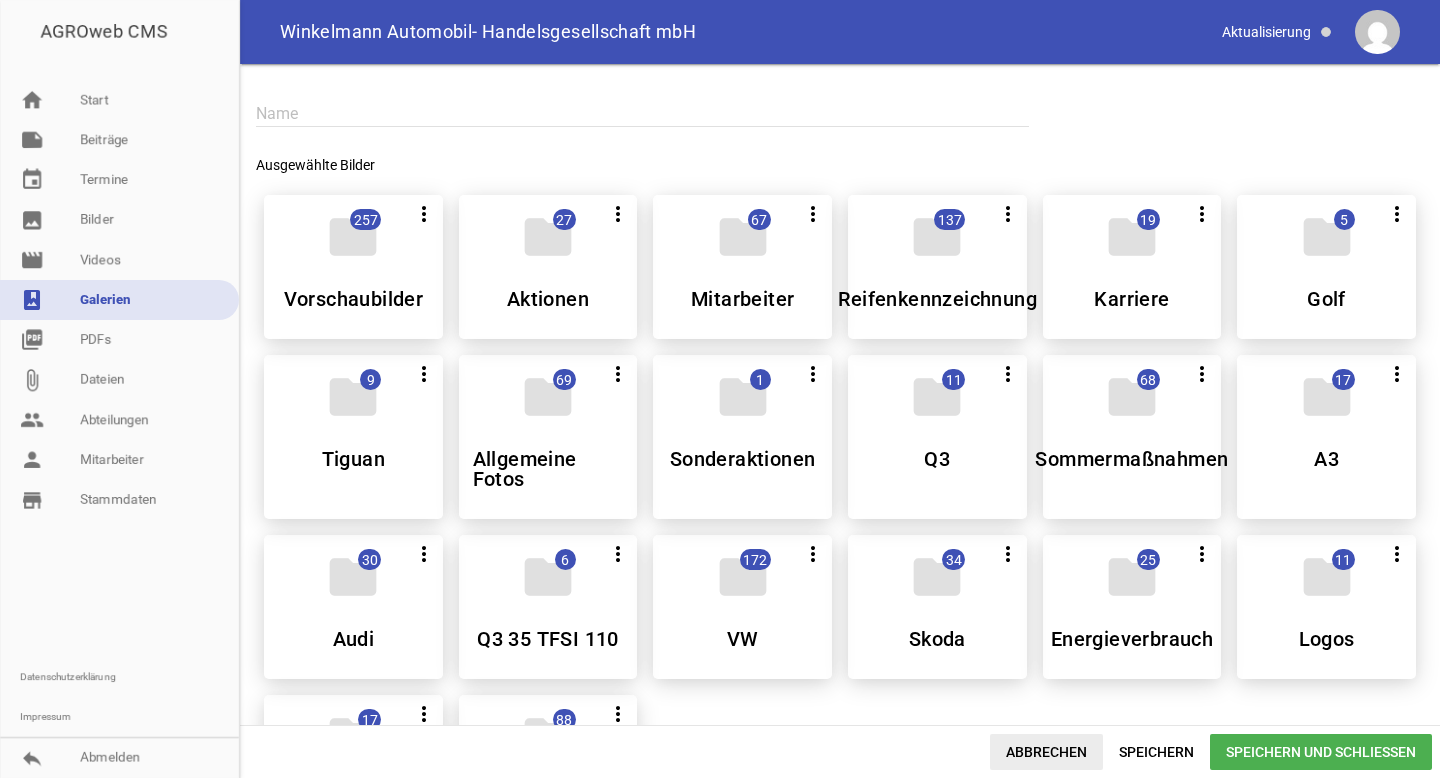 click on "Abbrechen" at bounding box center [1046, 752] 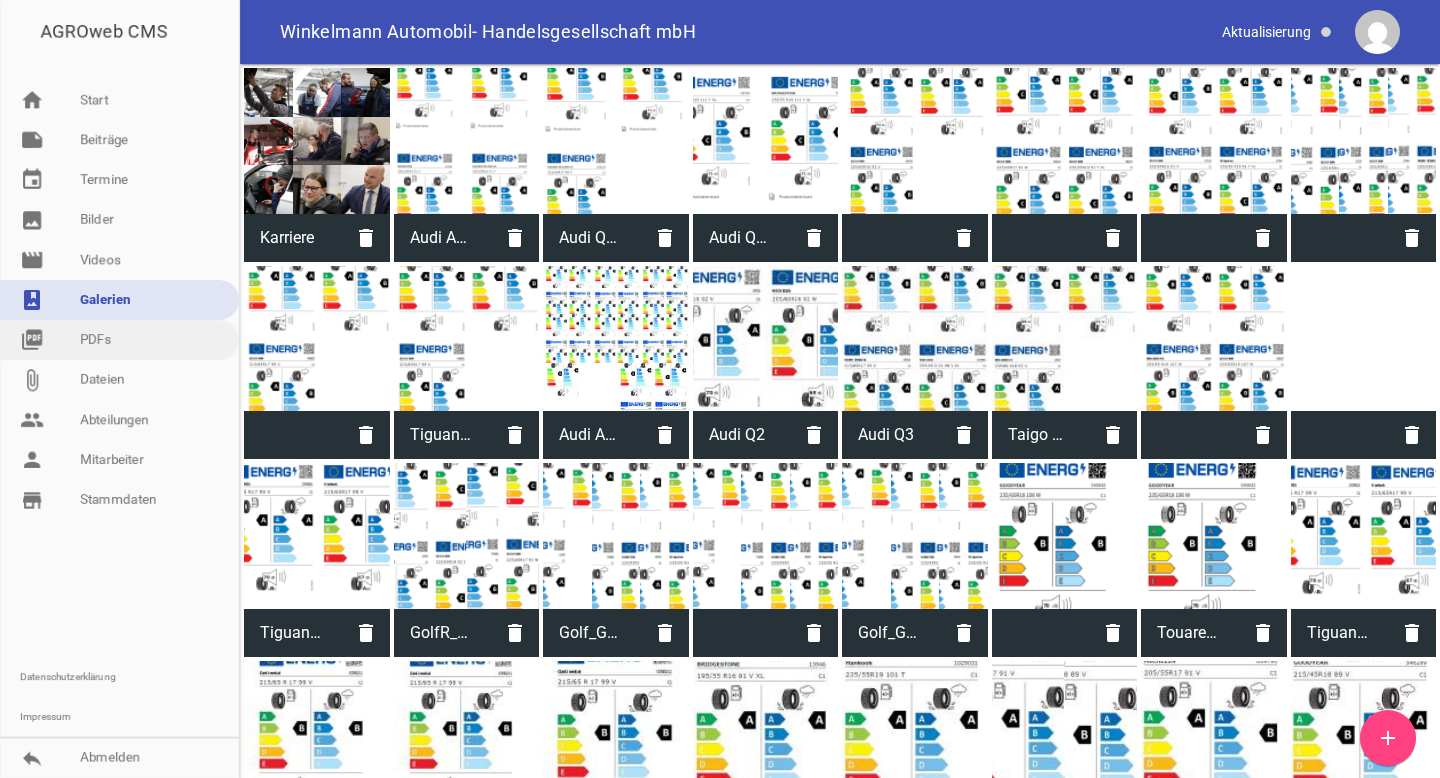 click on "picture_as_pdf PDFs" at bounding box center [119, 340] 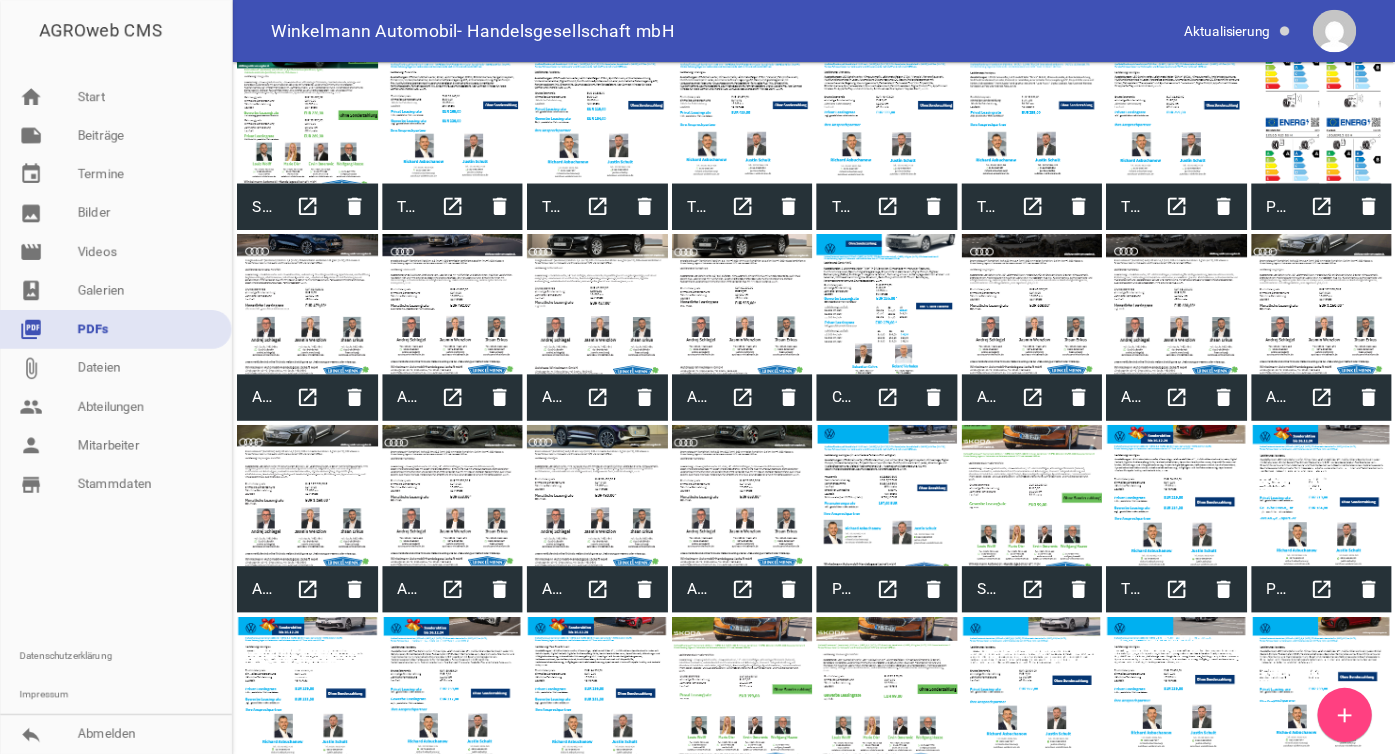 scroll, scrollTop: 1665, scrollLeft: 0, axis: vertical 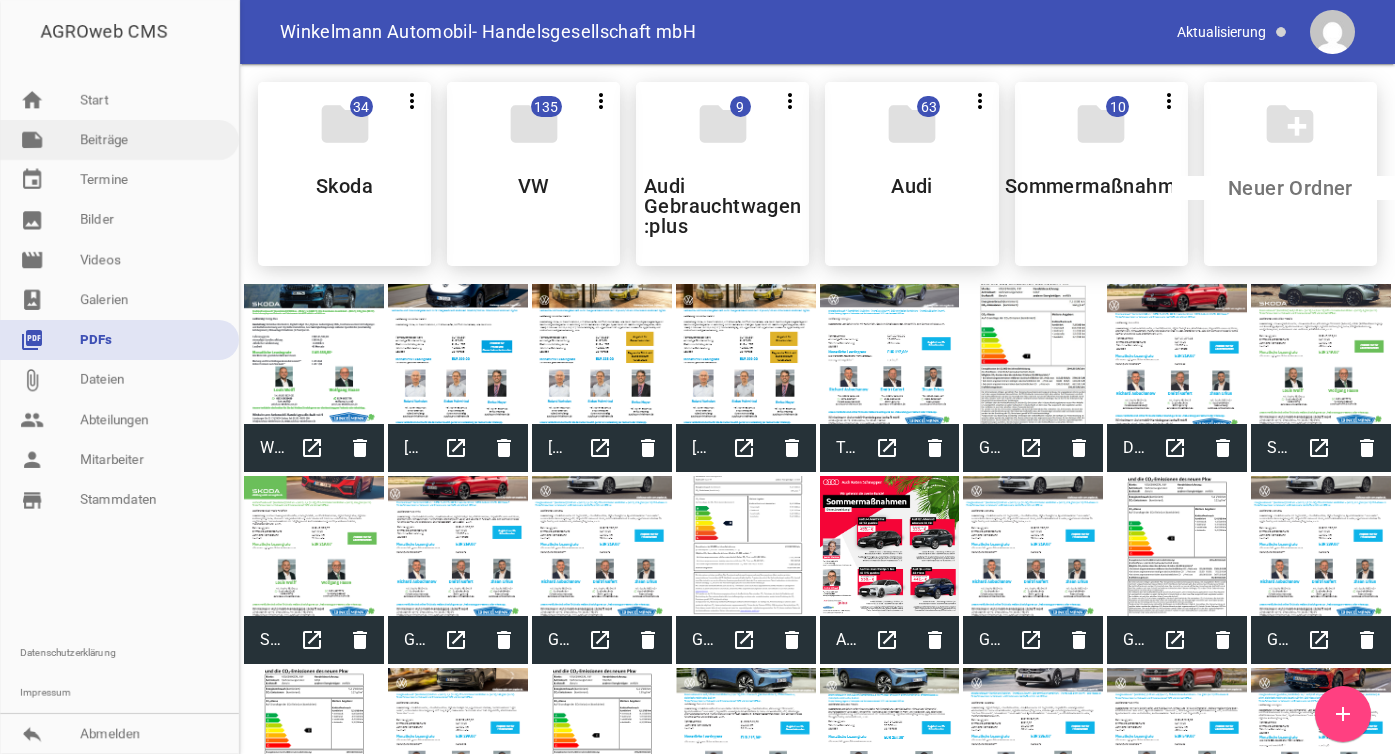 click on "note Beiträge" at bounding box center (119, 140) 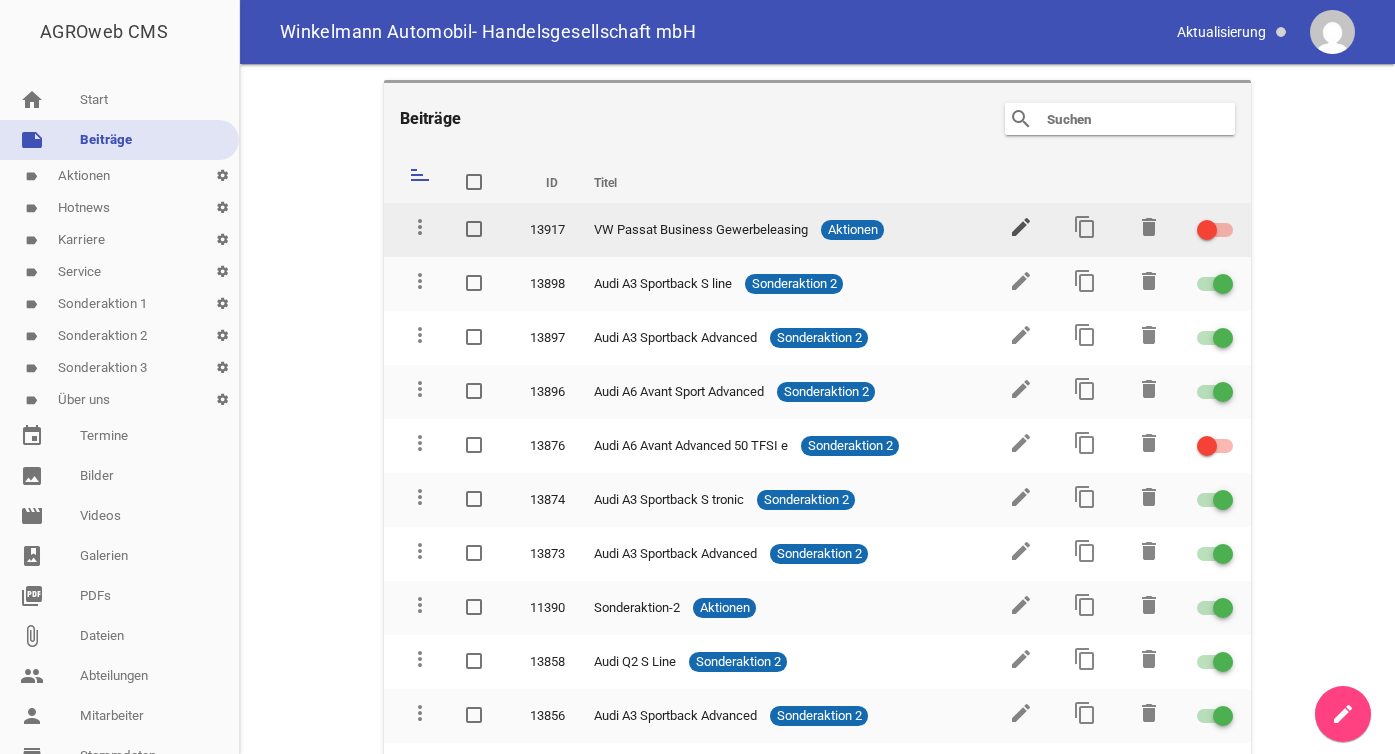 click on "edit" at bounding box center (1021, 227) 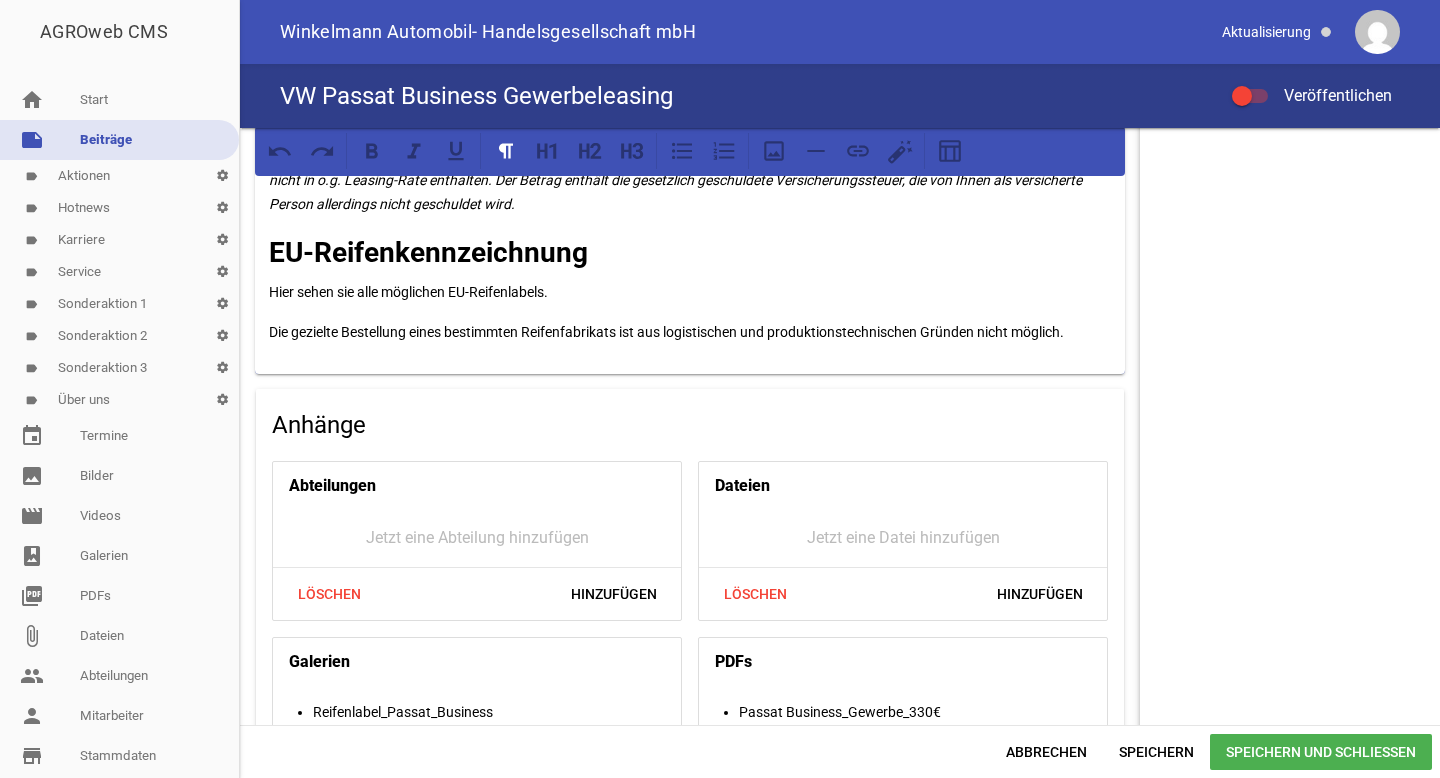 scroll, scrollTop: 2121, scrollLeft: 0, axis: vertical 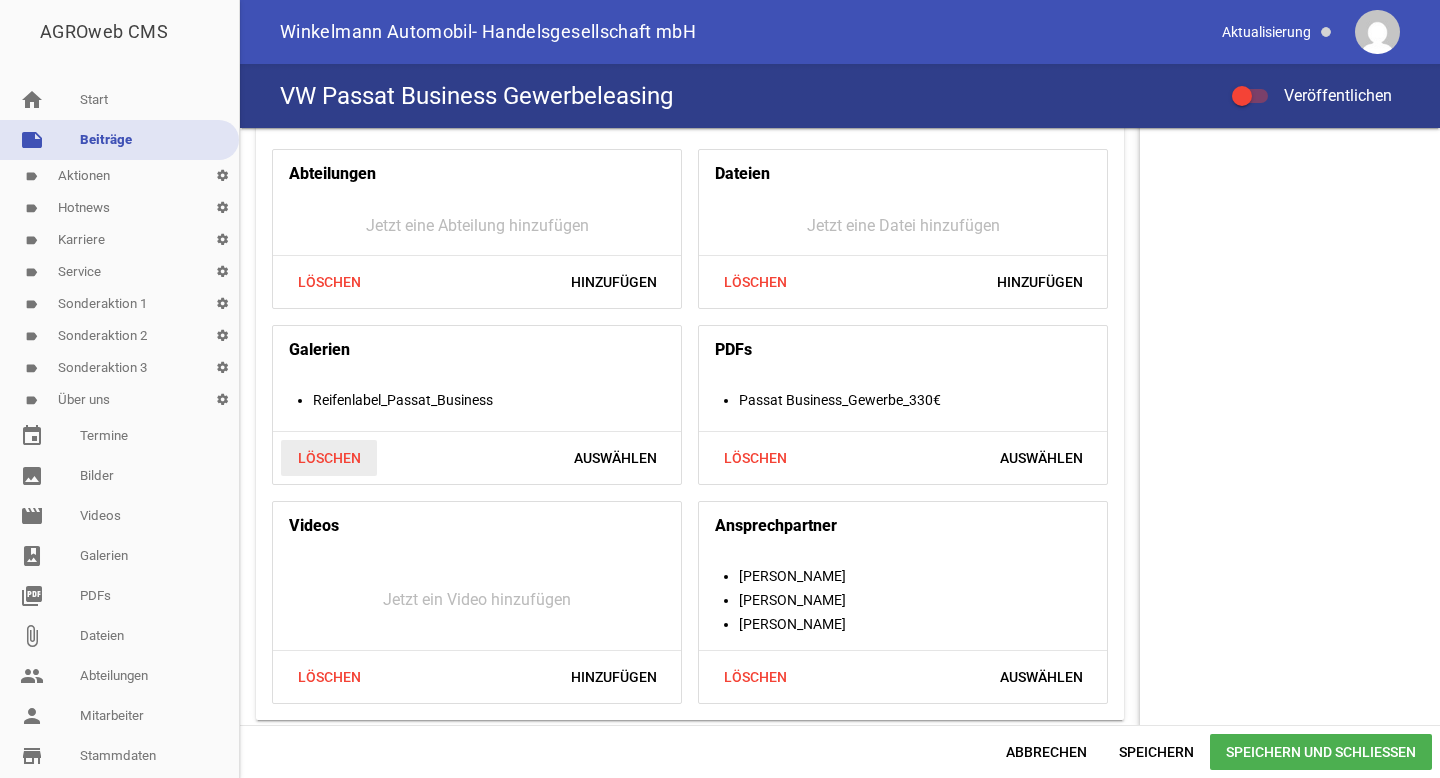 click on "Löschen" at bounding box center [329, 458] 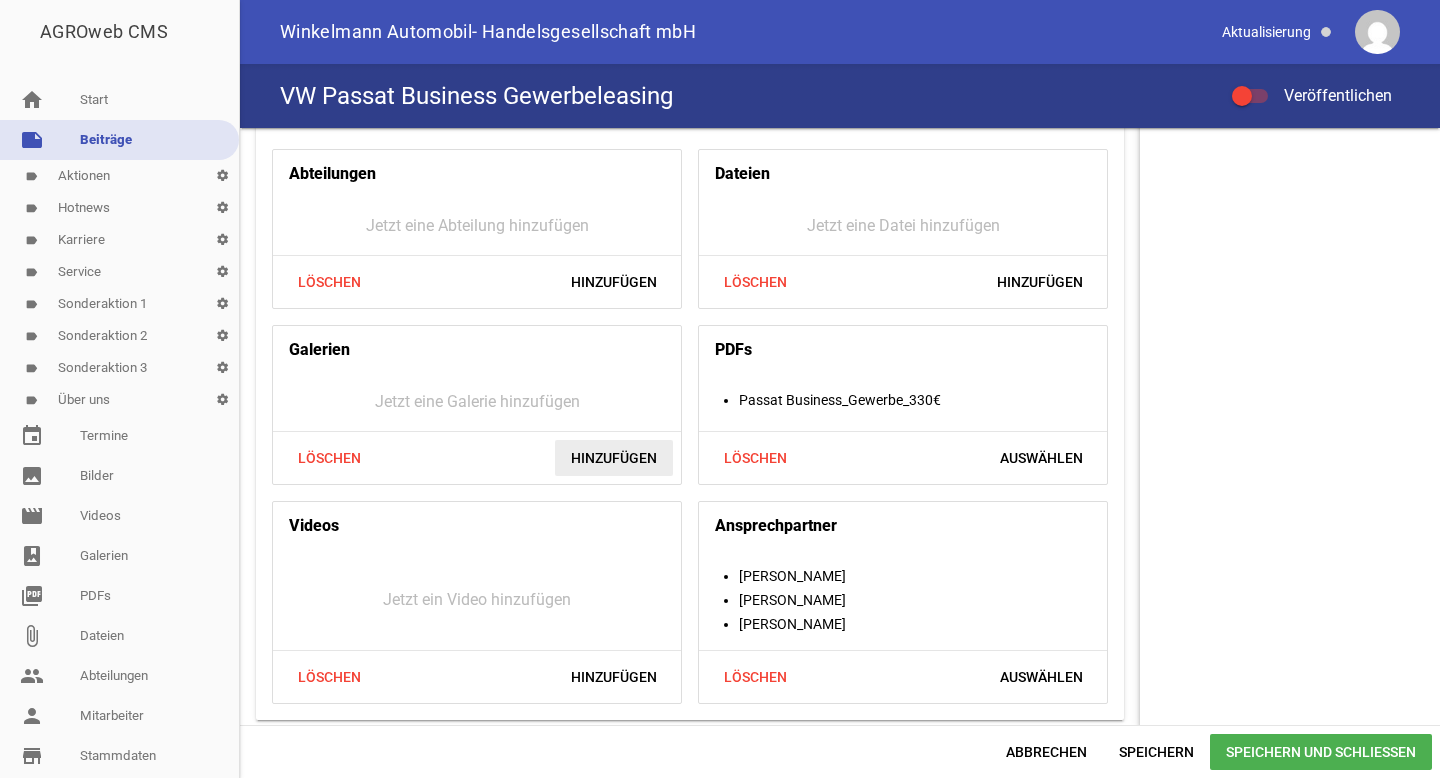 click on "Hinzufügen" at bounding box center [614, 458] 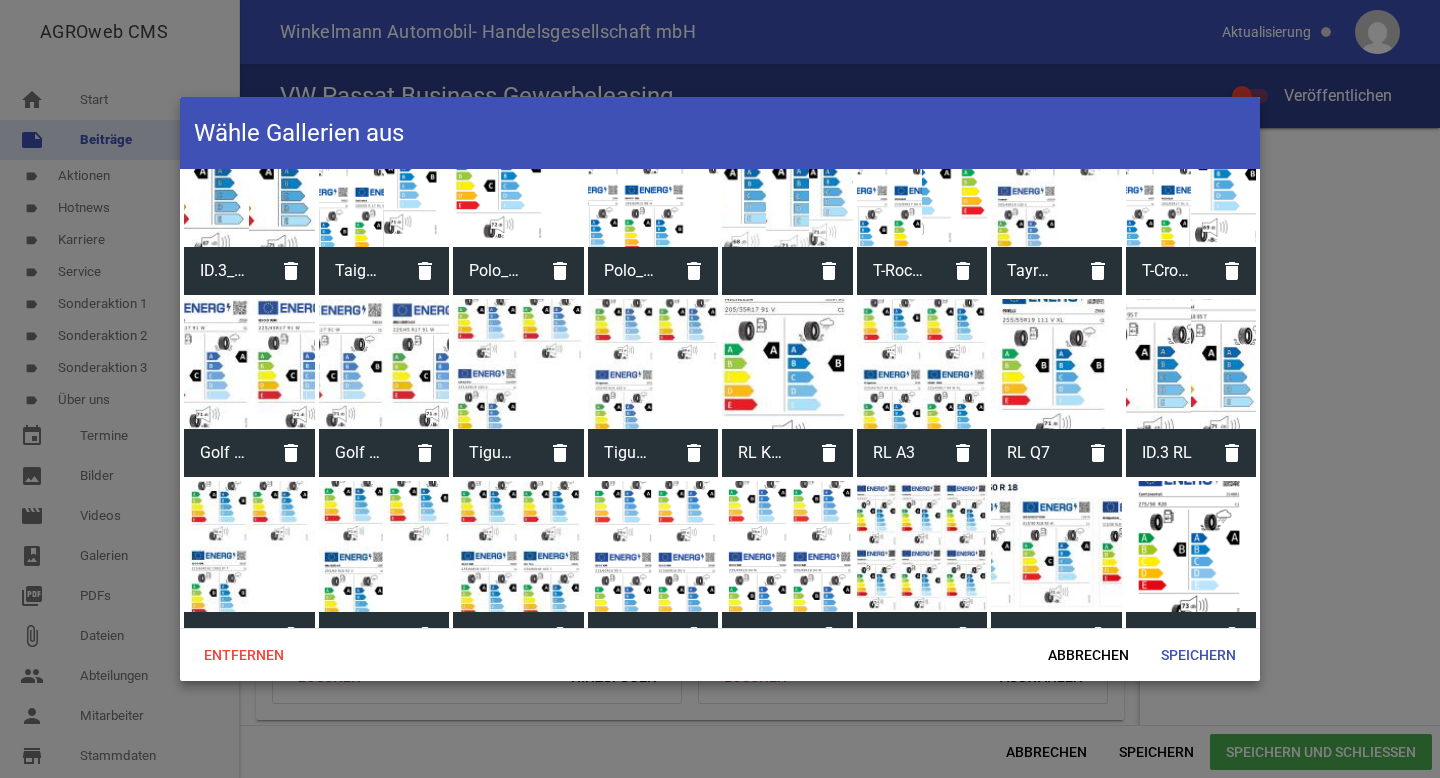 scroll, scrollTop: 1720, scrollLeft: 0, axis: vertical 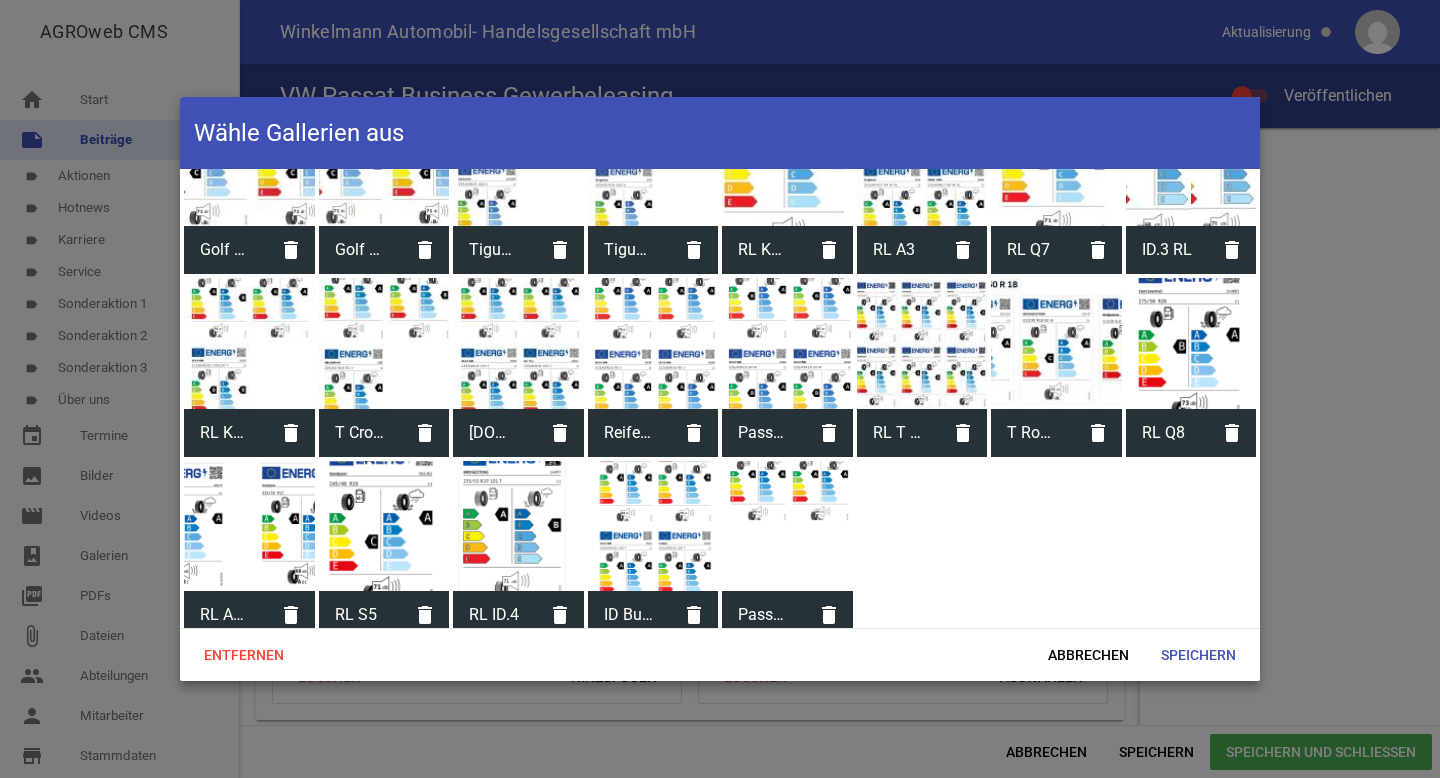 click at bounding box center [787, 526] 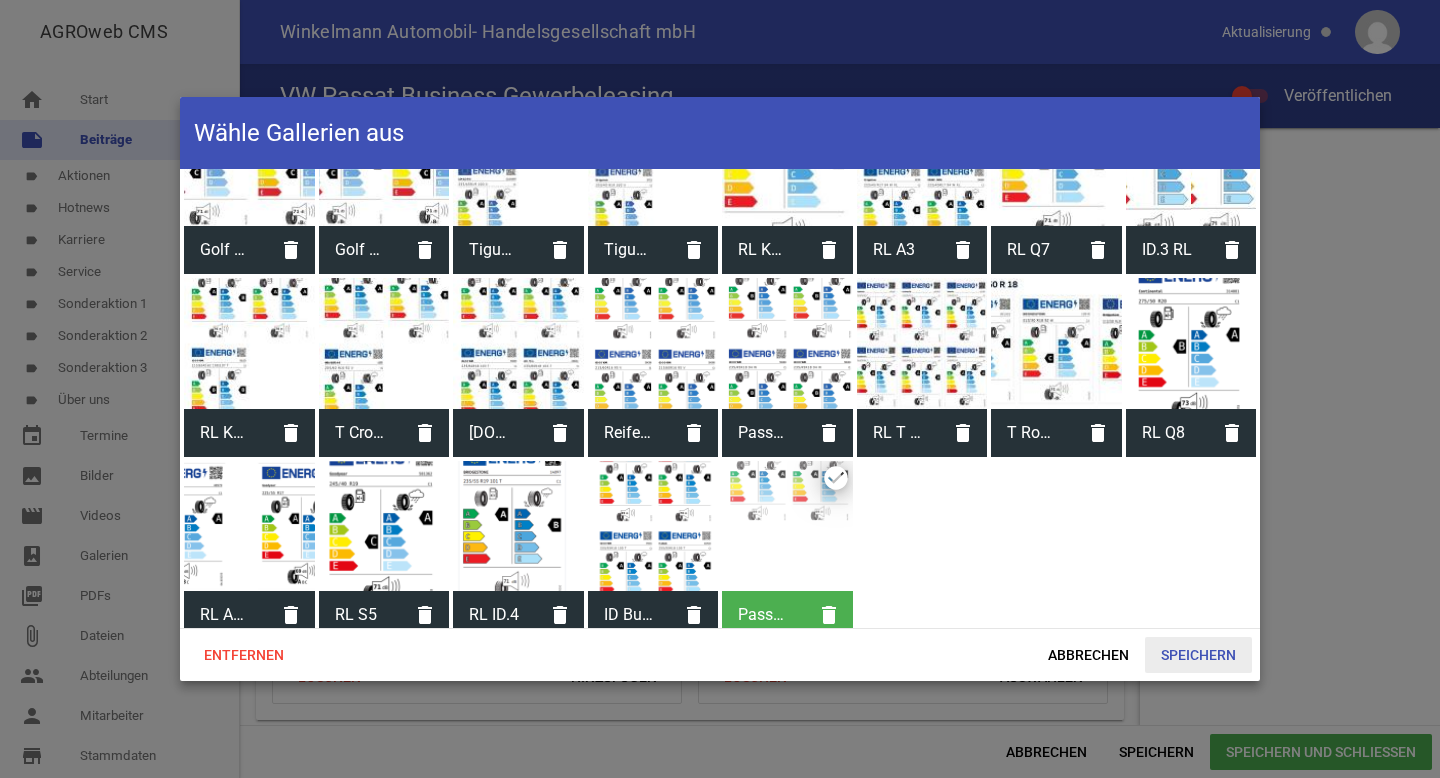click on "Speichern" at bounding box center (1198, 655) 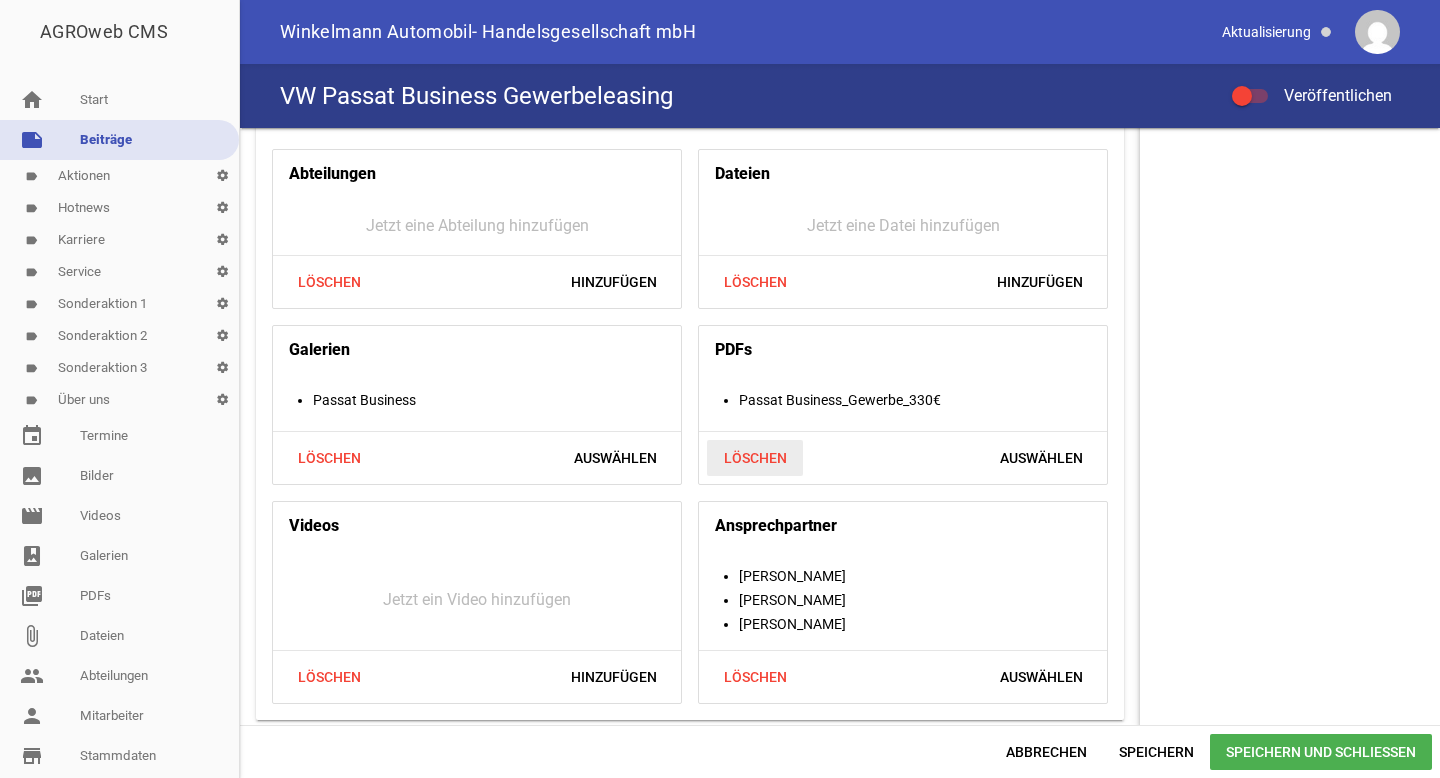 click on "Löschen" at bounding box center (755, 458) 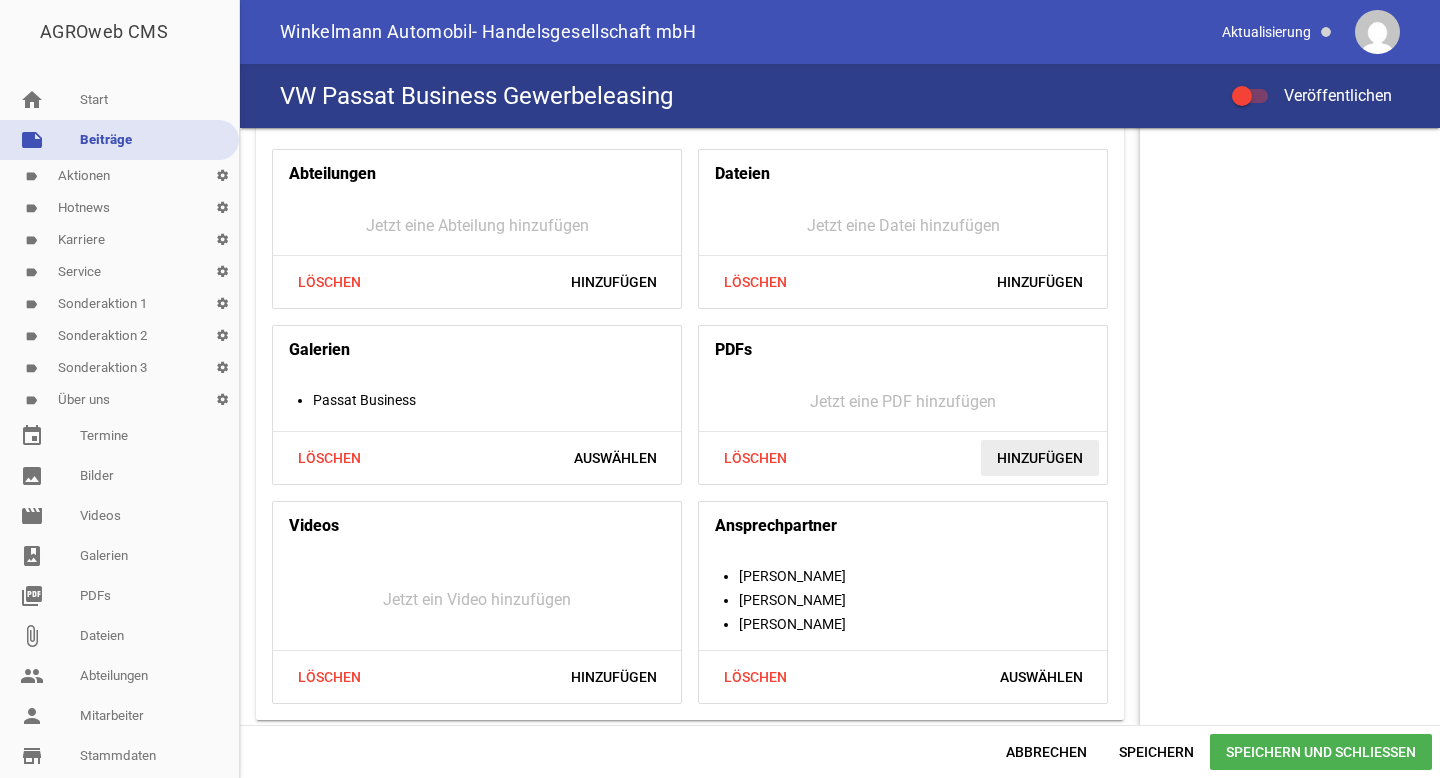 click on "Hinzufügen" at bounding box center (1040, 458) 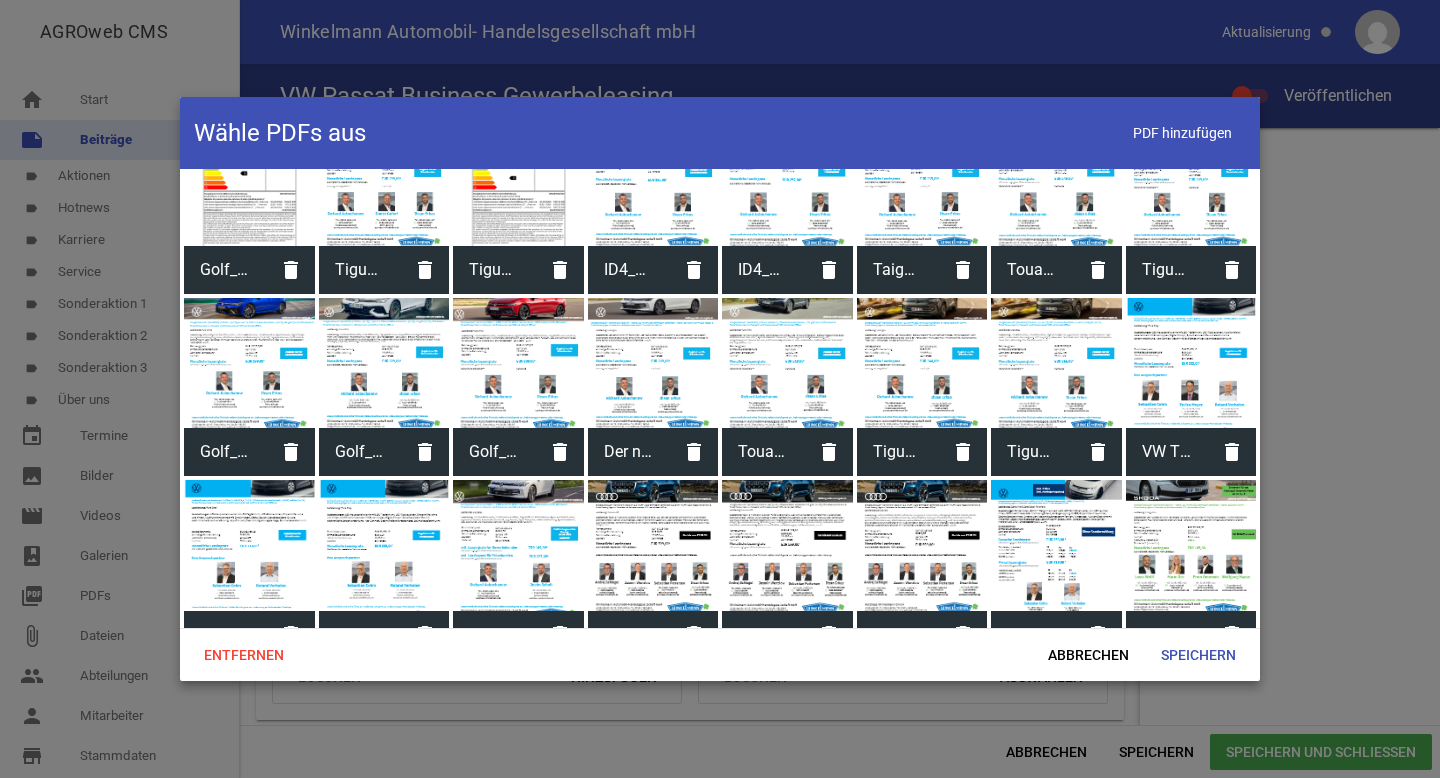 scroll, scrollTop: 0, scrollLeft: 0, axis: both 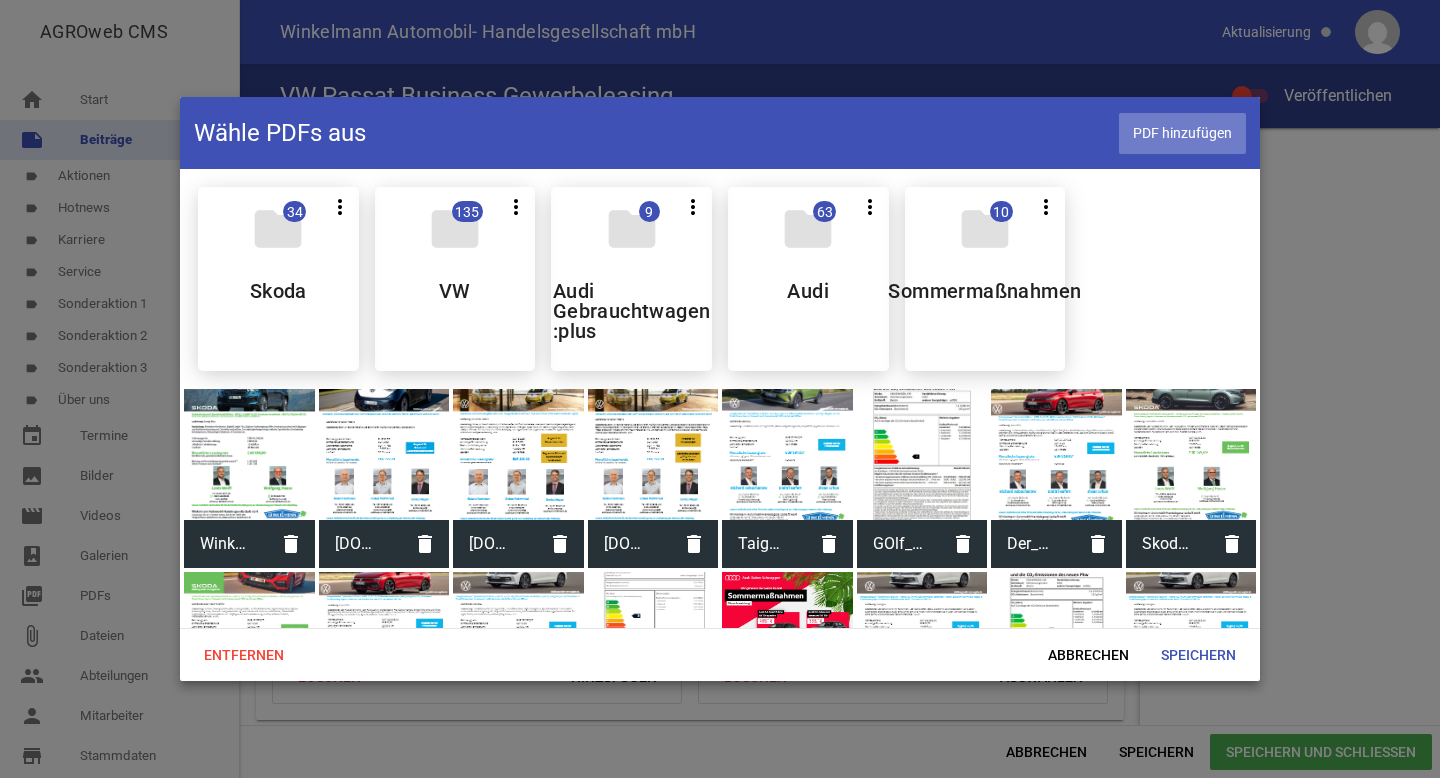click on "PDF hinzufügen" at bounding box center [1182, 133] 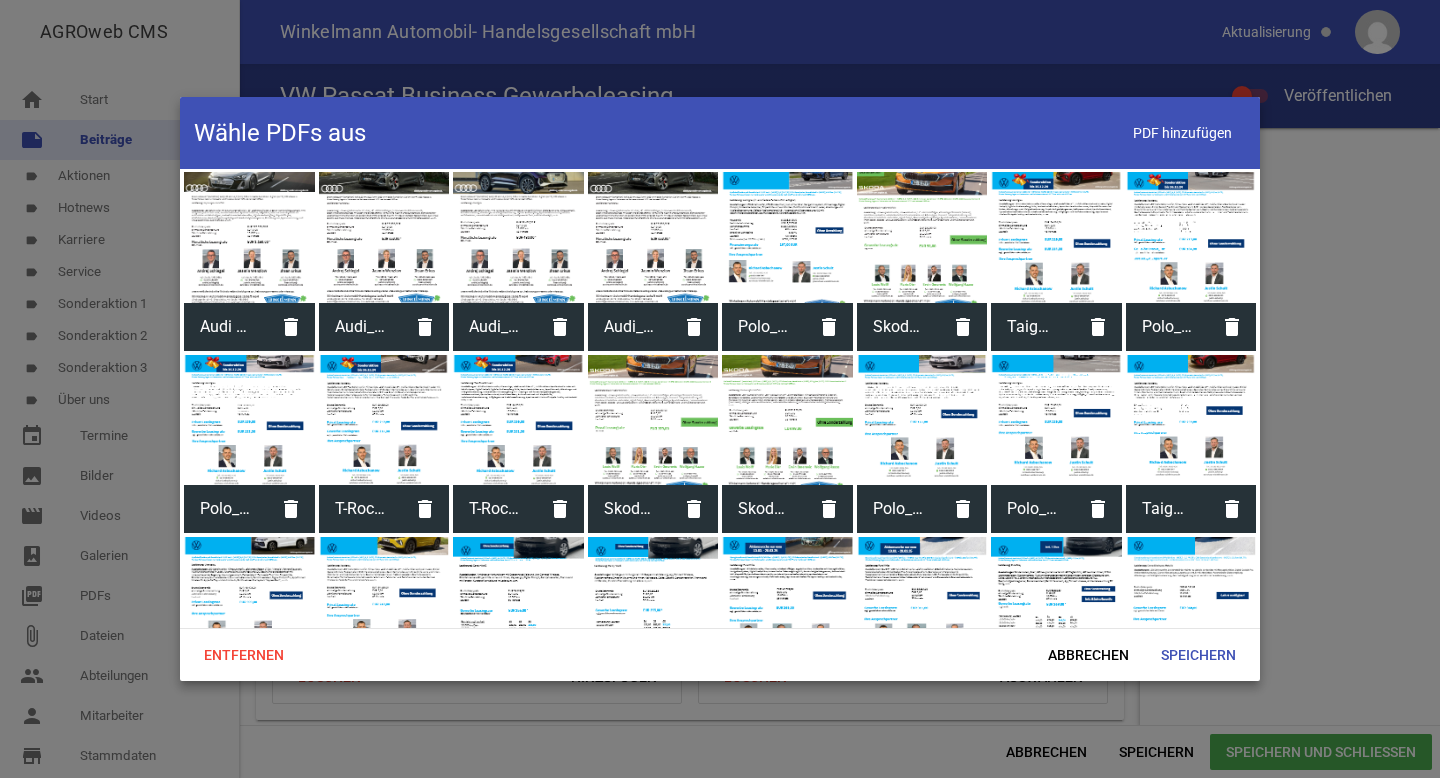 scroll, scrollTop: 1755, scrollLeft: 0, axis: vertical 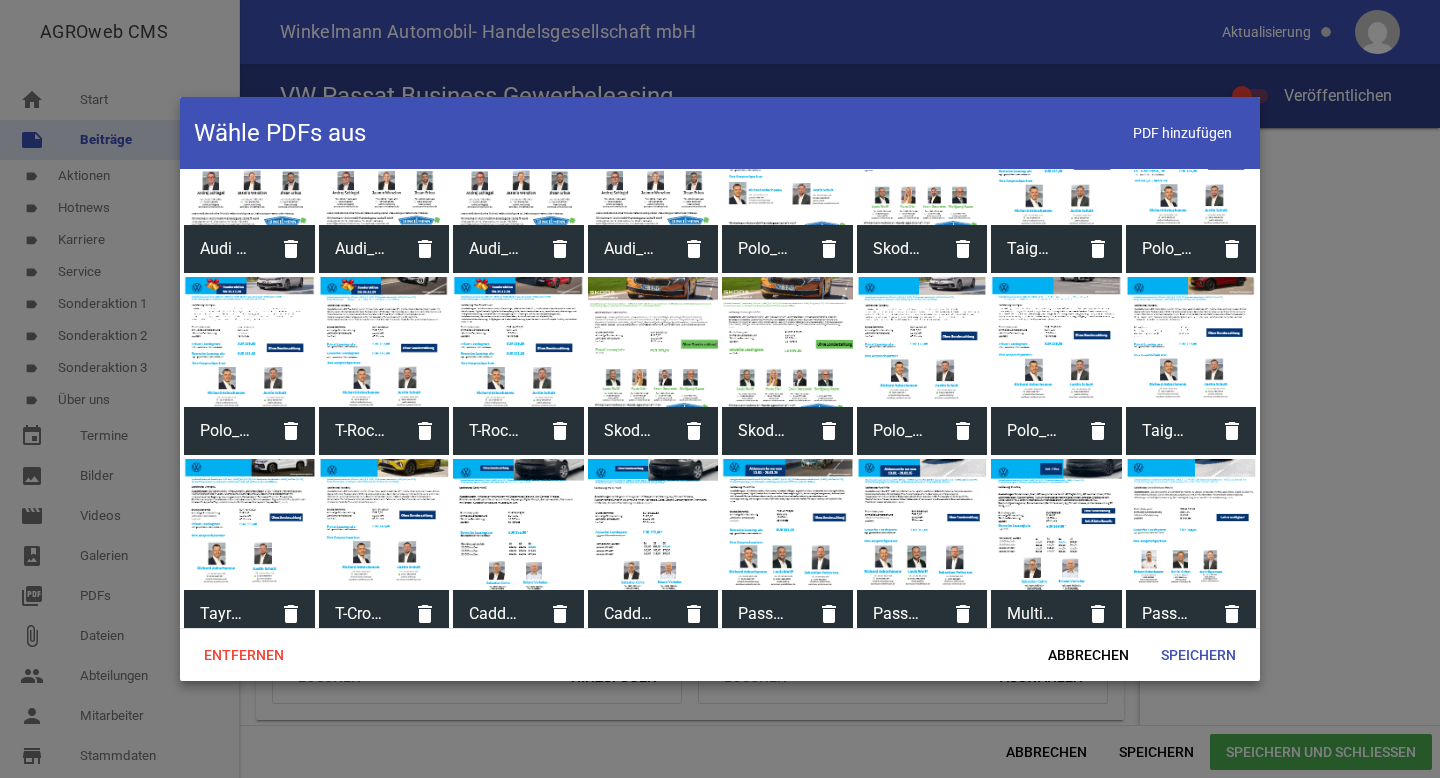 click at bounding box center (1191, 524) 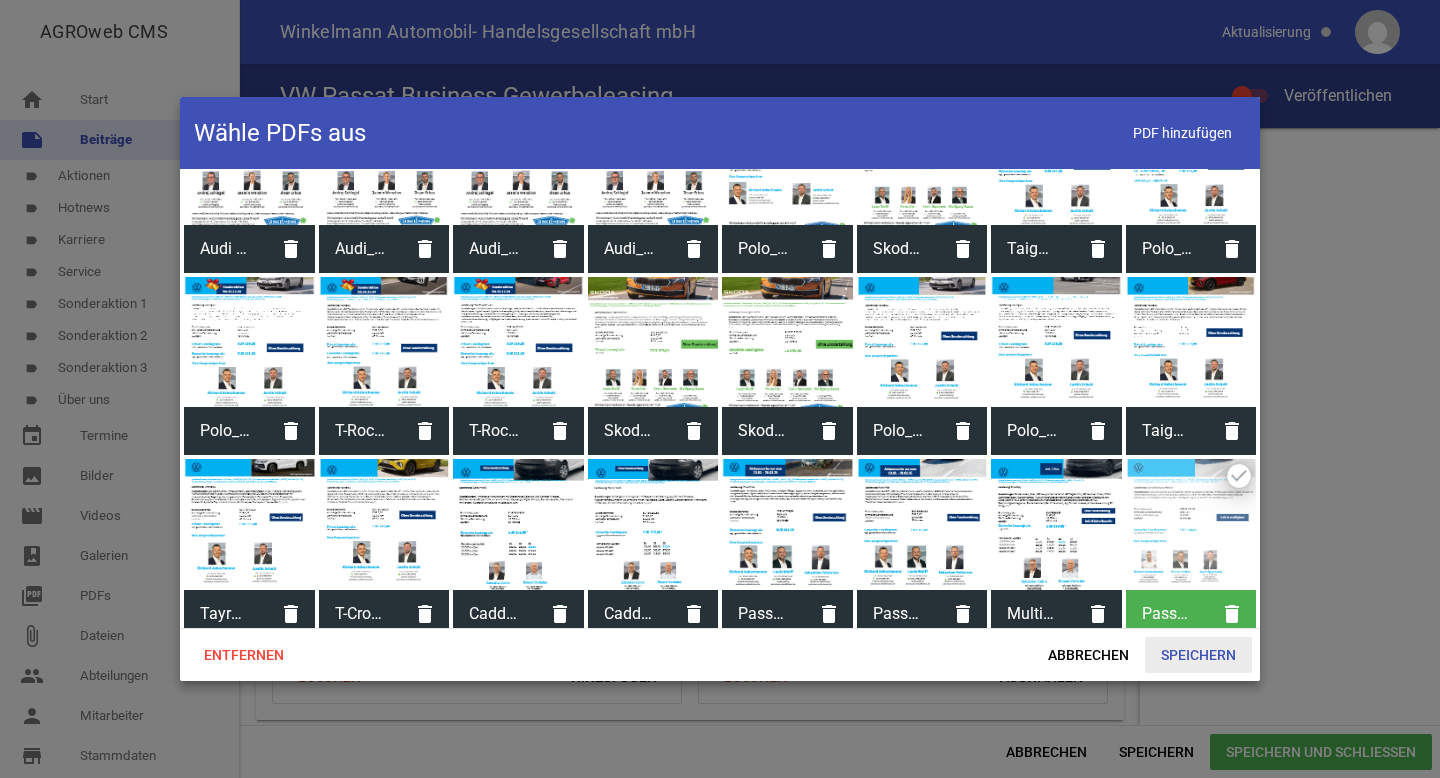click on "Speichern" at bounding box center [1198, 655] 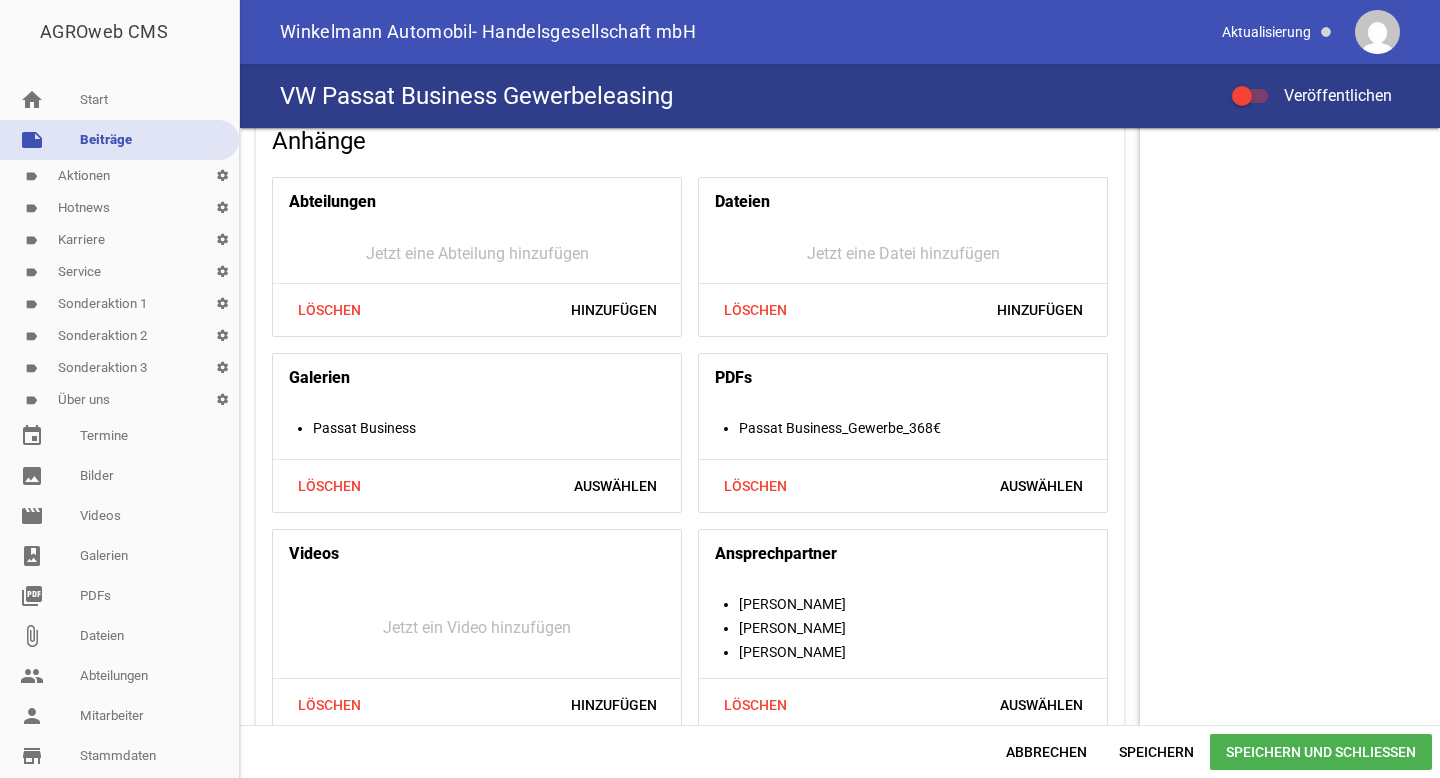 scroll, scrollTop: 2121, scrollLeft: 0, axis: vertical 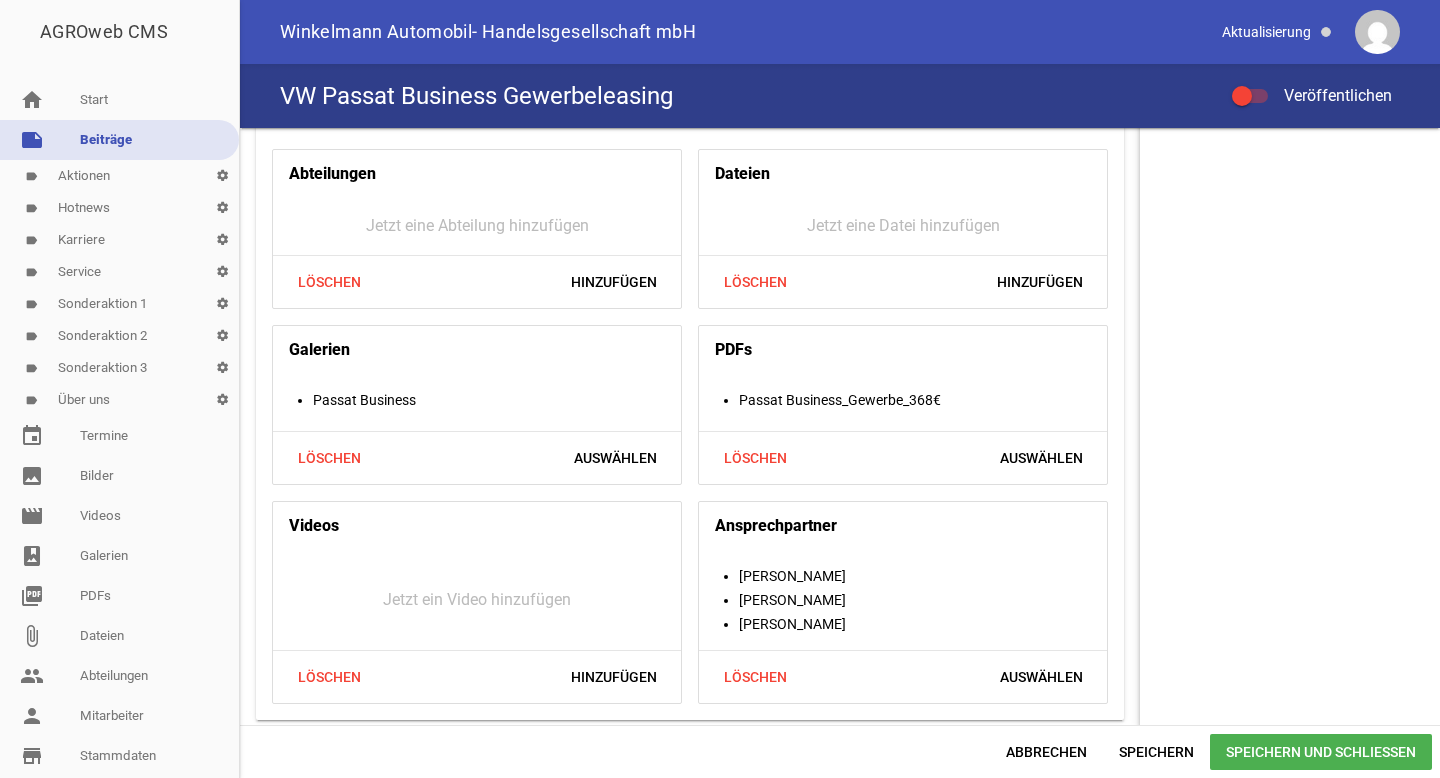 click on "Speichern und Schließen" at bounding box center (1321, 752) 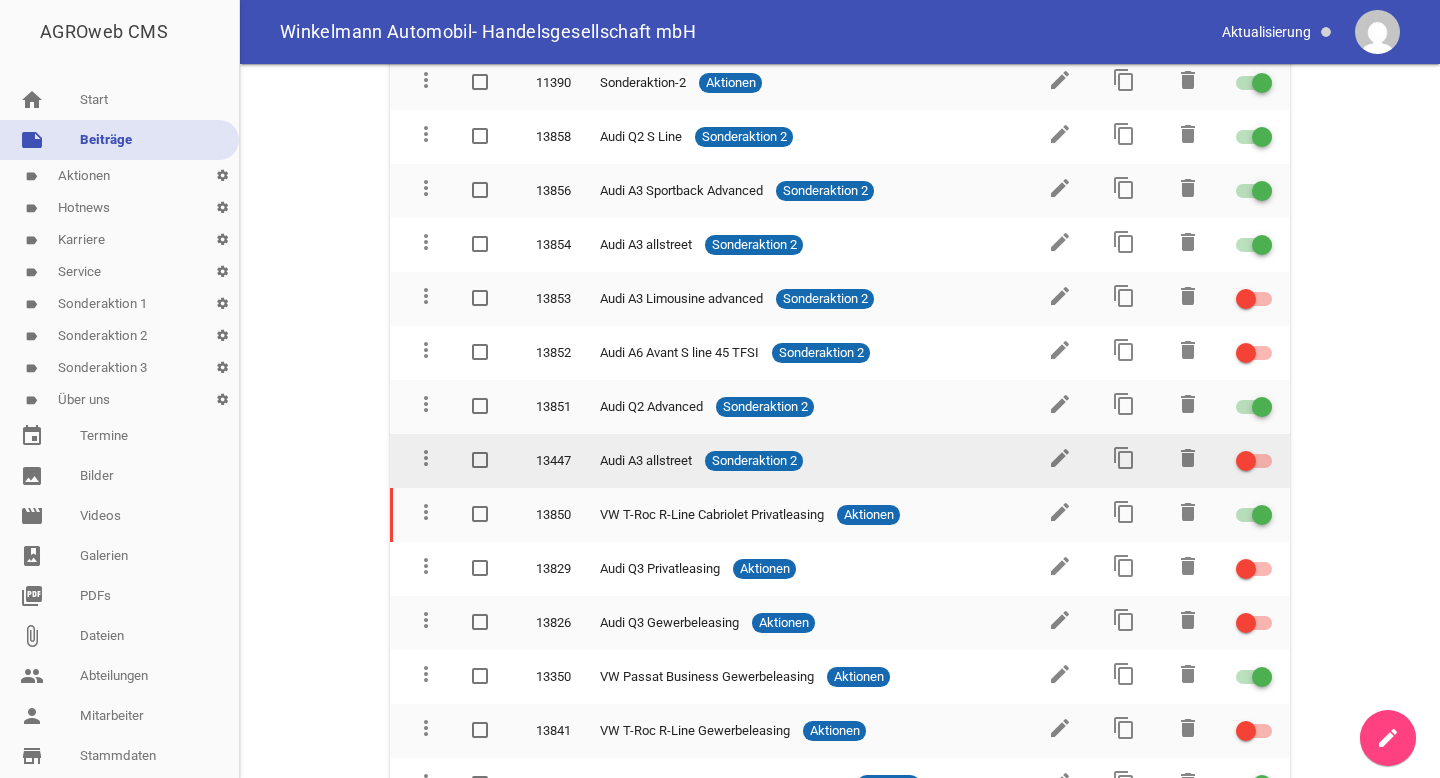 scroll, scrollTop: 0, scrollLeft: 0, axis: both 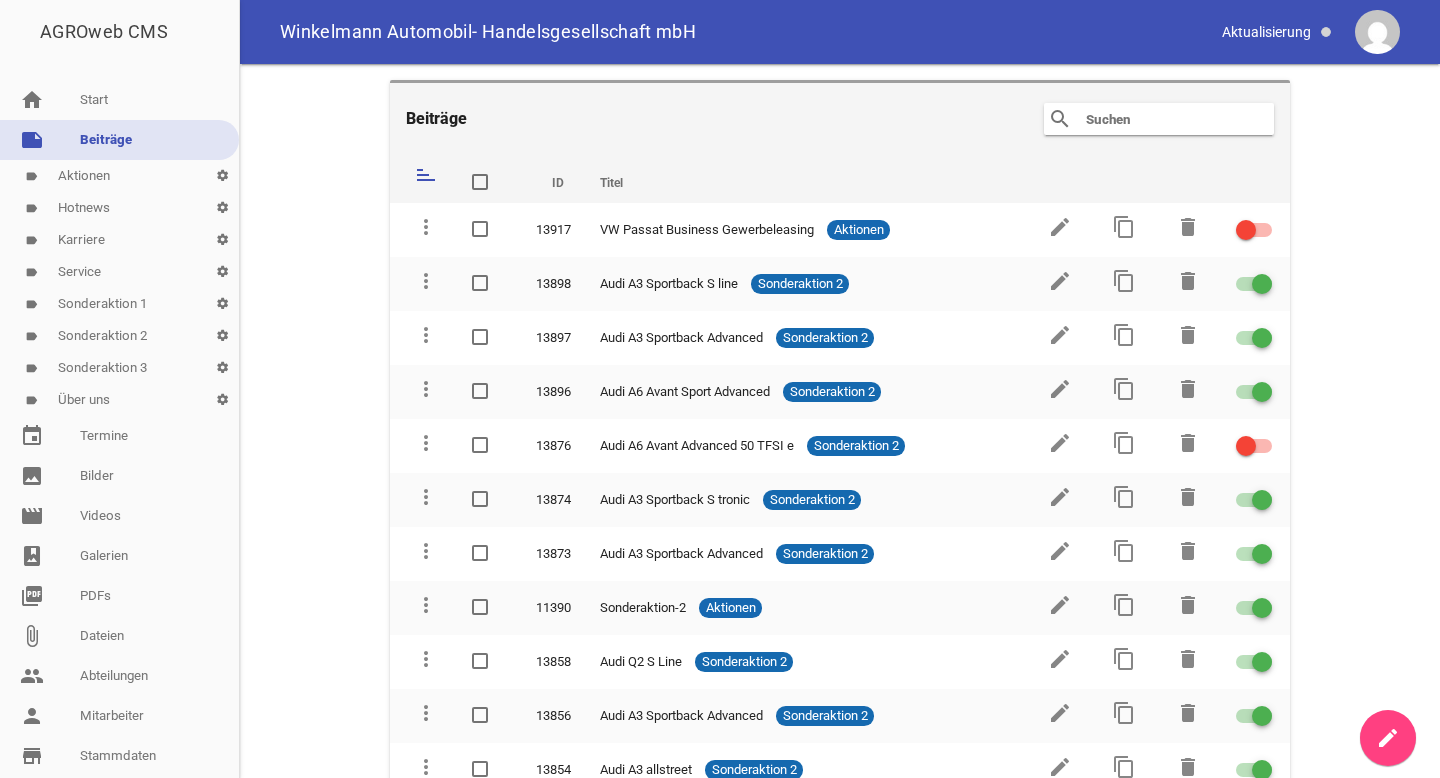 click on "Beiträge
search     clear   sort
ID
Titel
delete     more_vert       13917   VW Passat Business Gewerbeleasing Aktionen   edit   content_copy   delete     more_vert       13898   Audi A3 Sportback S line Sonderaktion 2   edit   content_copy   delete     more_vert       13897   Audi A3 Sportback Advanced Sonderaktion 2   edit   content_copy   delete     more_vert       13896   Audi A6 Avant Sport Advanced Sonderaktion 2   edit   content_copy   delete     more_vert       13876   Audi A6 Avant Advanced 50 TFSI e Sonderaktion 2   edit   content_copy   delete     more_vert       13874   Audi A3 Sportback S tronic Sonderaktion 2   edit   content_copy   delete     more_vert       13873   Audi A3 Sportback Advanced Sonderaktion 2   edit   content_copy   delete     more_vert       11390   Sonderaktion-2 Aktionen   edit   content_copy   delete     more_vert       13858     edit" at bounding box center [840, 421] 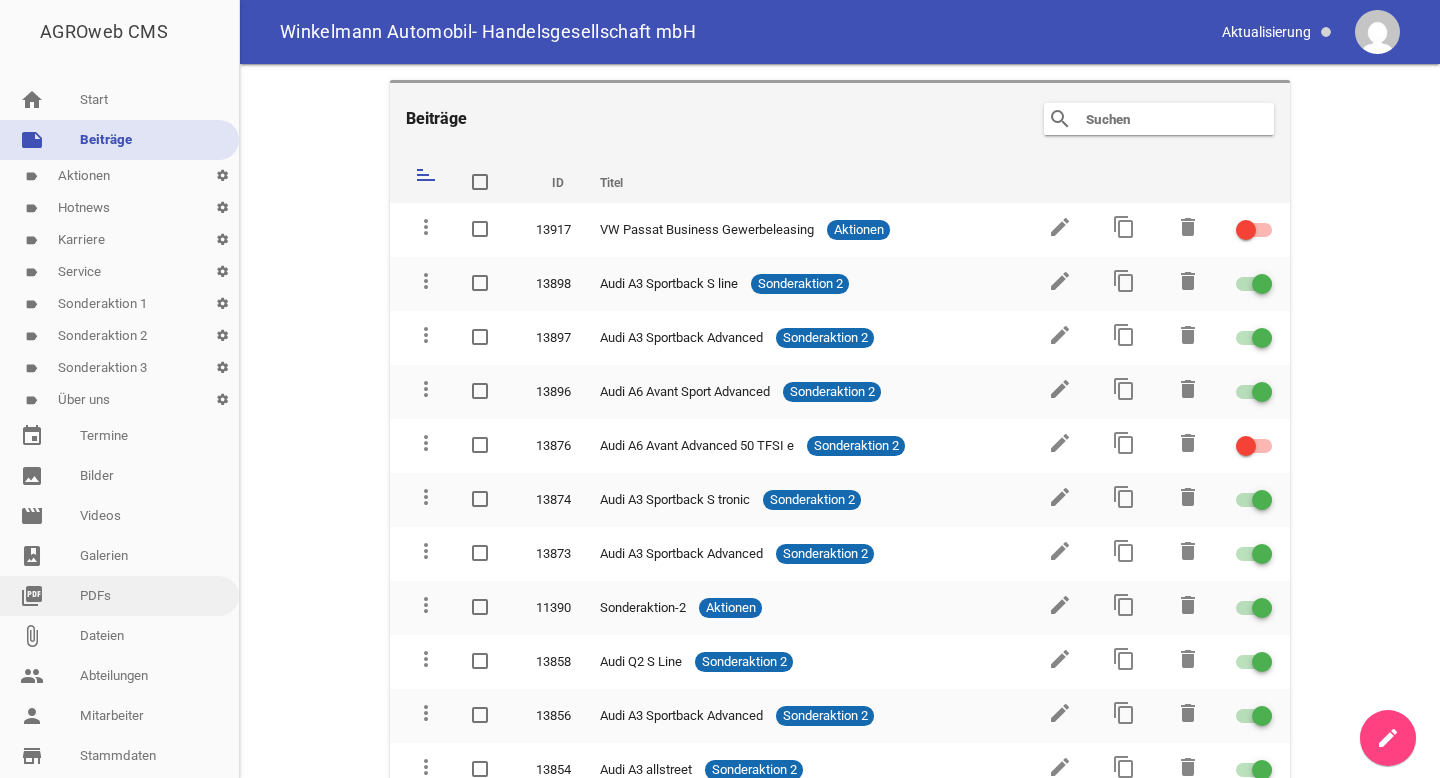 click on "picture_as_pdf PDFs" at bounding box center (119, 596) 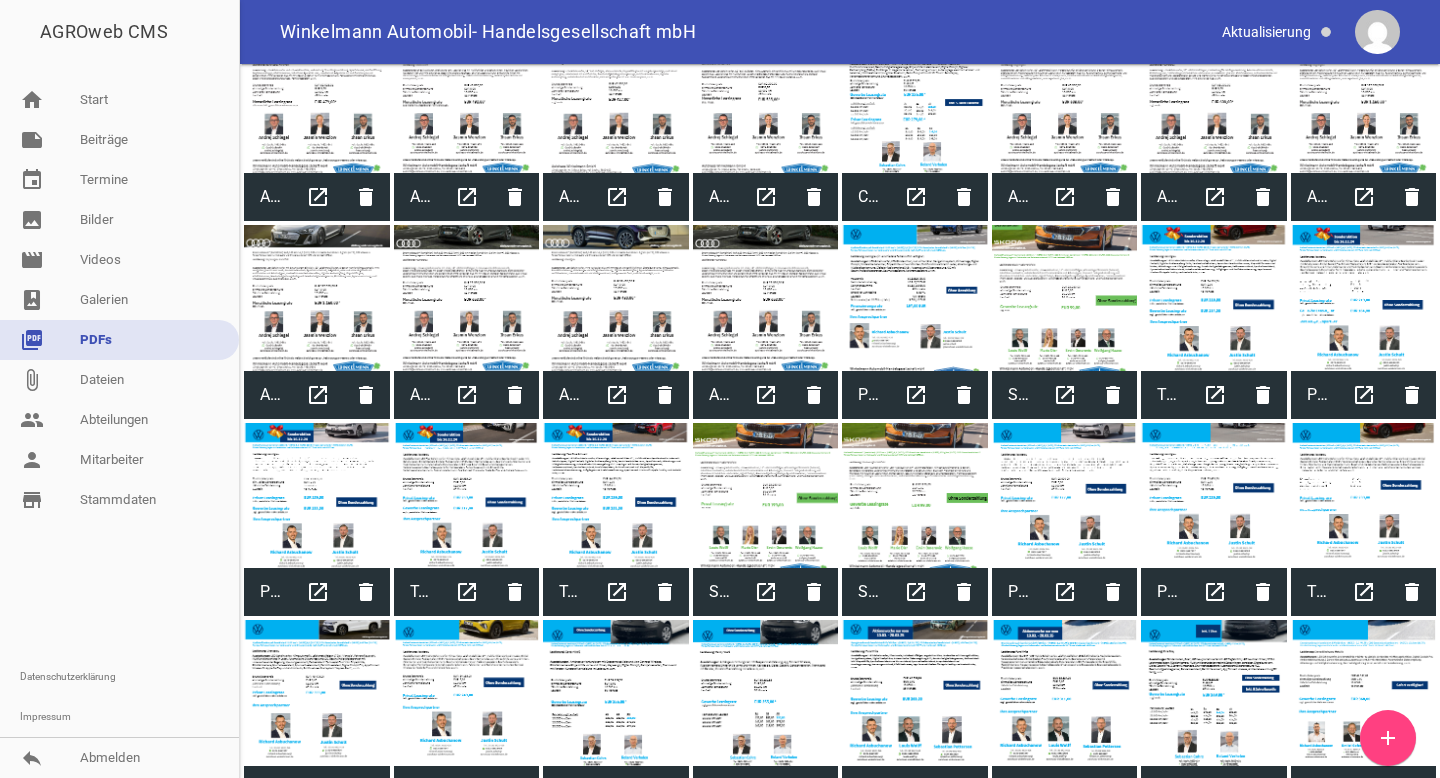 scroll, scrollTop: 1643, scrollLeft: 0, axis: vertical 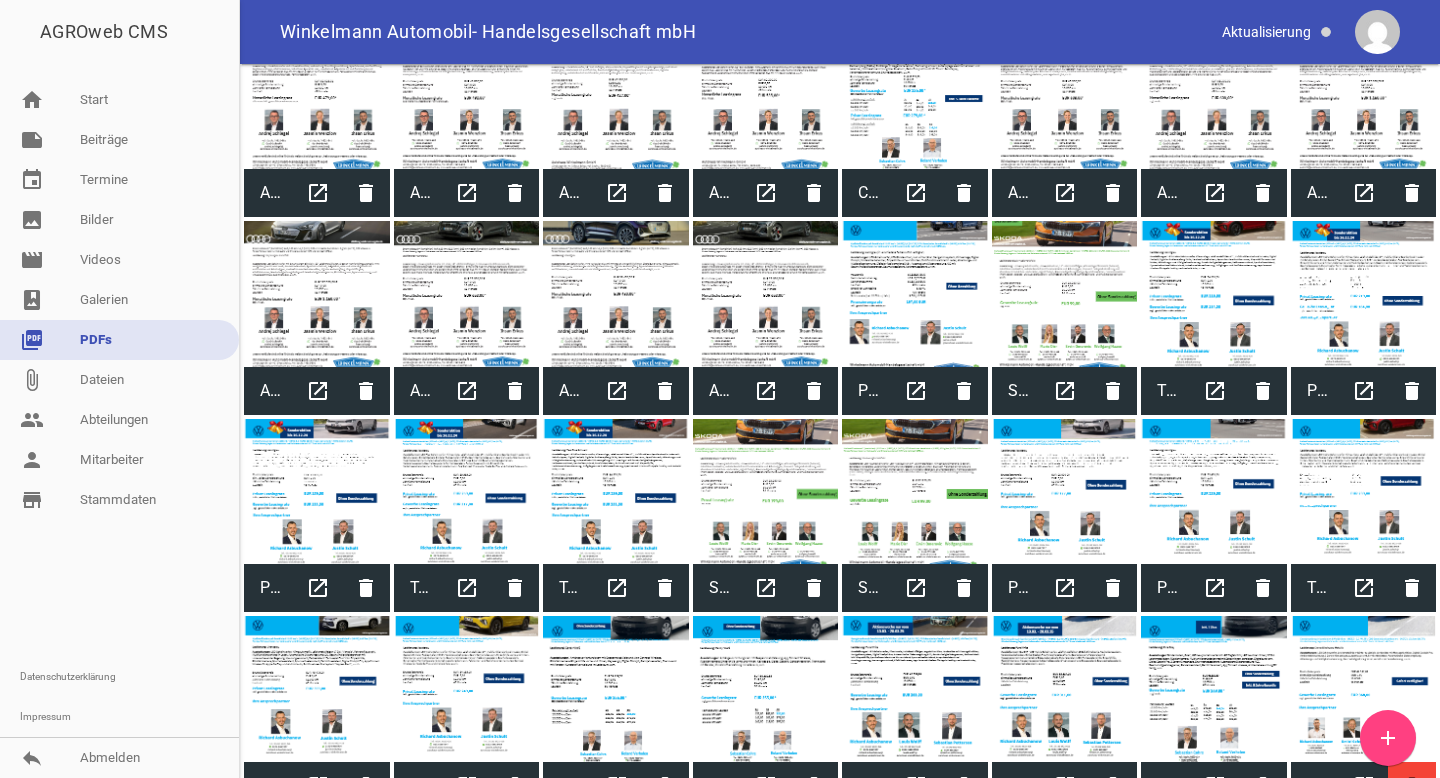 click on "delete" at bounding box center (1412, 786) 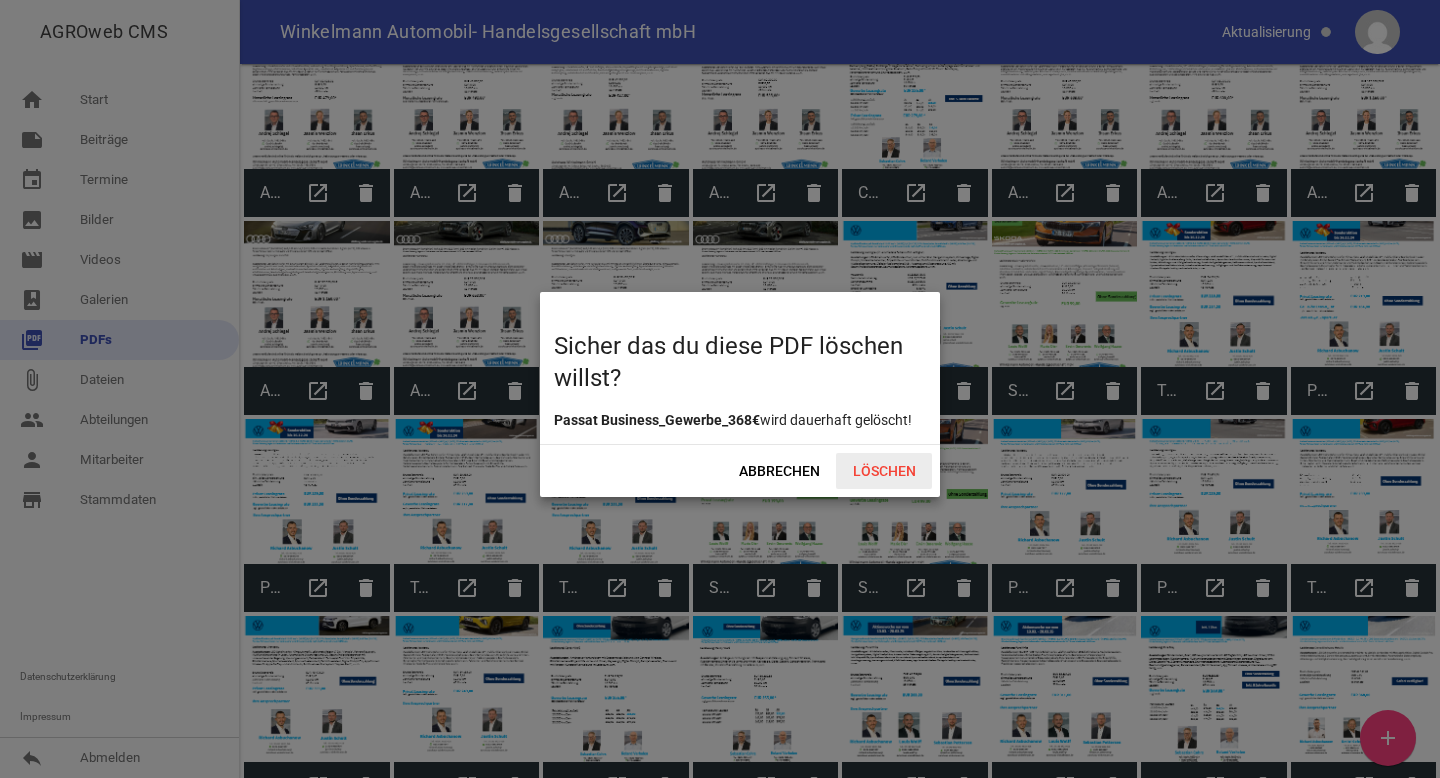 click on "Löschen" at bounding box center (884, 471) 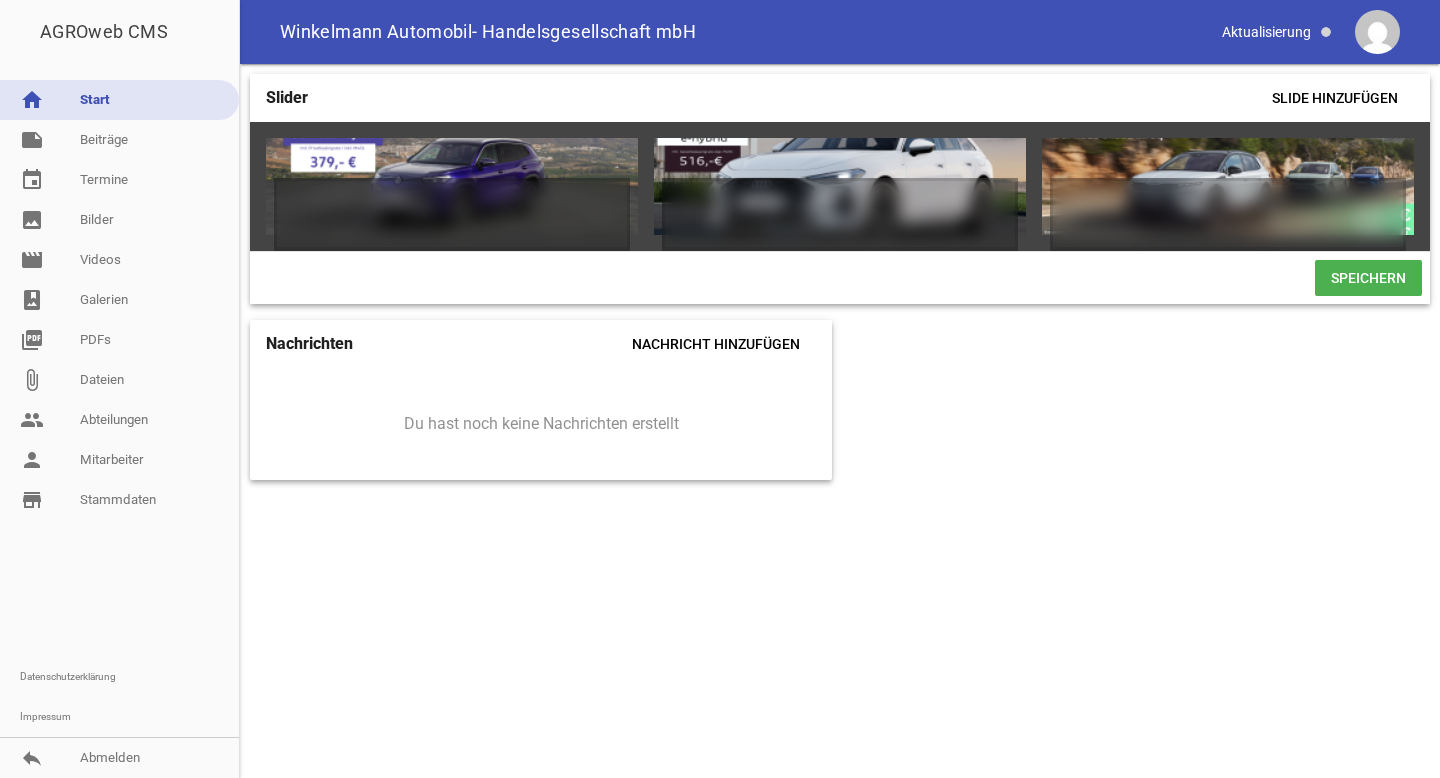scroll, scrollTop: 0, scrollLeft: 0, axis: both 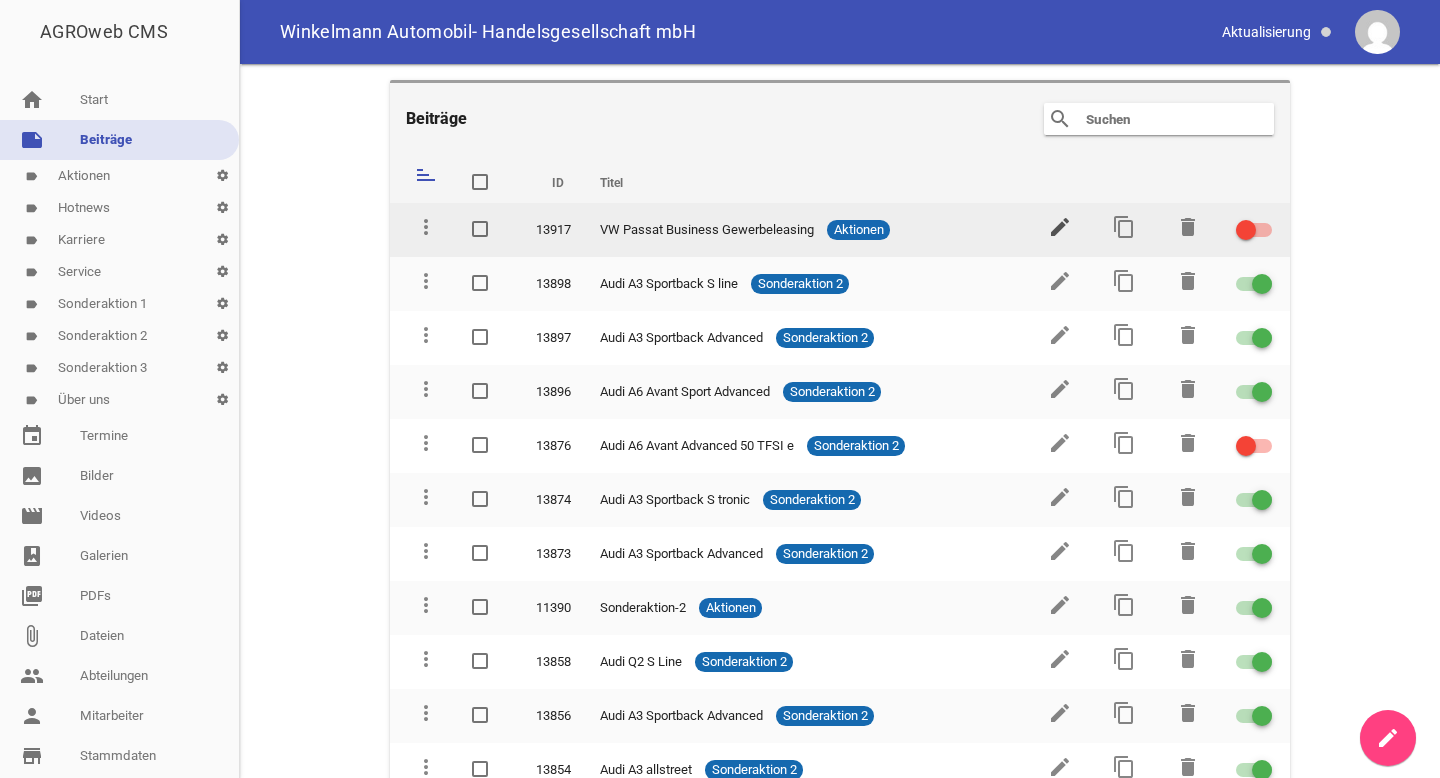 click on "edit" at bounding box center [1060, 227] 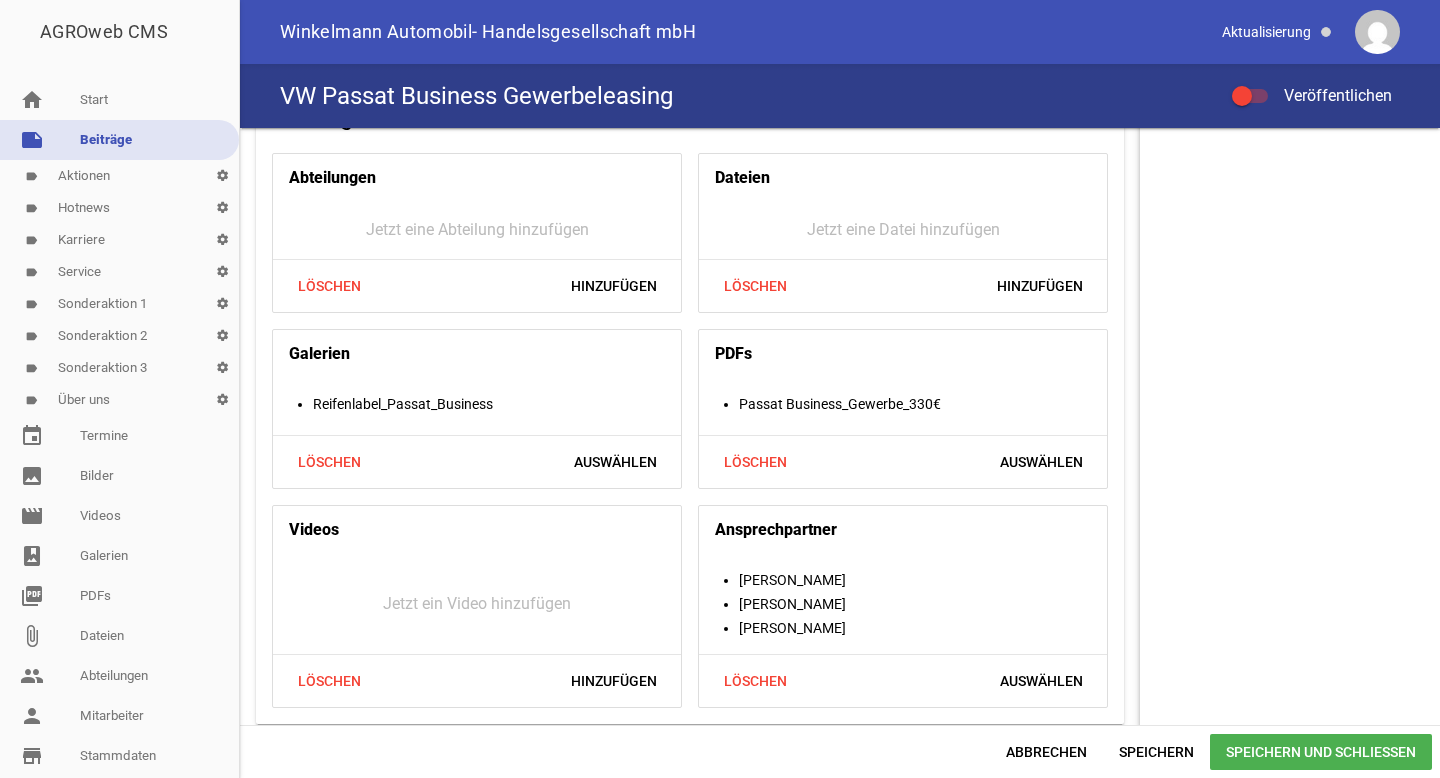 scroll, scrollTop: 2121, scrollLeft: 0, axis: vertical 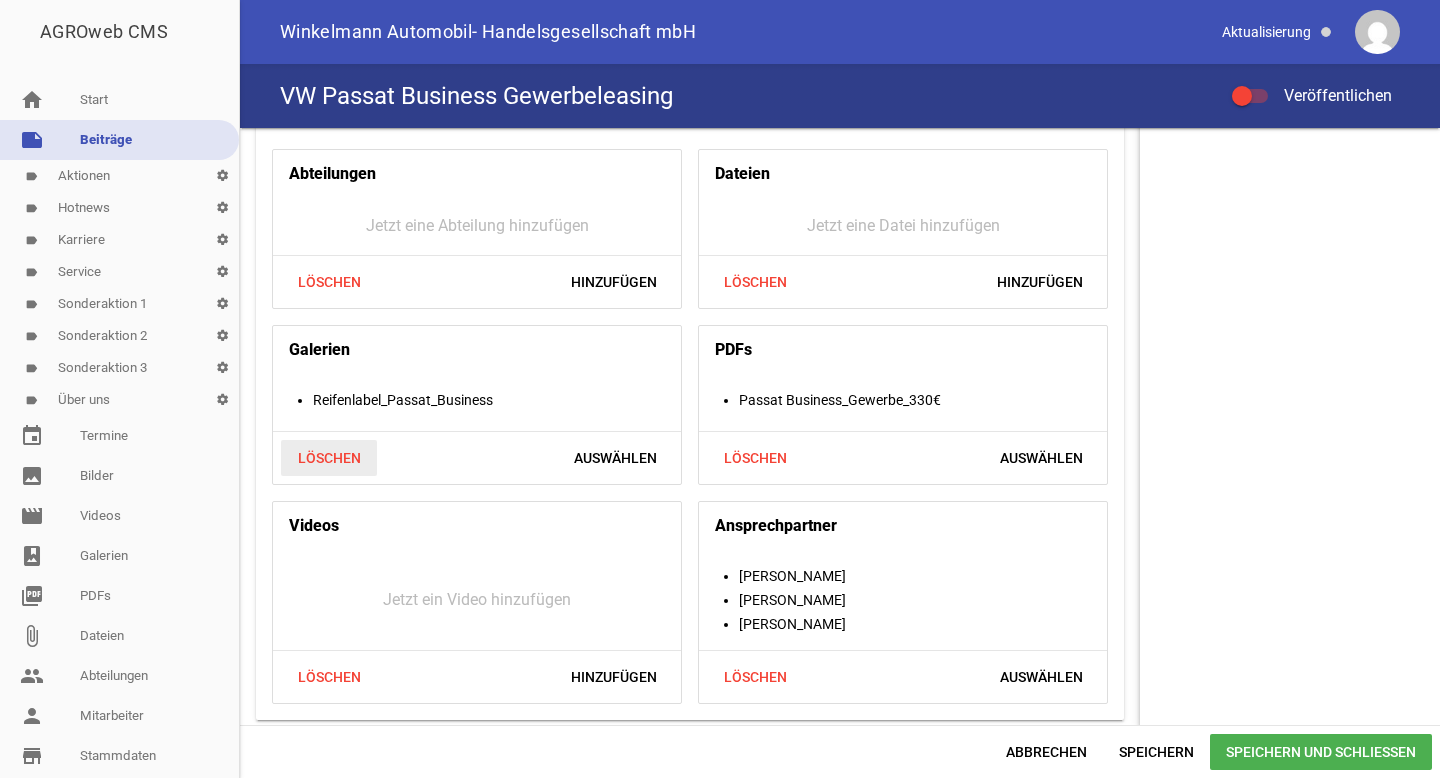 click on "Löschen" at bounding box center [329, 458] 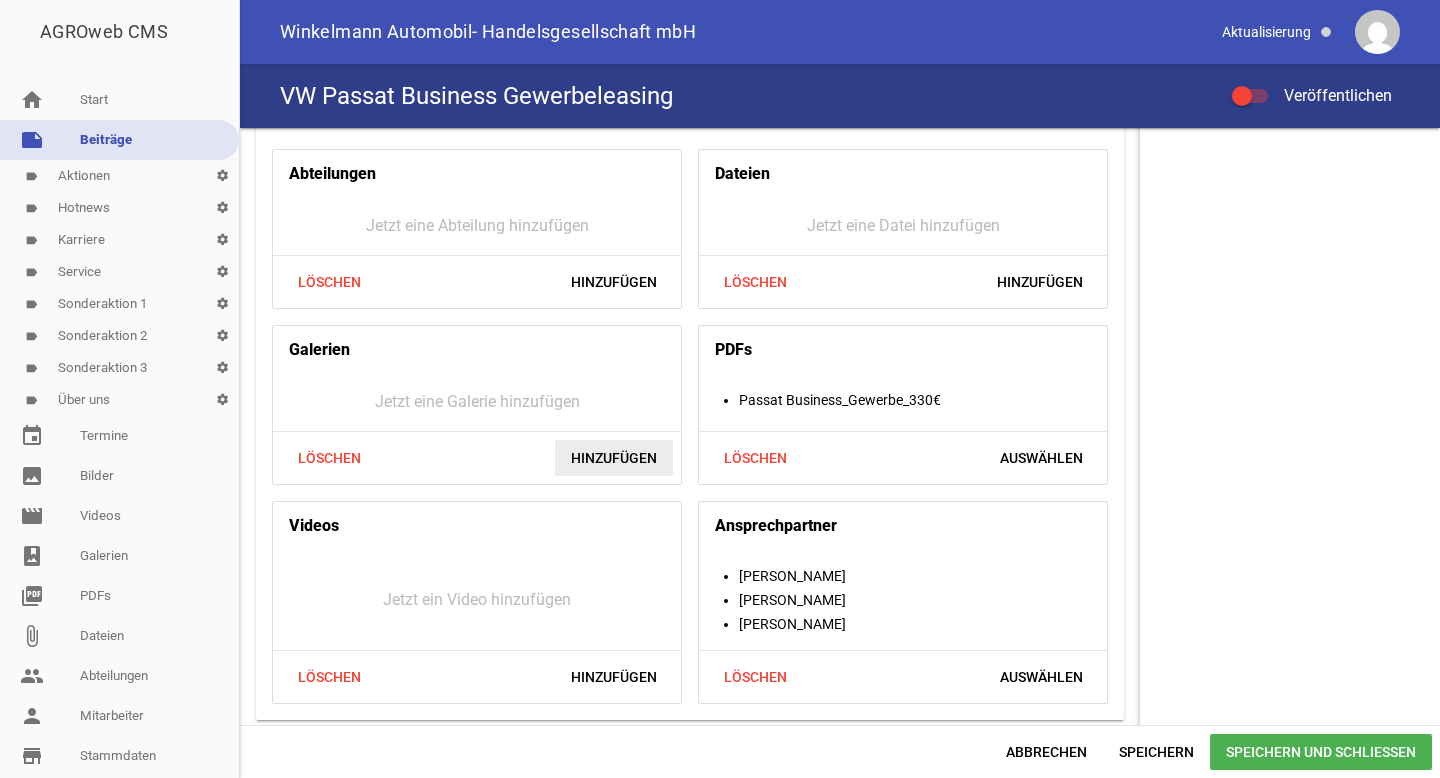 click on "Hinzufügen" at bounding box center [614, 458] 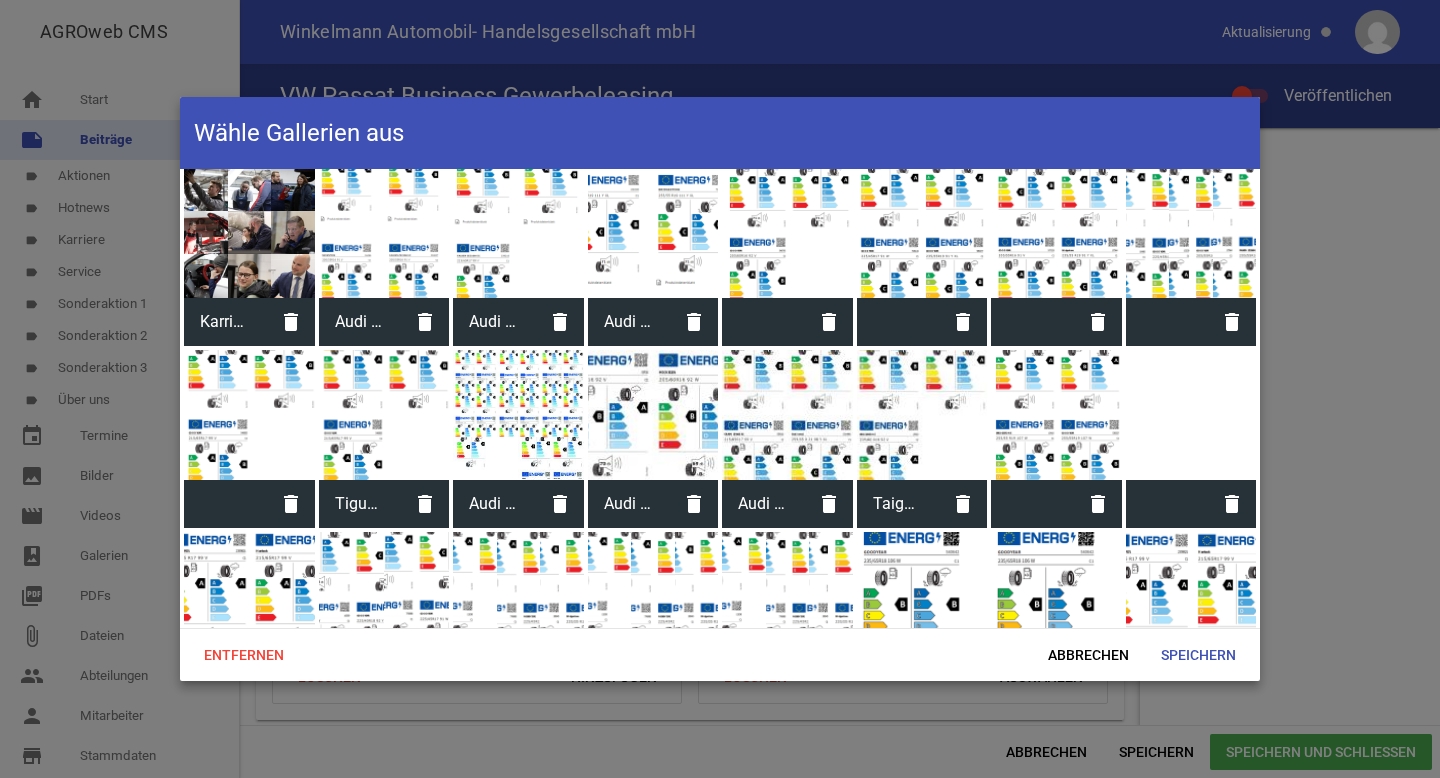 scroll, scrollTop: 0, scrollLeft: 0, axis: both 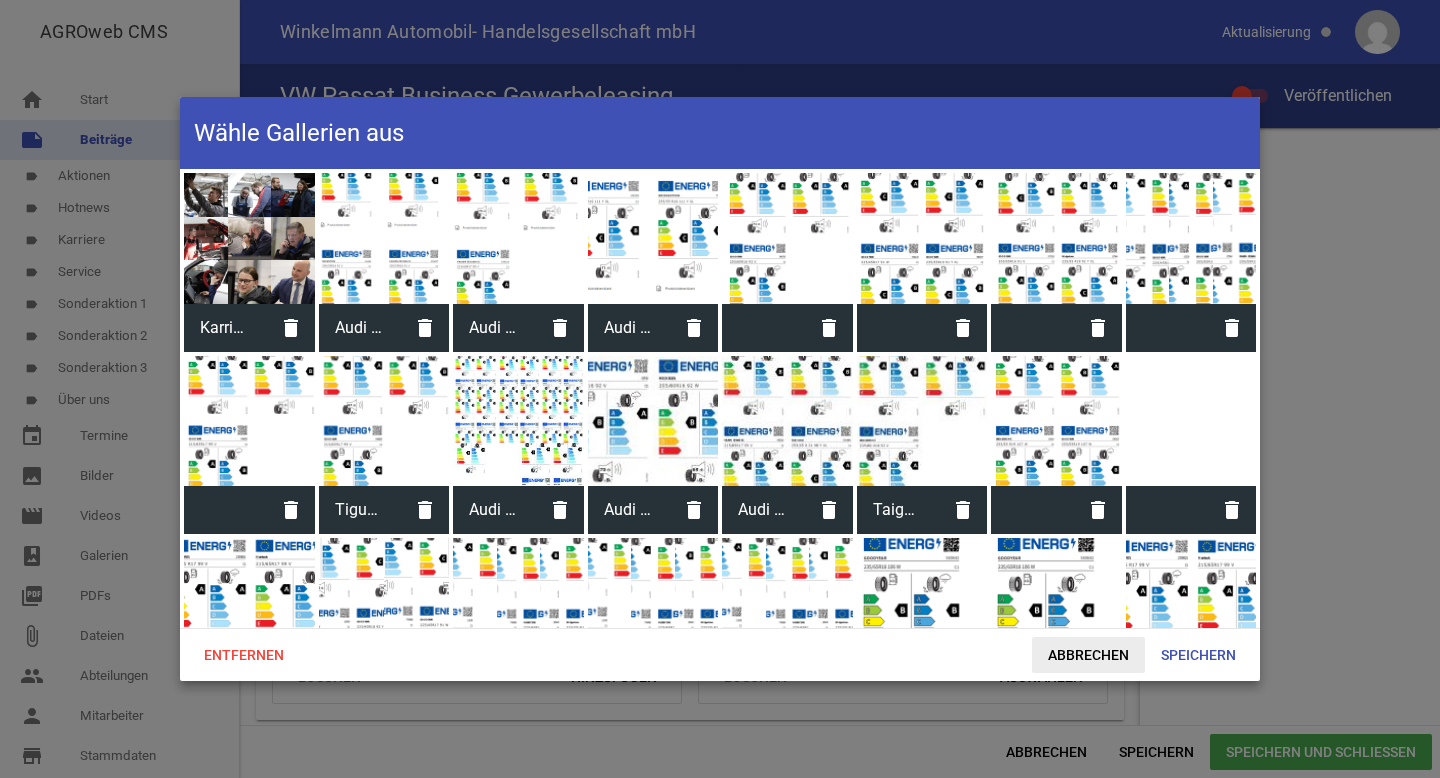 click on "Abbrechen" at bounding box center [1088, 655] 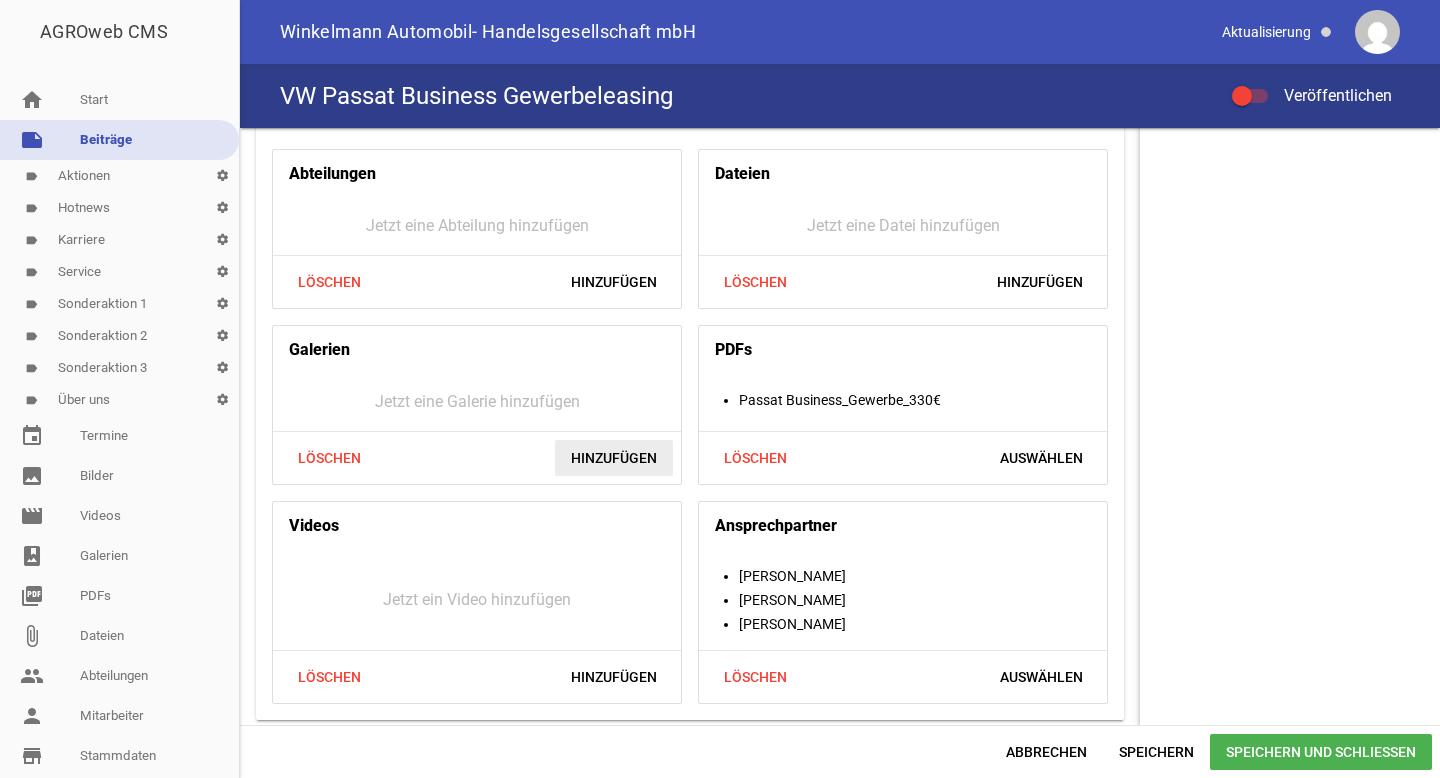 click on "Hinzufügen" at bounding box center (614, 458) 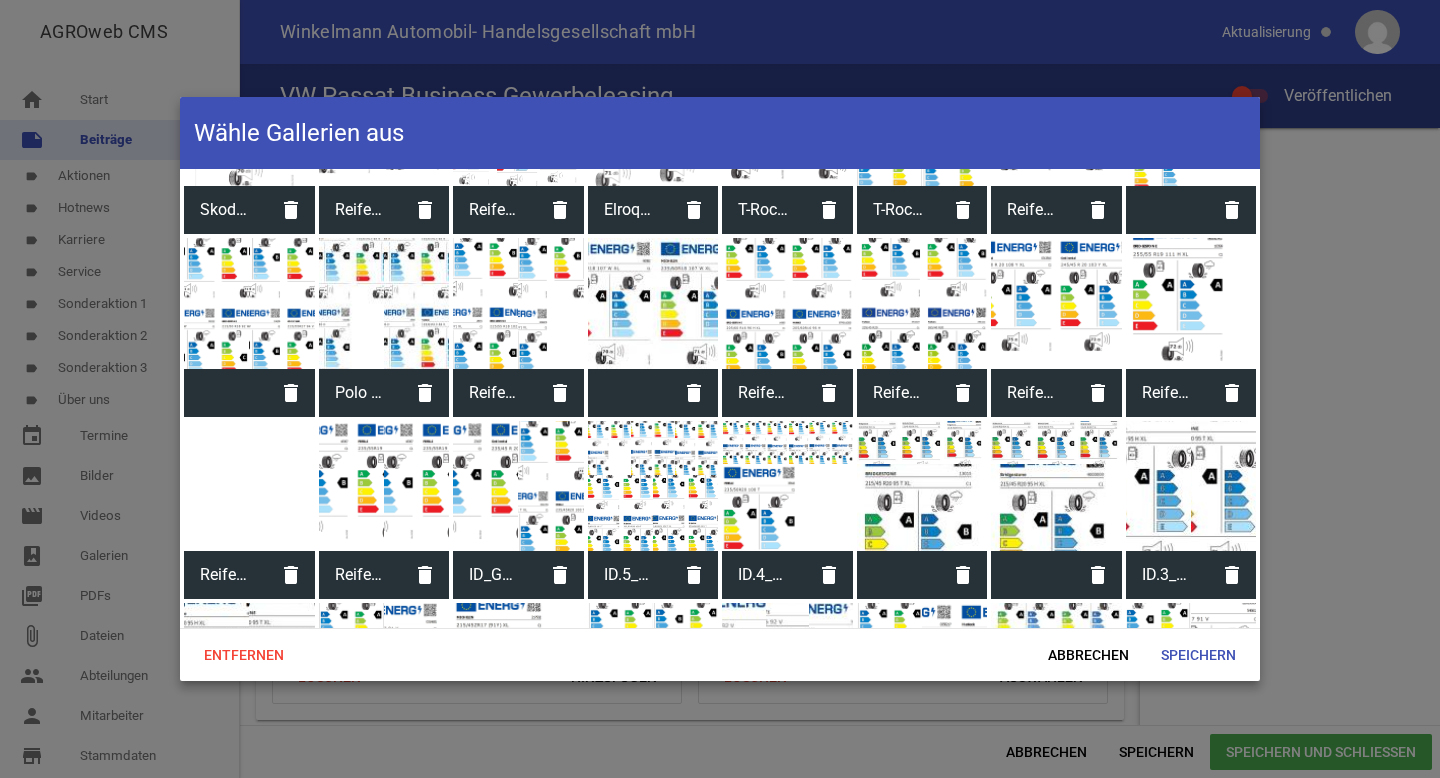 scroll, scrollTop: 1720, scrollLeft: 0, axis: vertical 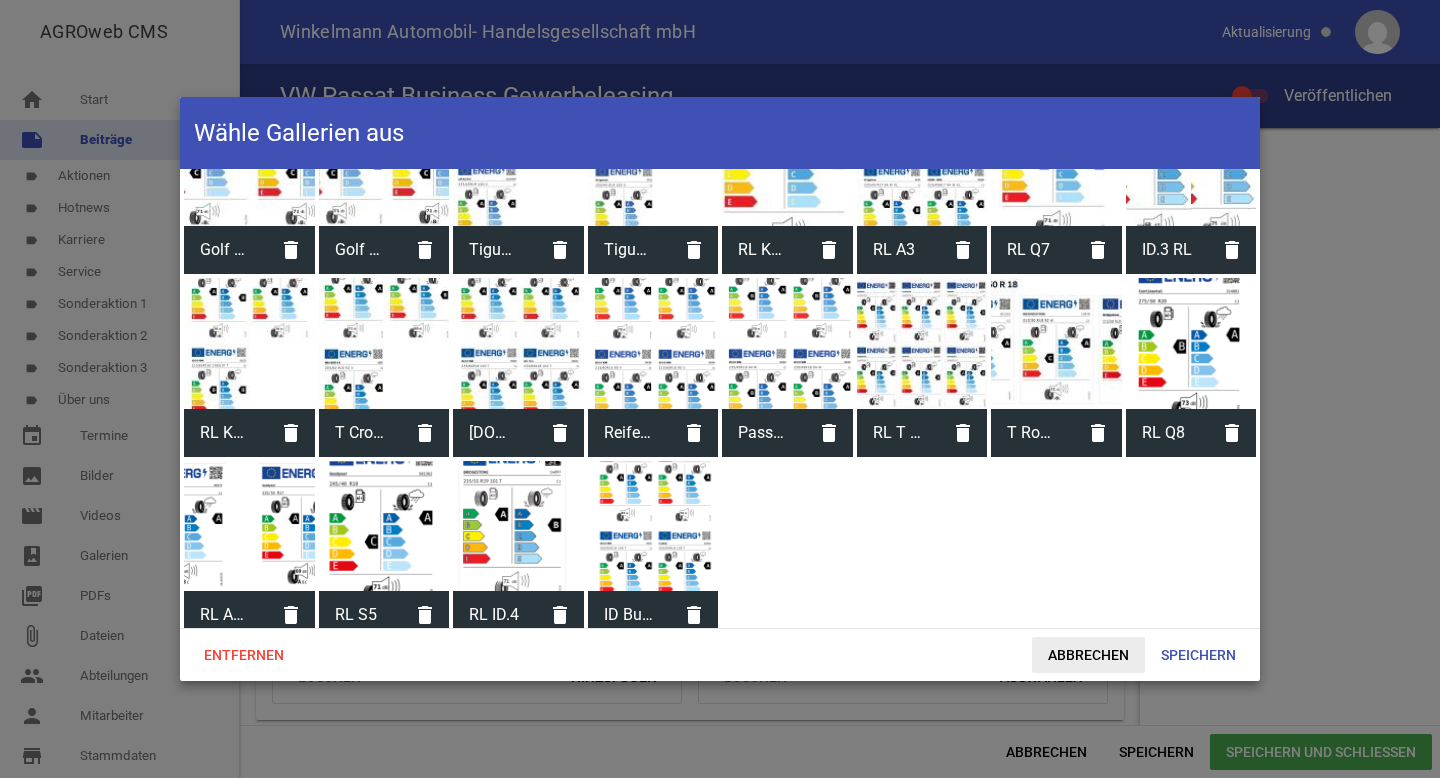 click on "Abbrechen" at bounding box center (1088, 655) 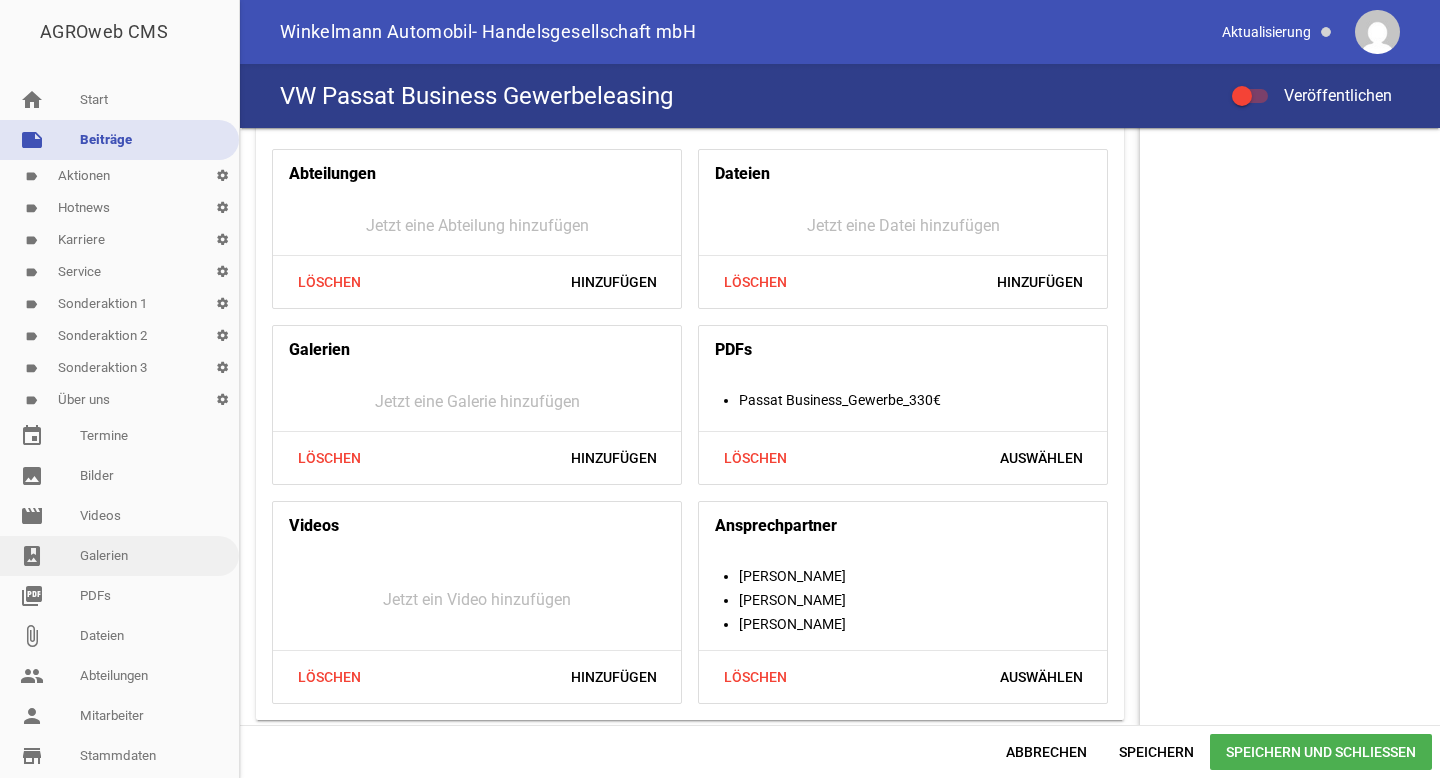 click on "photo_album Galerien" at bounding box center (119, 556) 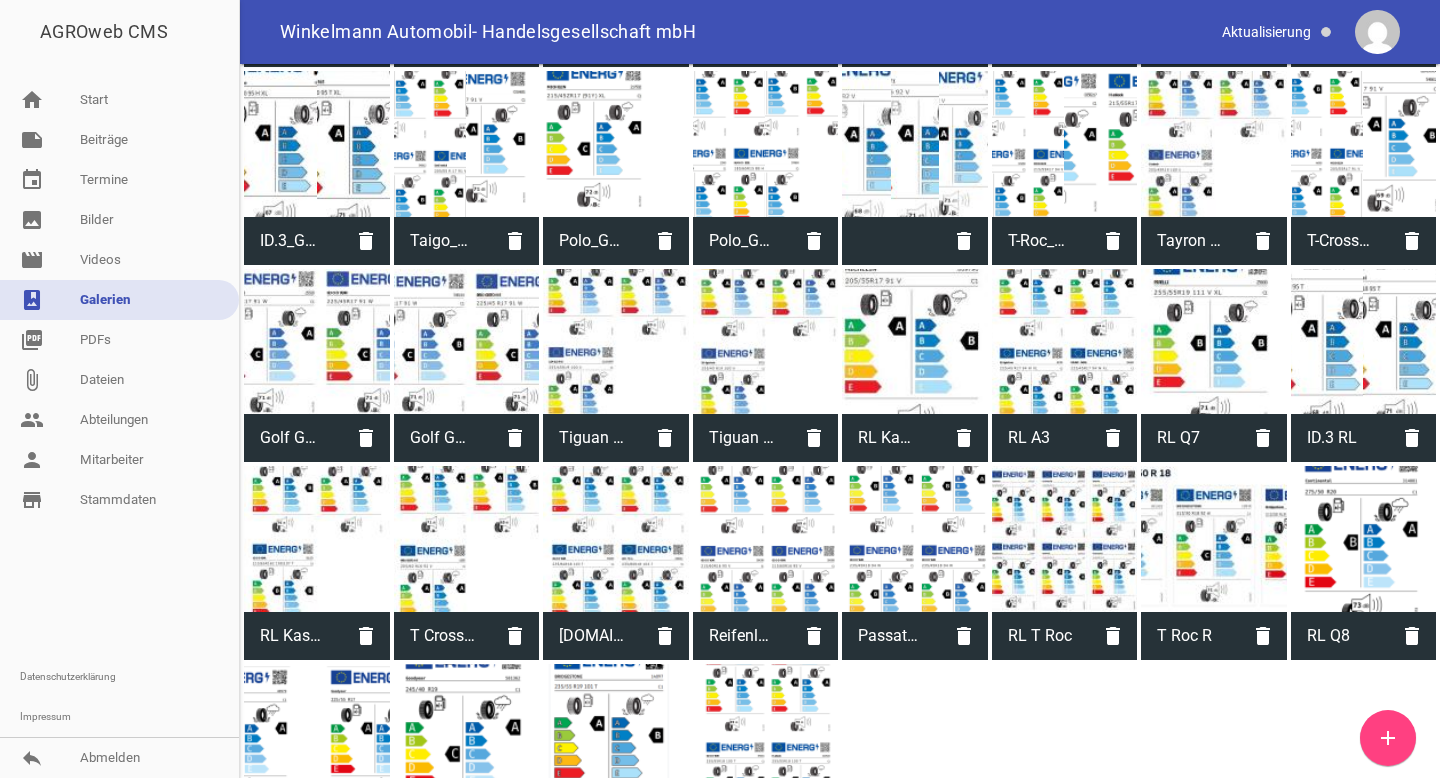 scroll, scrollTop: 1645, scrollLeft: 0, axis: vertical 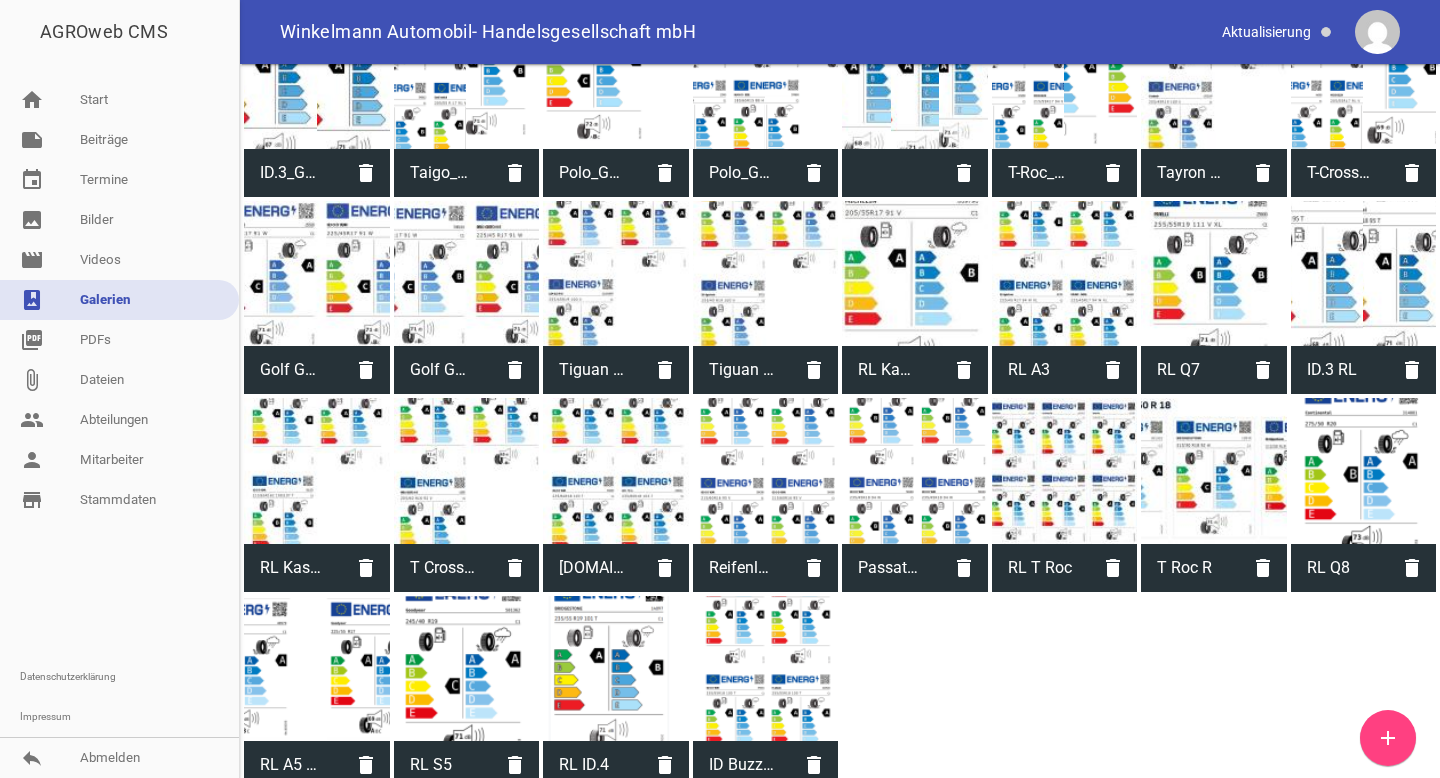 click on "add" at bounding box center (1388, 738) 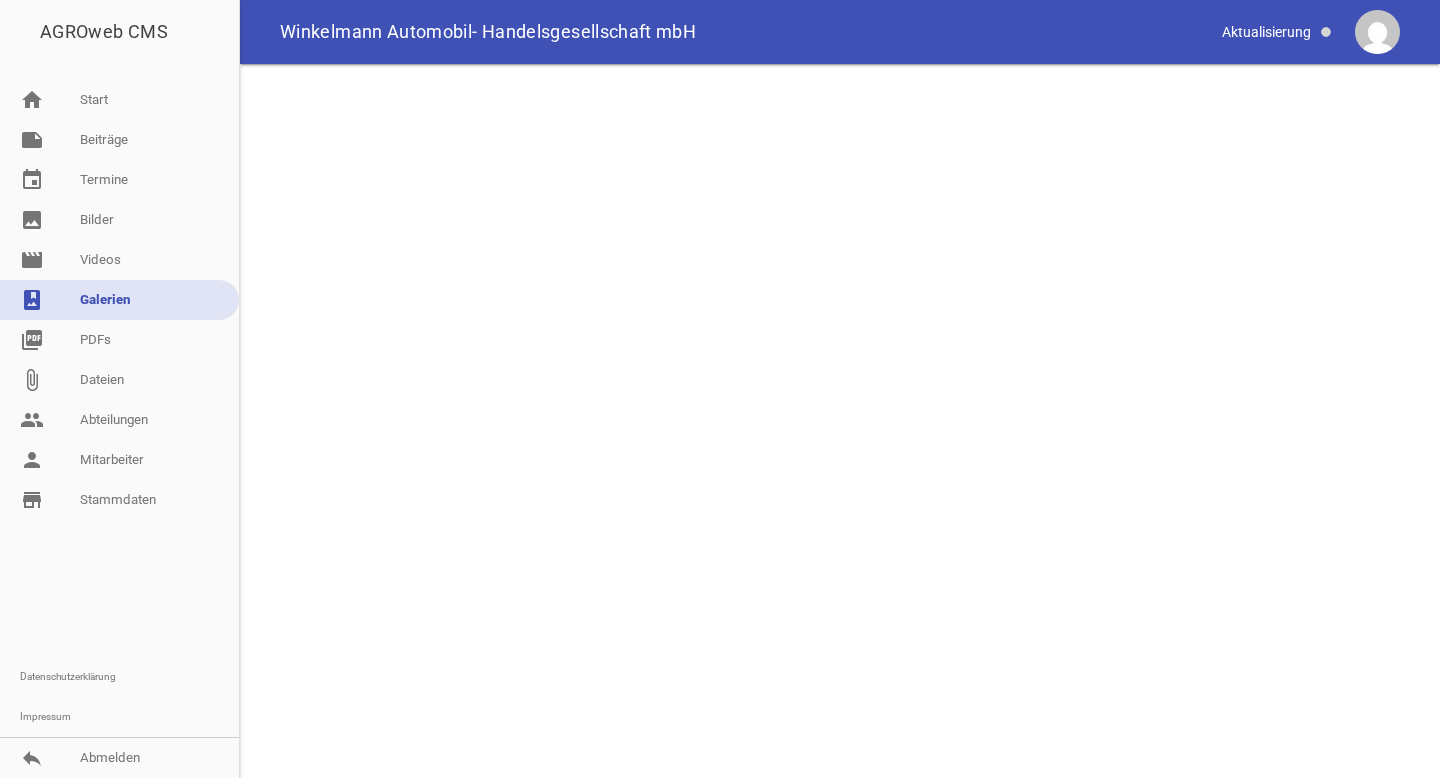 scroll, scrollTop: 0, scrollLeft: 0, axis: both 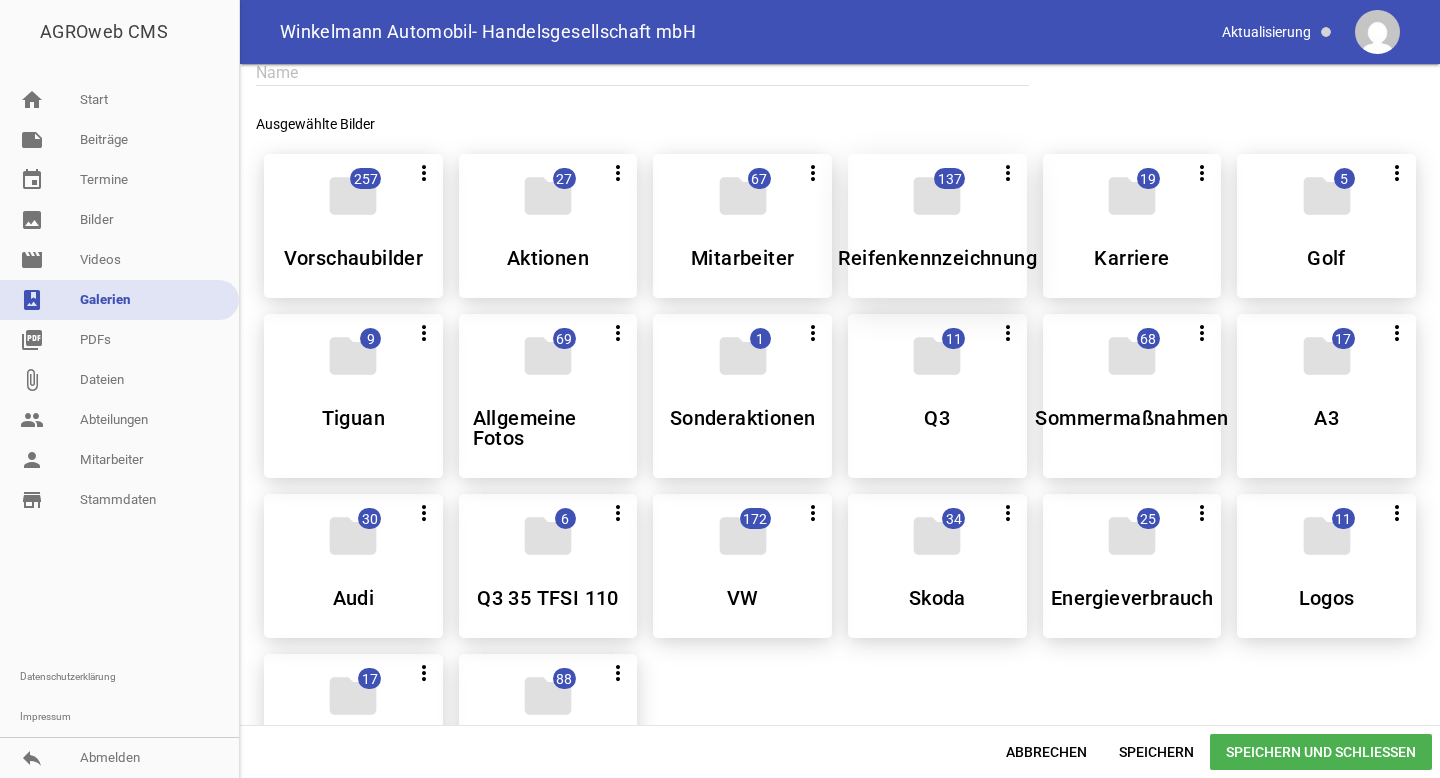 click on "folder   137   more_vert   Alle auswählen   Teilen   Bearbeiten   Löschen   Reifenkennzeichnung" at bounding box center (937, 226) 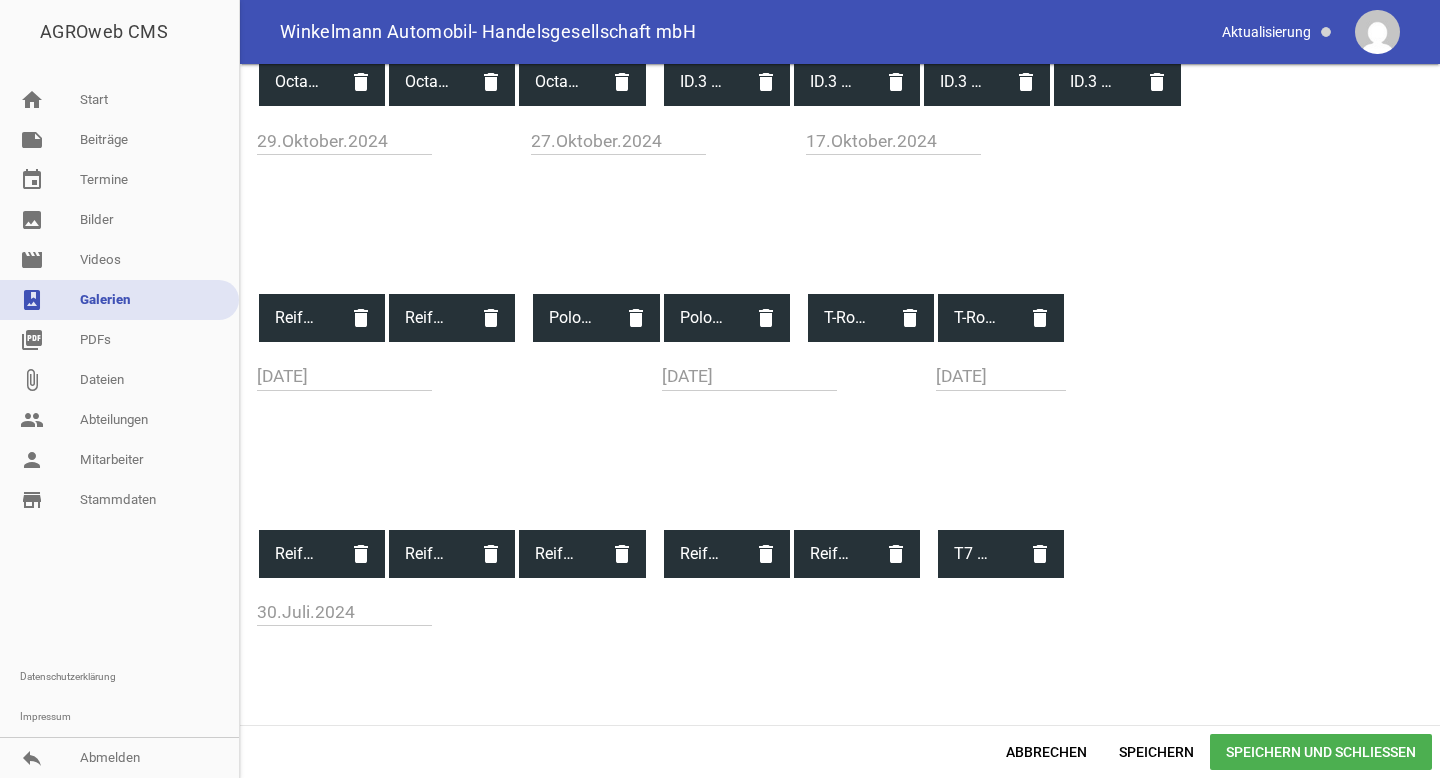 scroll, scrollTop: 0, scrollLeft: 0, axis: both 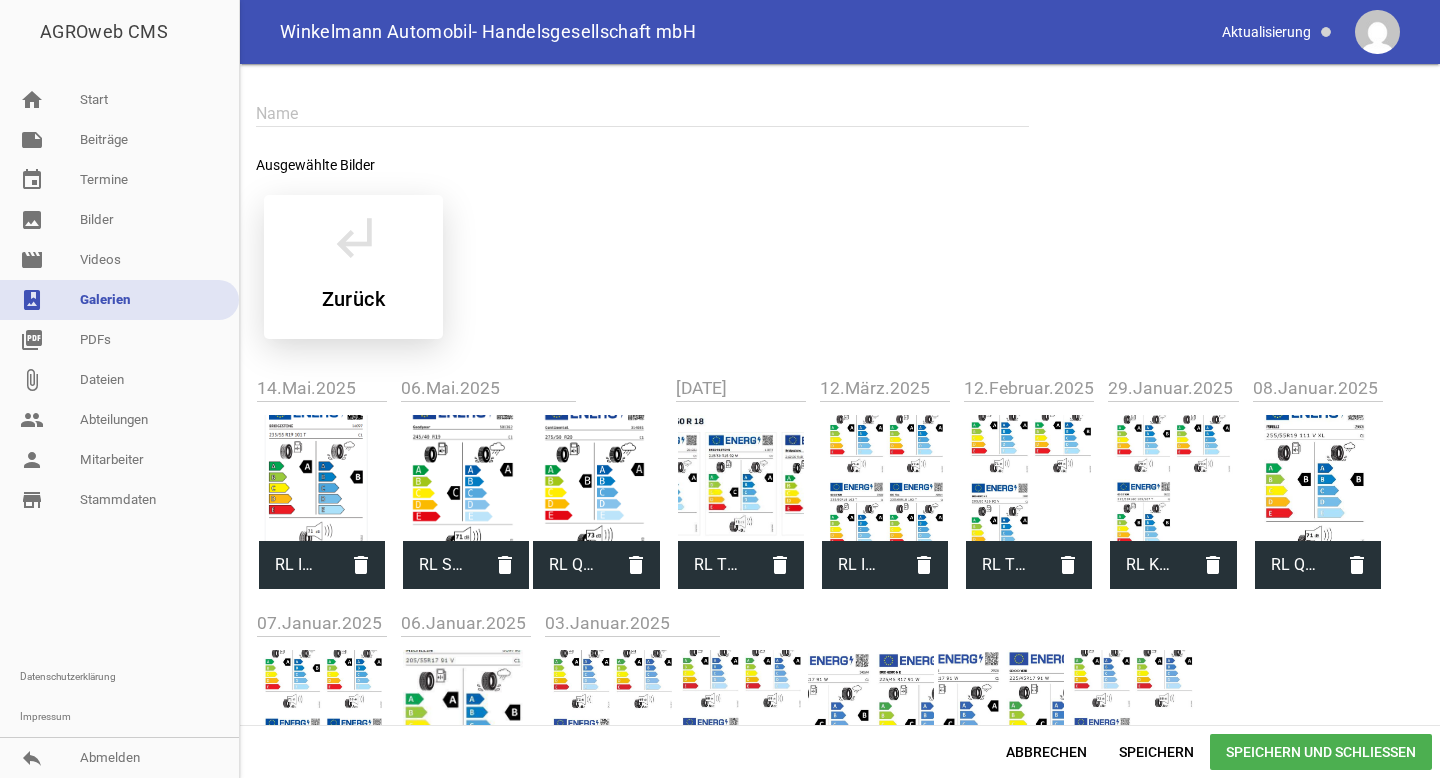 click on "Zurück" at bounding box center (353, 299) 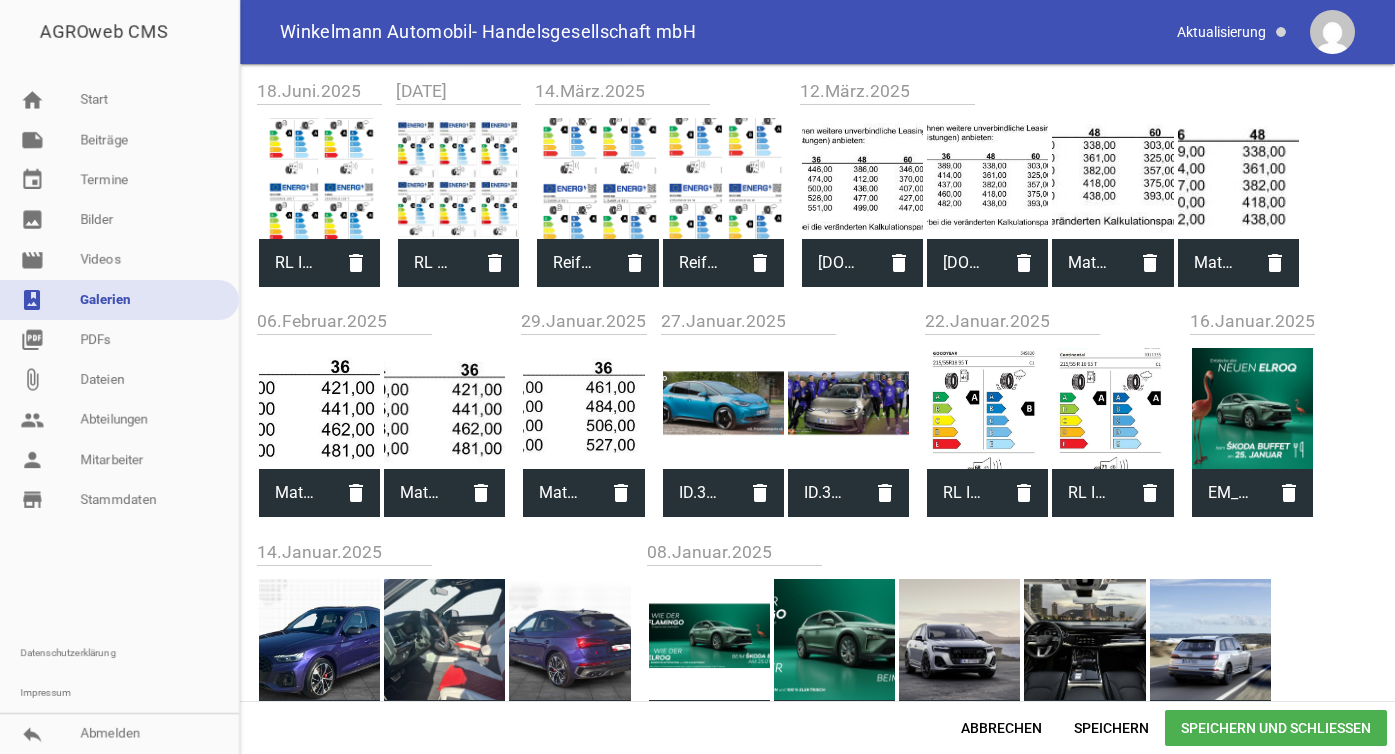 scroll, scrollTop: 0, scrollLeft: 0, axis: both 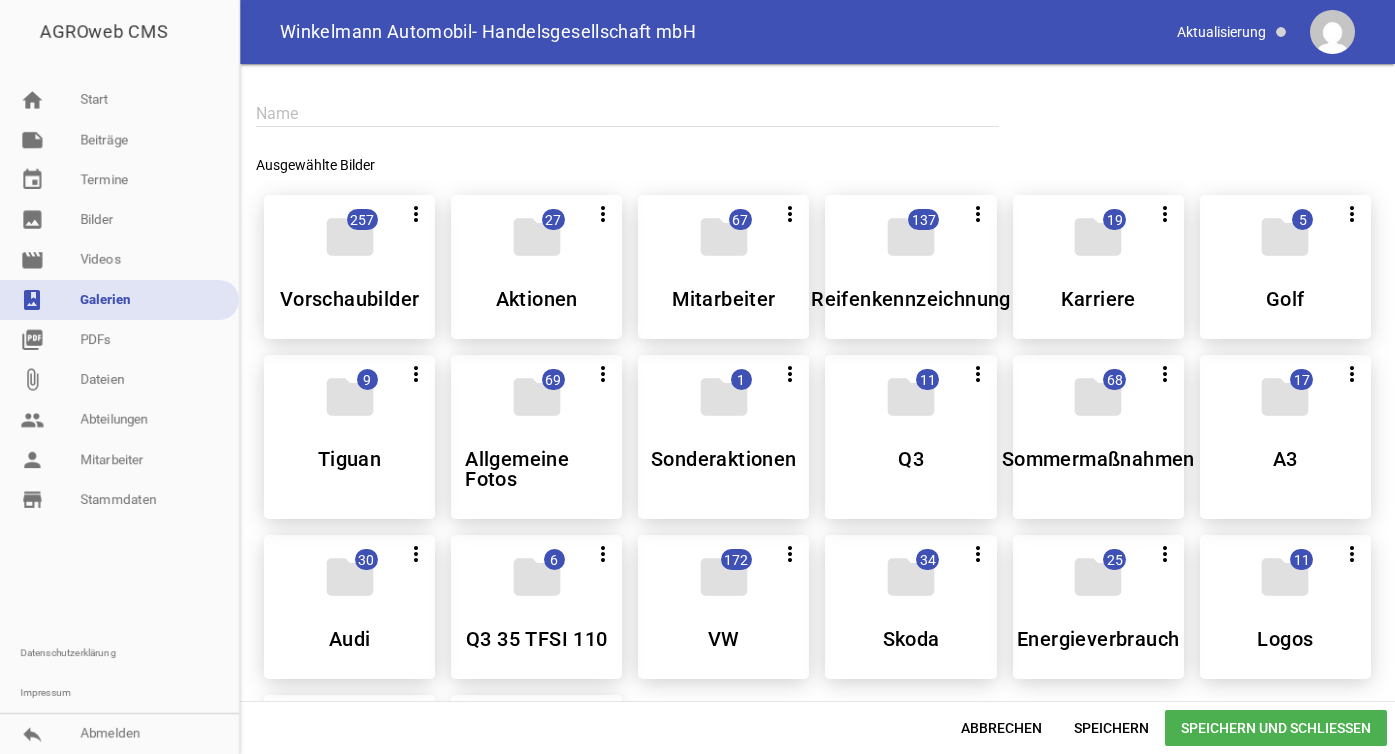 click at bounding box center [627, 113] 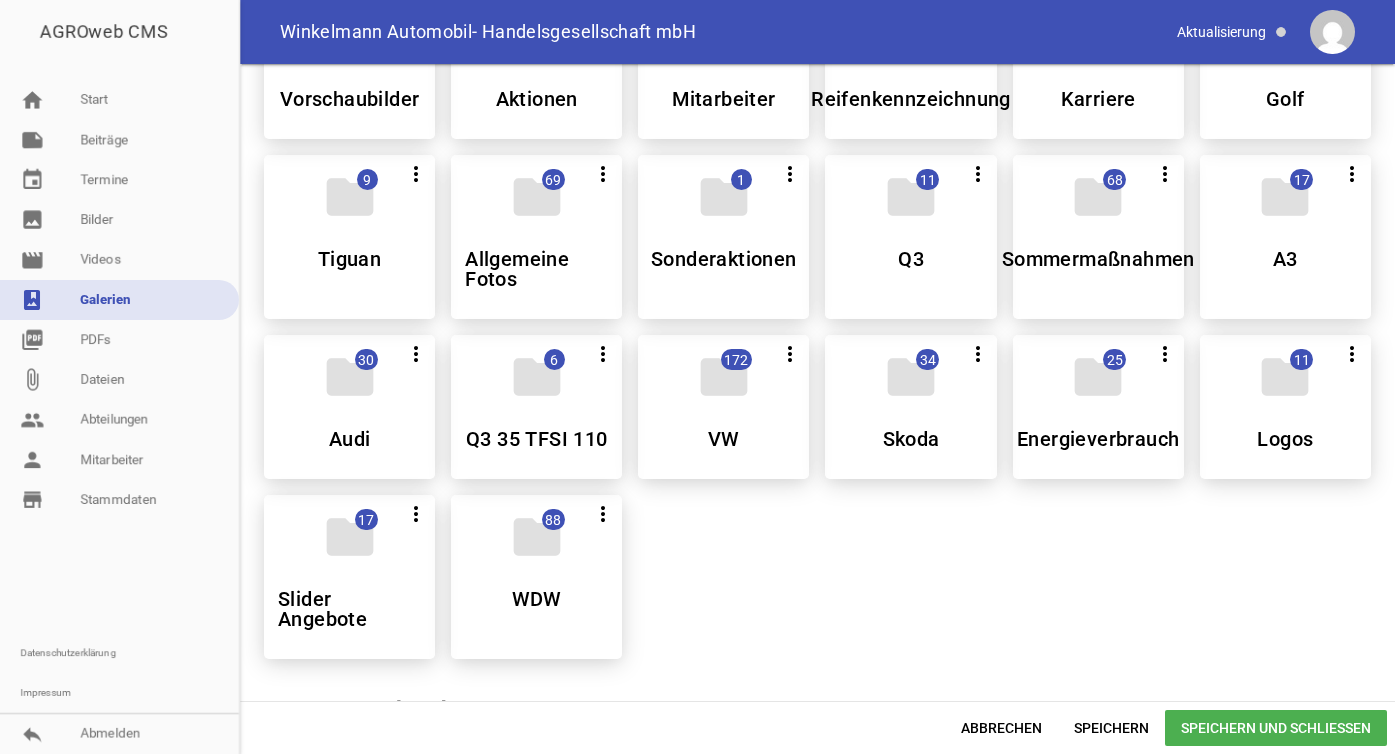 scroll, scrollTop: 0, scrollLeft: 0, axis: both 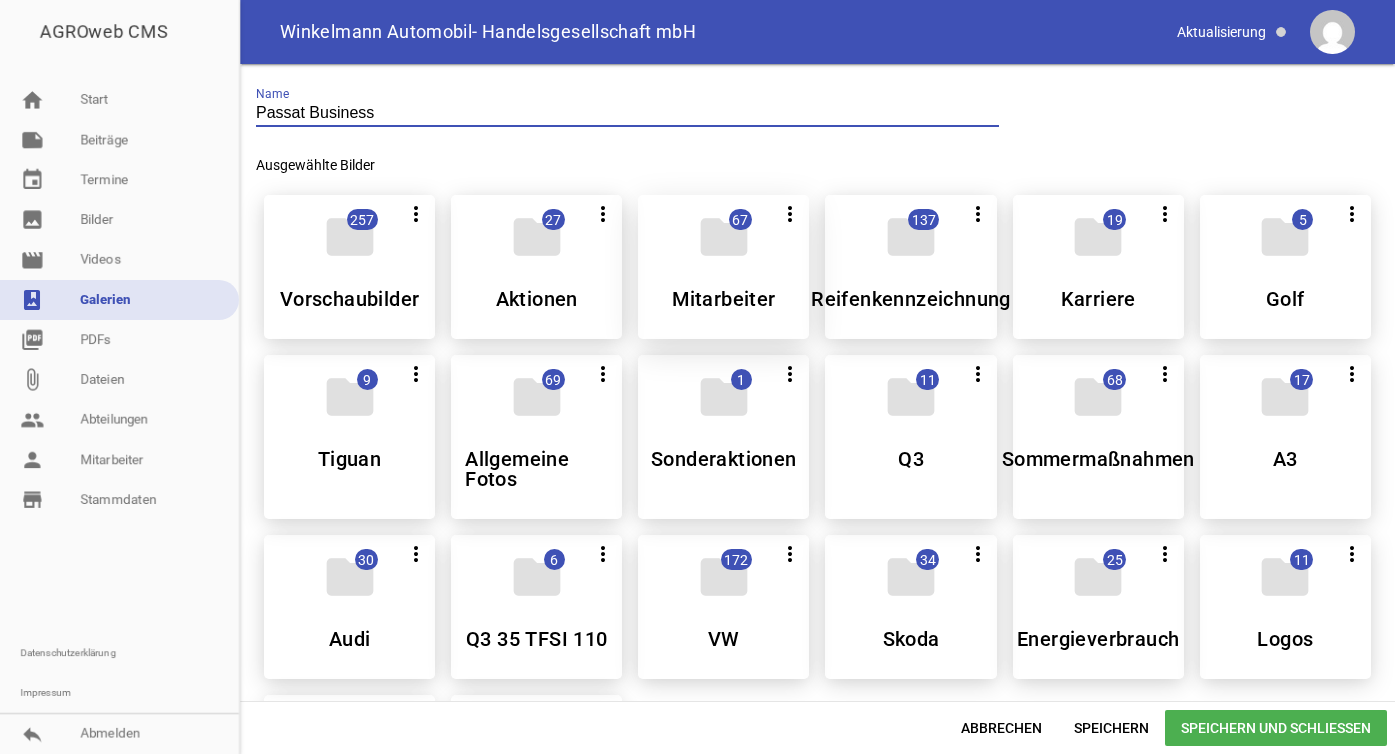 type on "Passat Business" 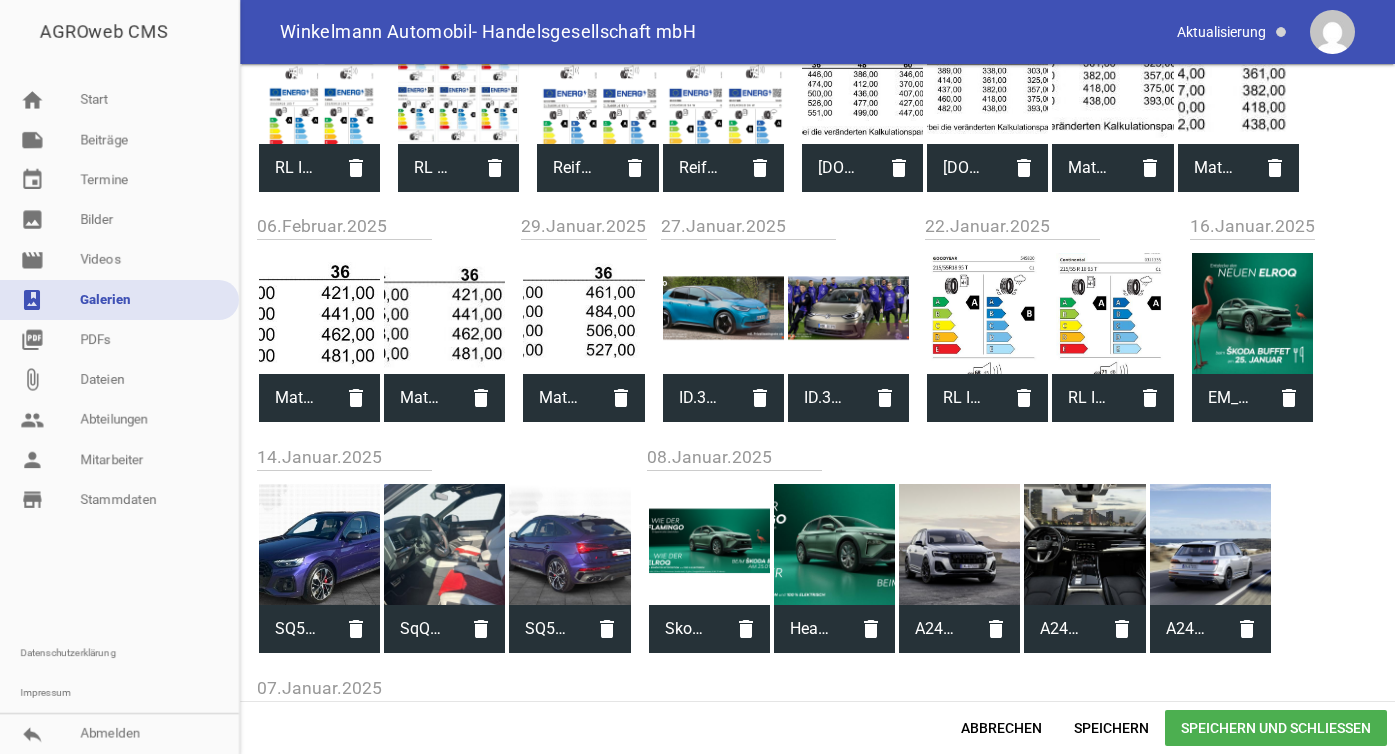 scroll, scrollTop: 915, scrollLeft: 0, axis: vertical 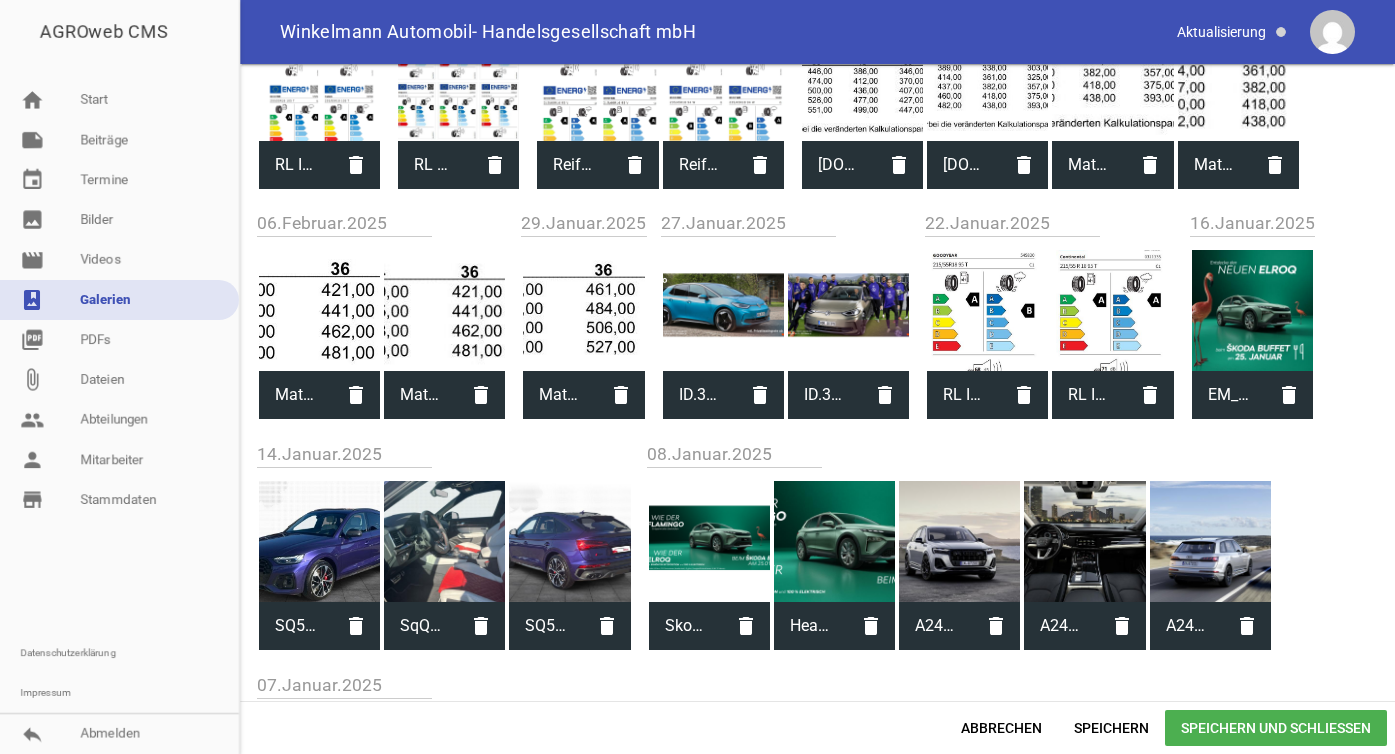 click on "photo_album Galerien" at bounding box center [119, 300] 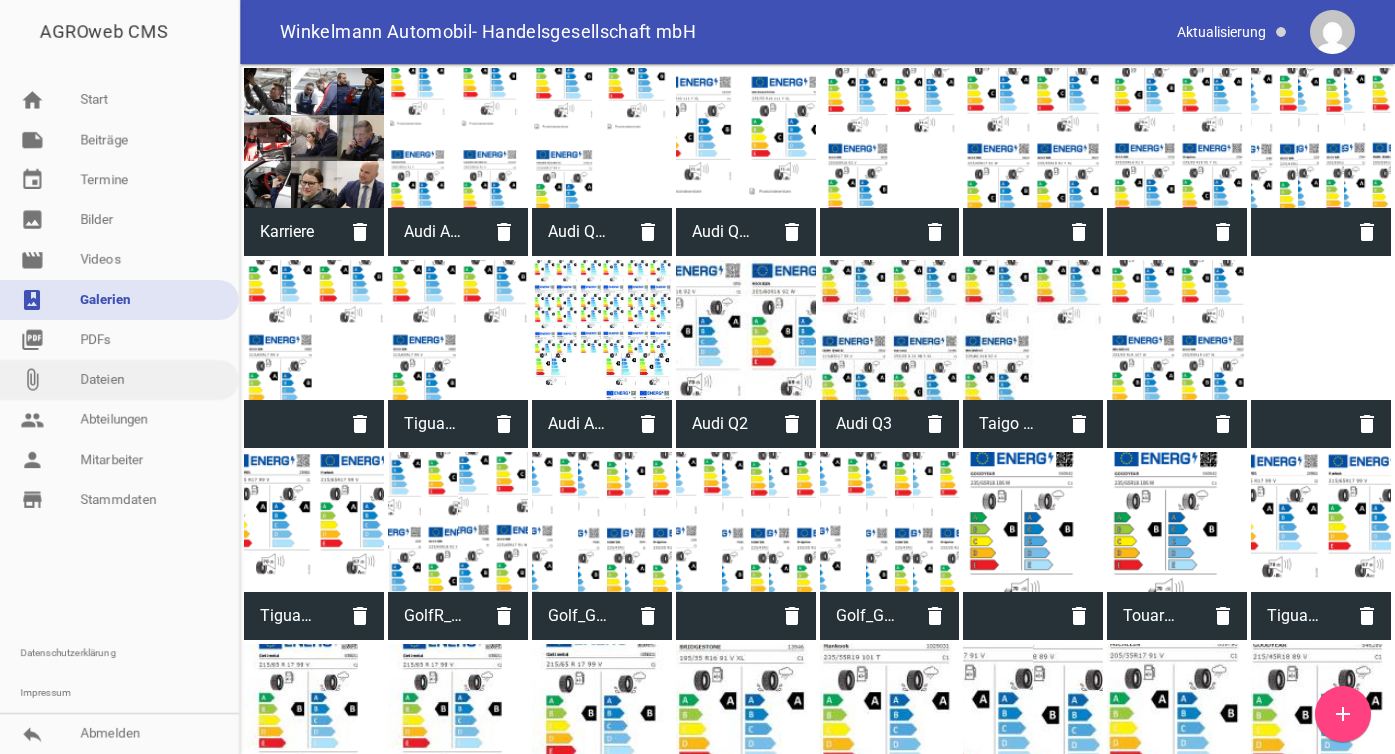 click on "attach_file Dateien" at bounding box center (119, 380) 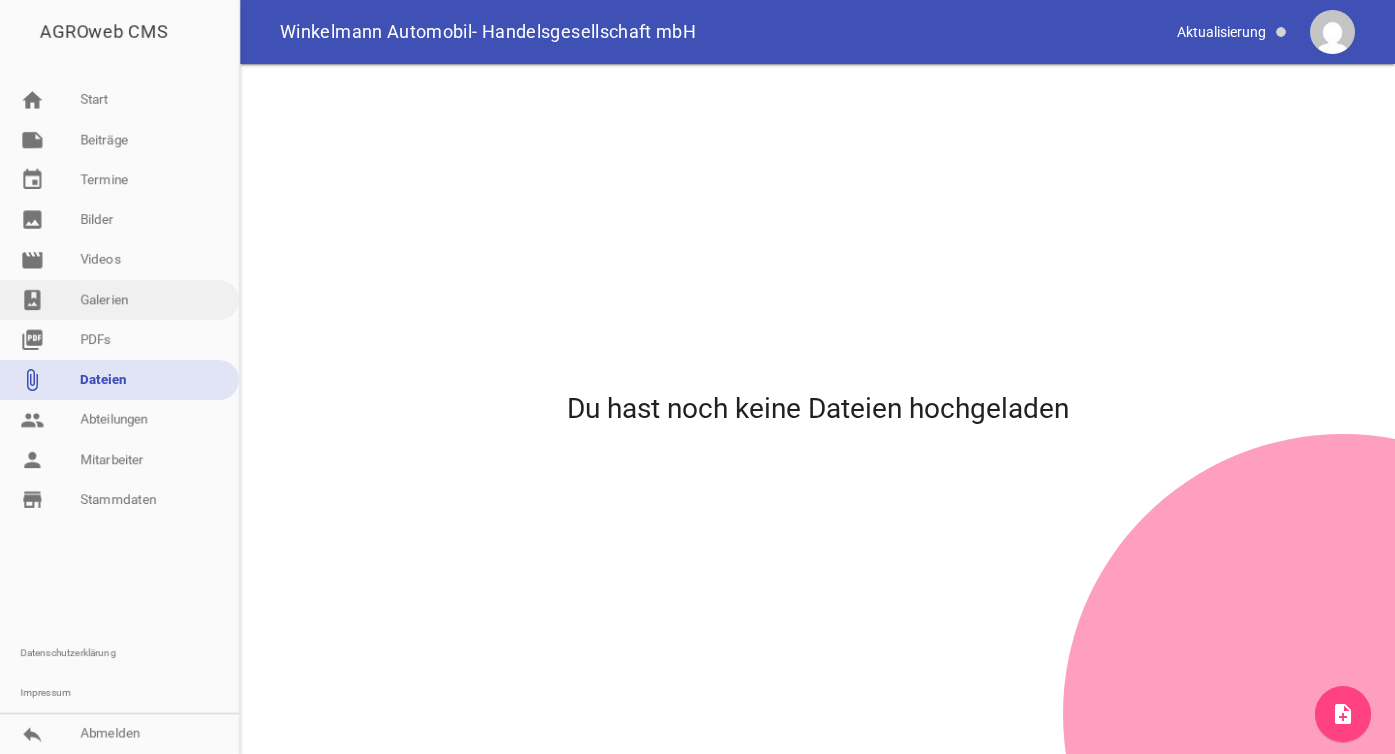 click on "photo_album Galerien" at bounding box center (119, 300) 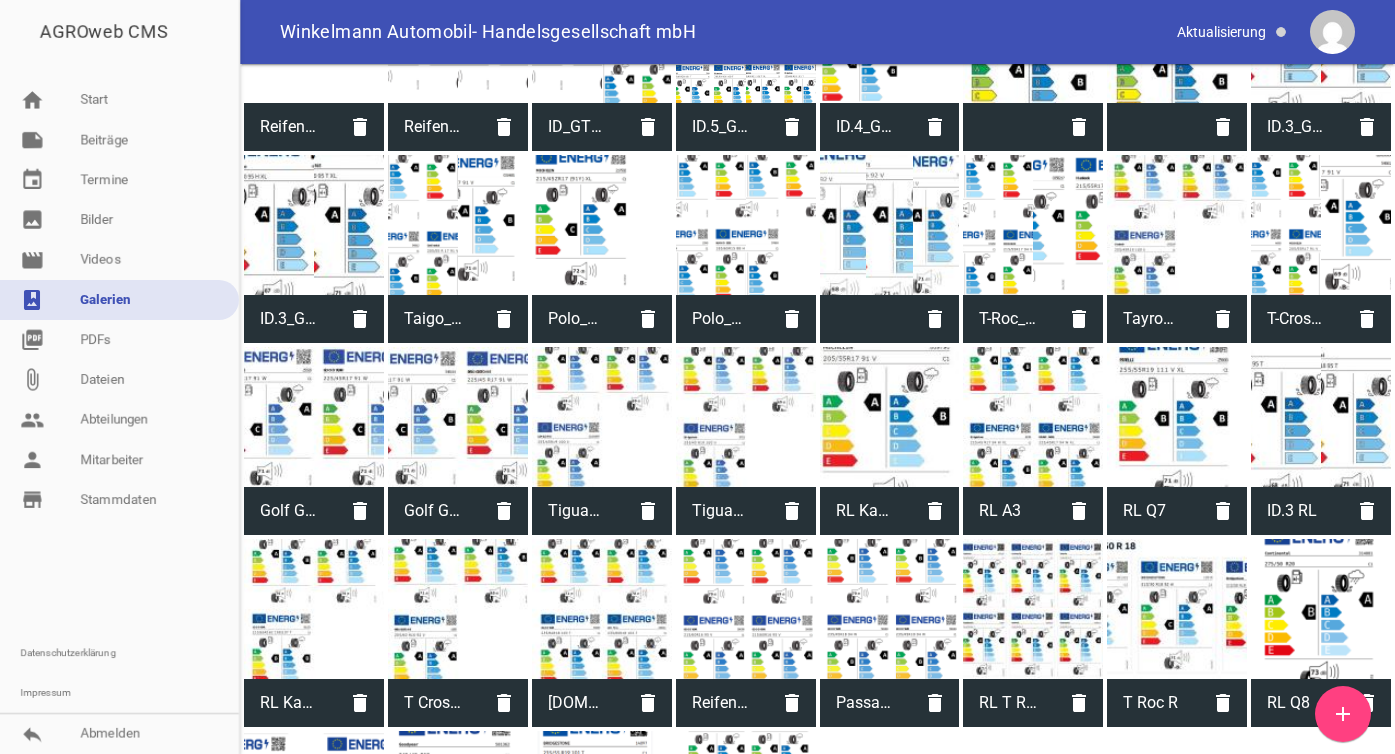 scroll, scrollTop: 1601, scrollLeft: 0, axis: vertical 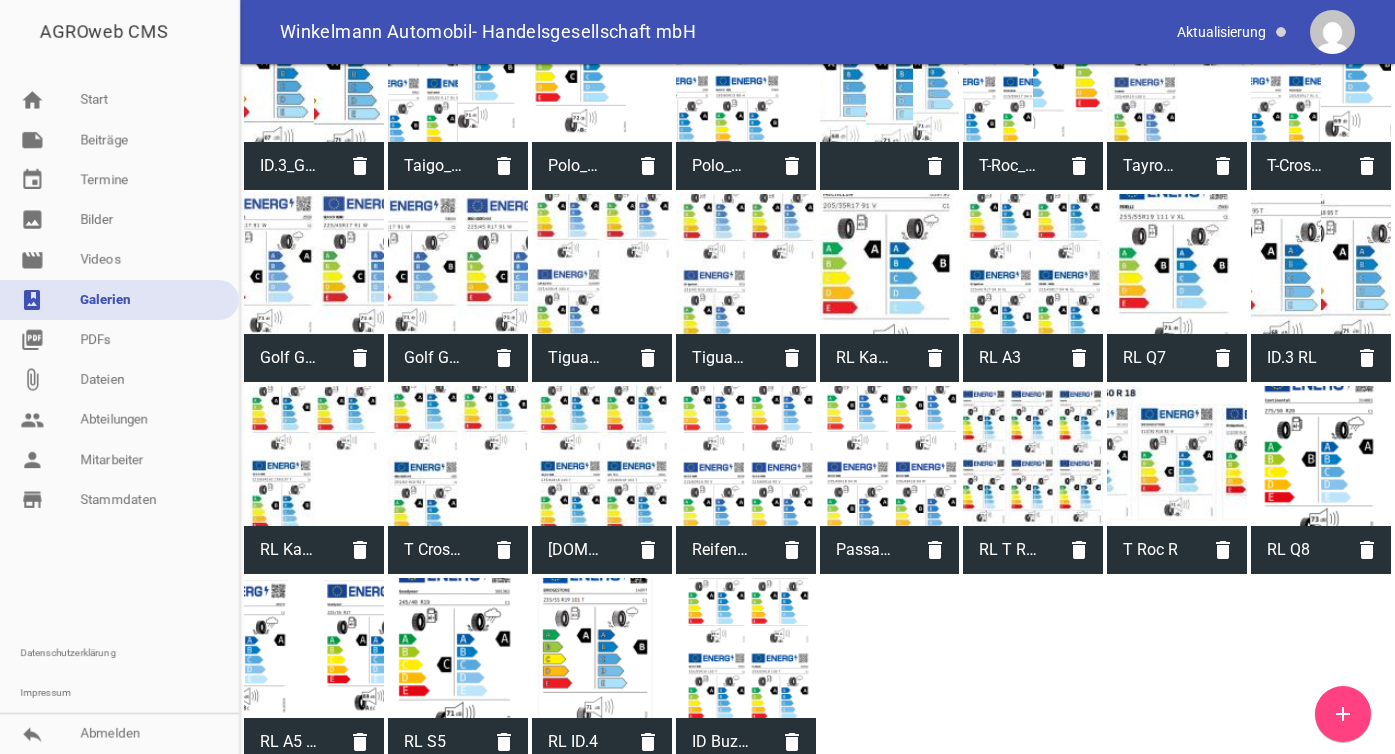 click on "add" at bounding box center [1343, 714] 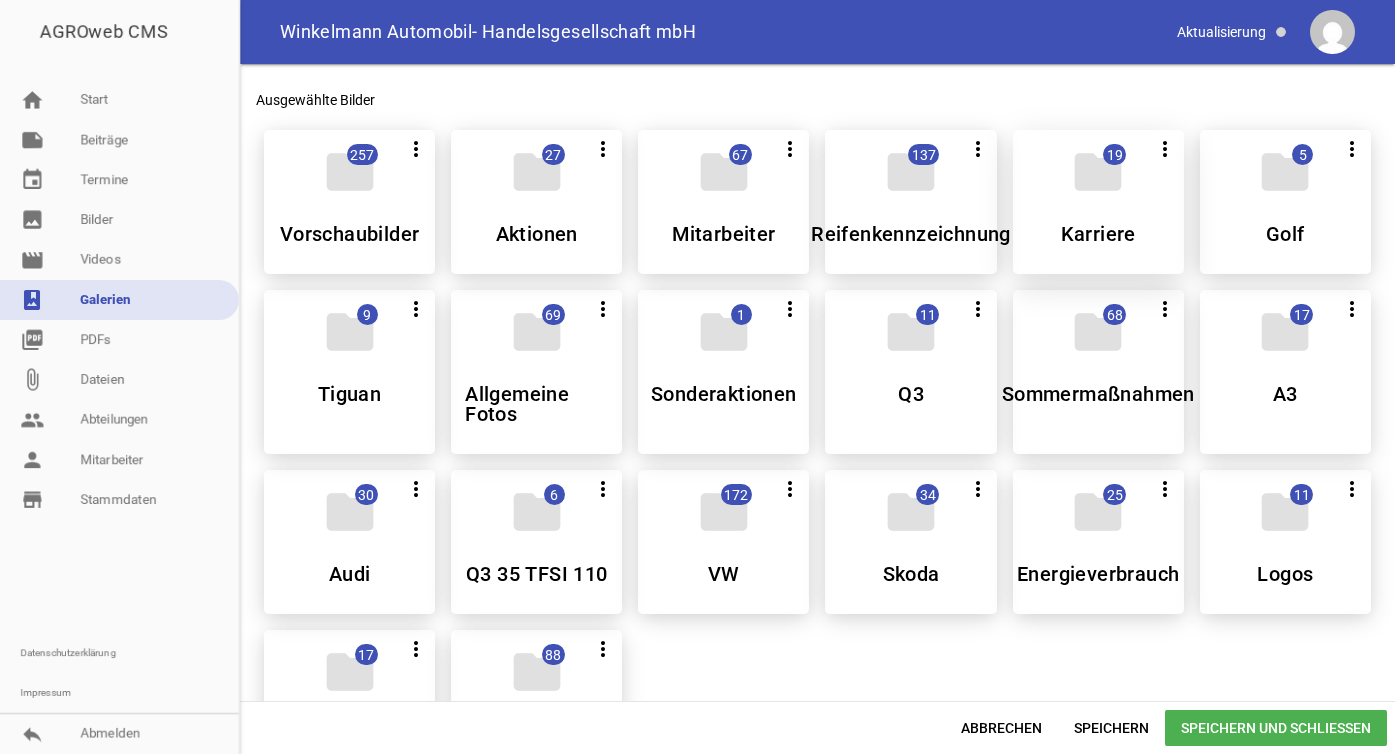 scroll, scrollTop: 0, scrollLeft: 0, axis: both 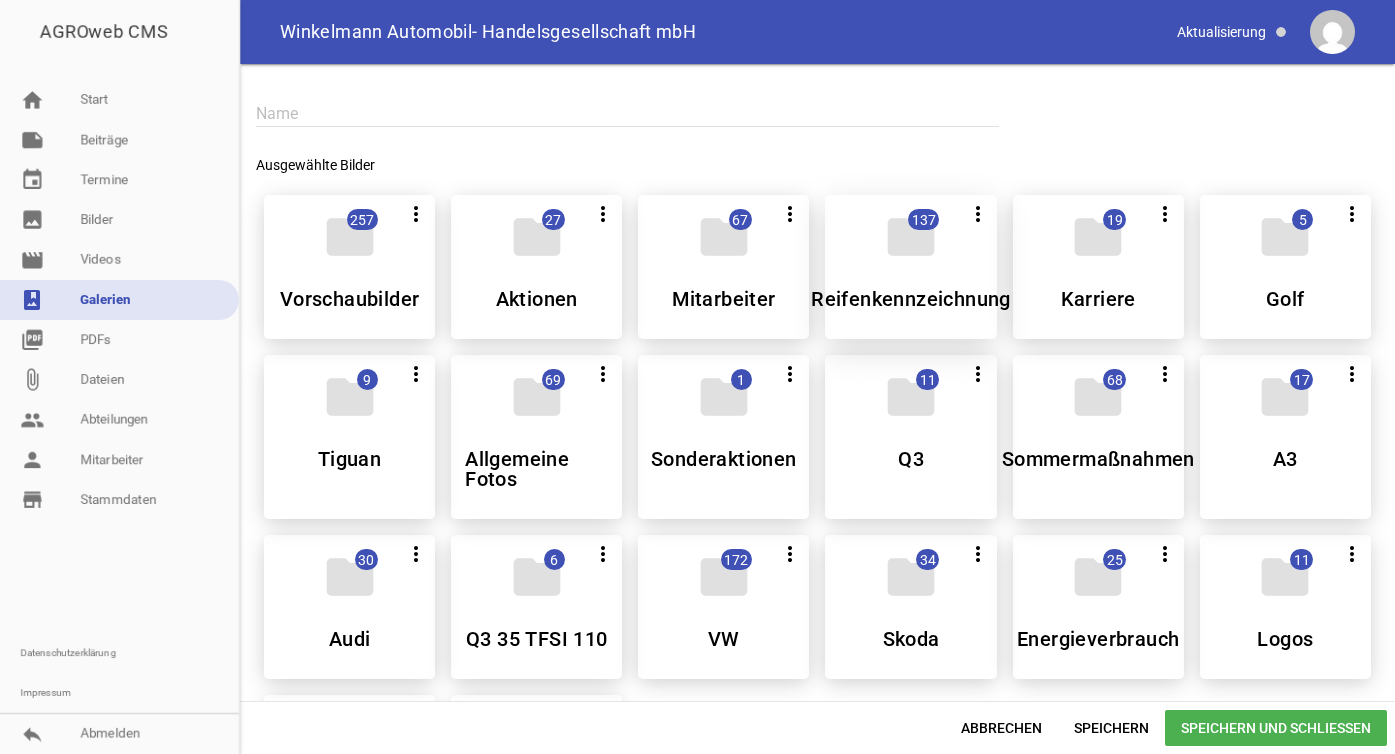click on "folder" at bounding box center [911, 237] 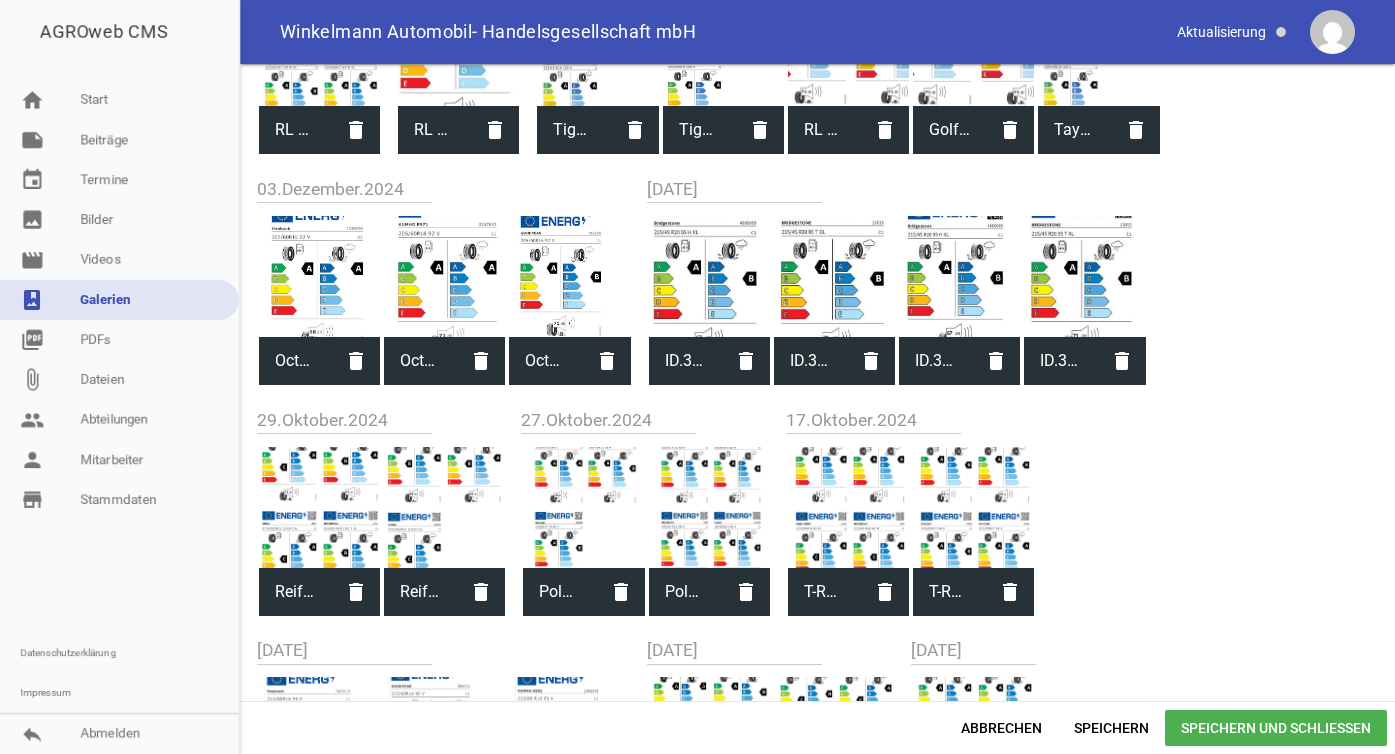 scroll, scrollTop: 0, scrollLeft: 0, axis: both 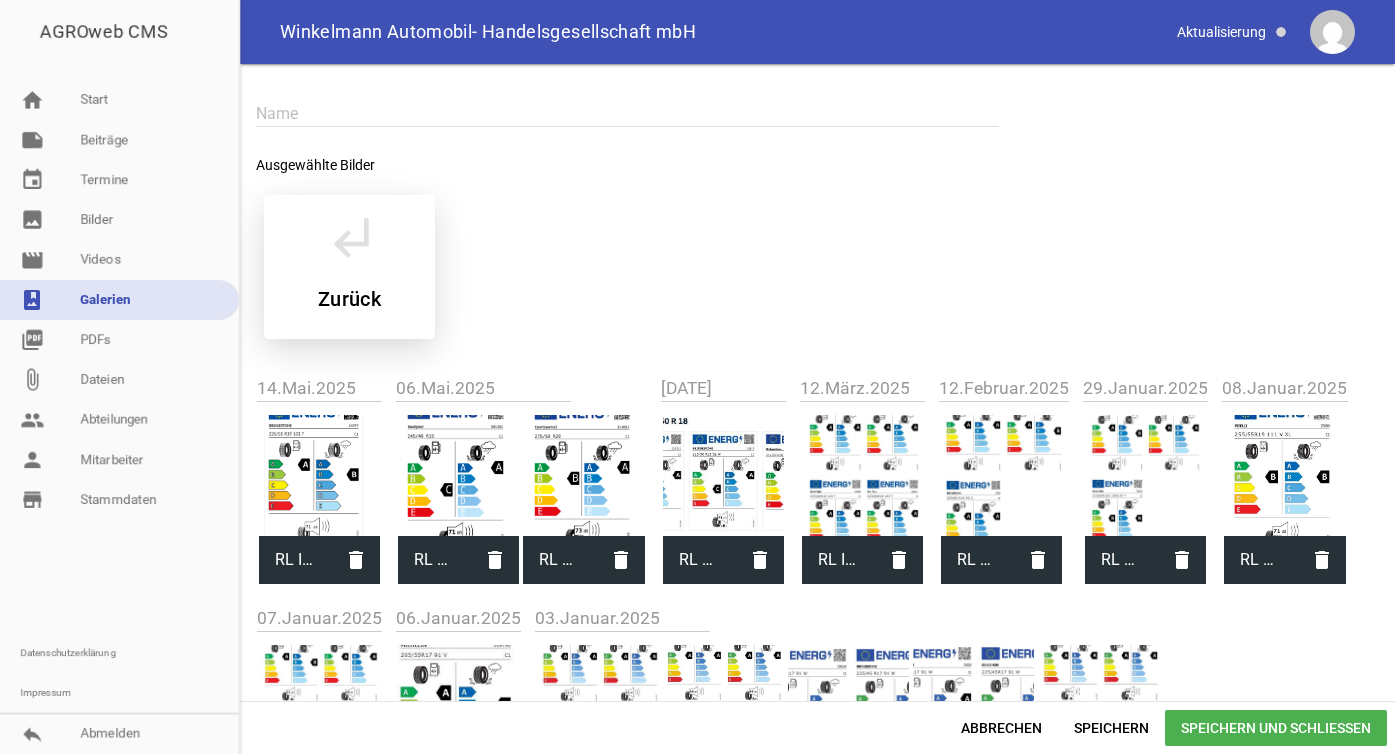 click on "subdirectory_arrow_left" at bounding box center [350, 237] 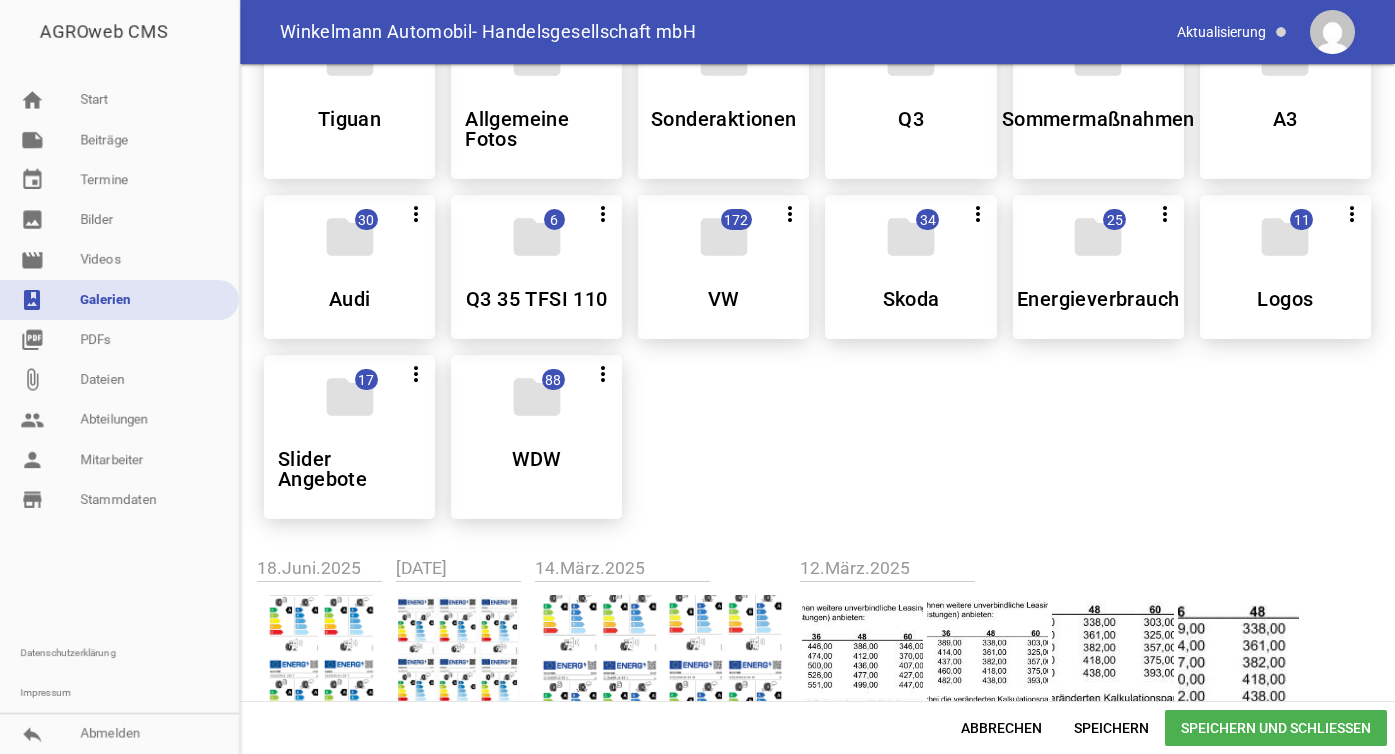 scroll, scrollTop: 0, scrollLeft: 0, axis: both 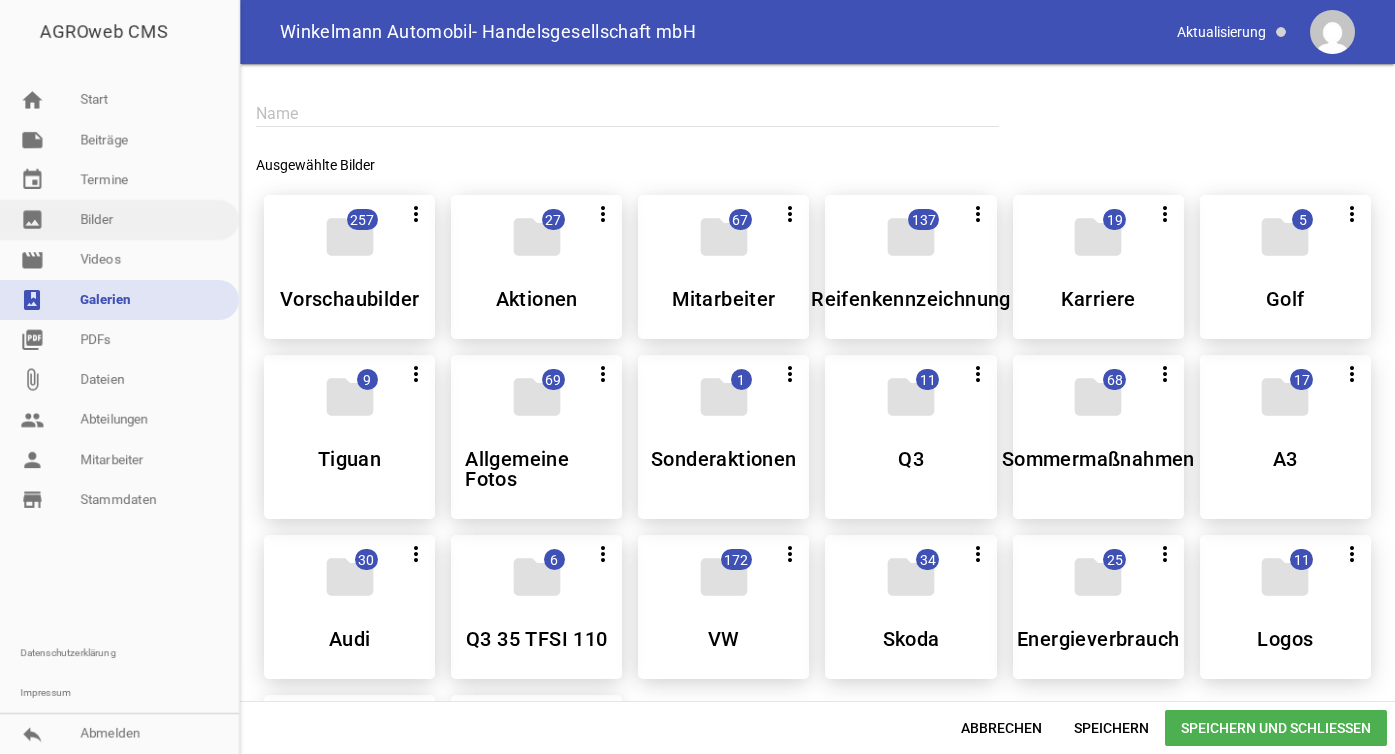 click on "image Bilder" at bounding box center (119, 220) 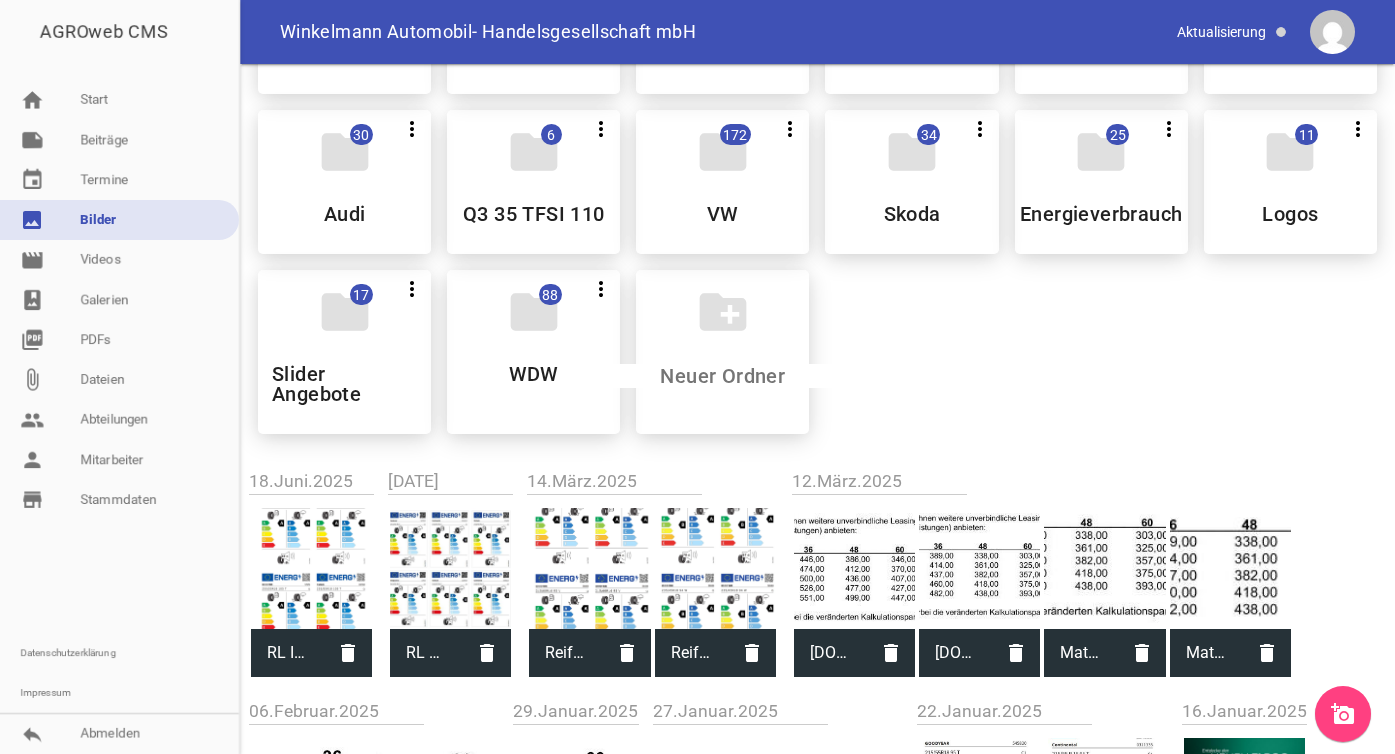 scroll, scrollTop: 311, scrollLeft: 0, axis: vertical 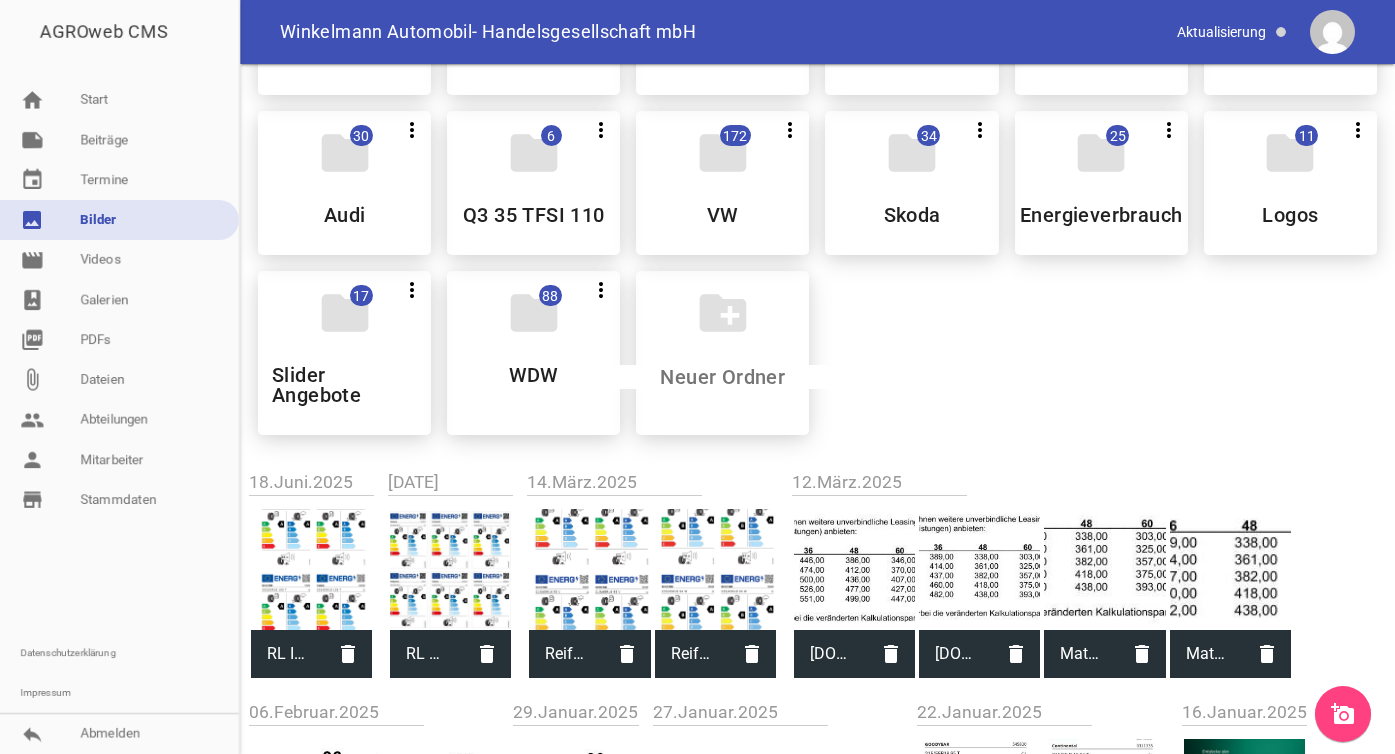 click on "add_a_photo" at bounding box center [1343, 714] 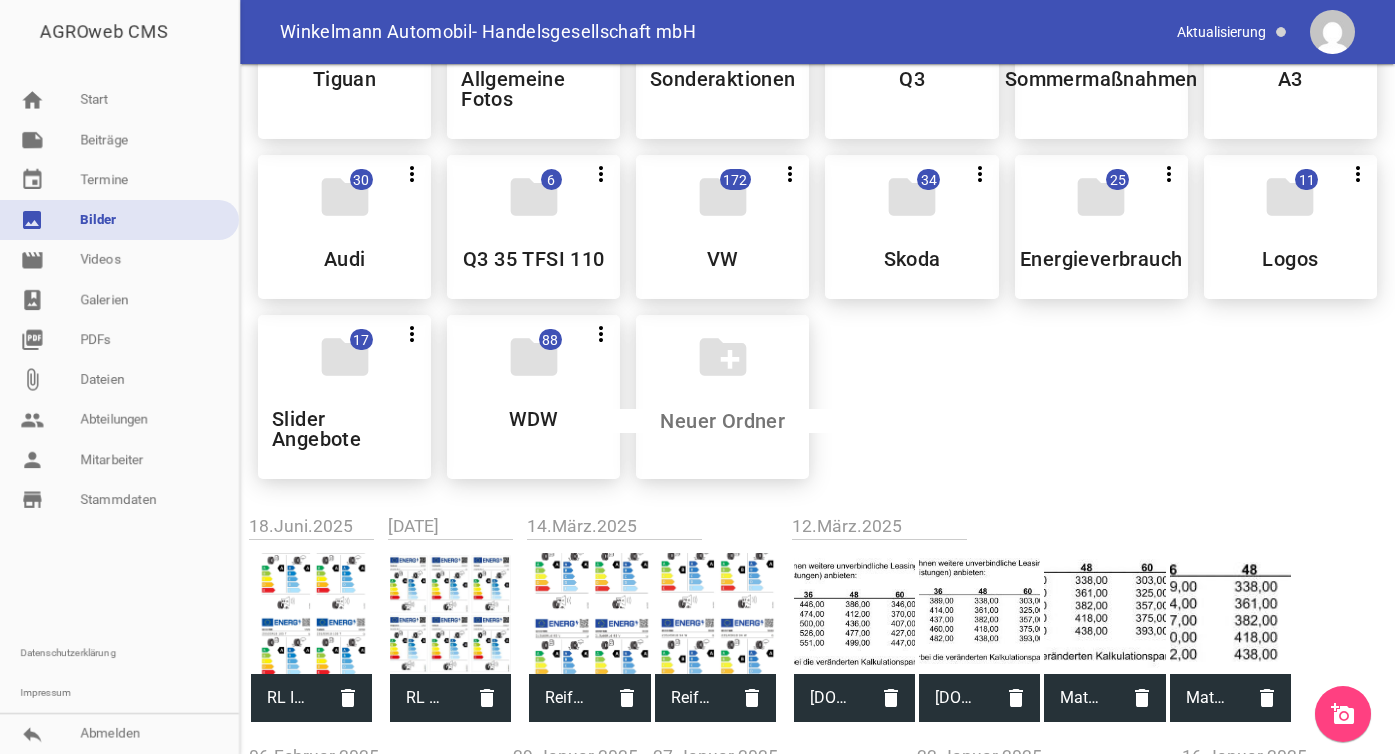 scroll, scrollTop: 268, scrollLeft: 0, axis: vertical 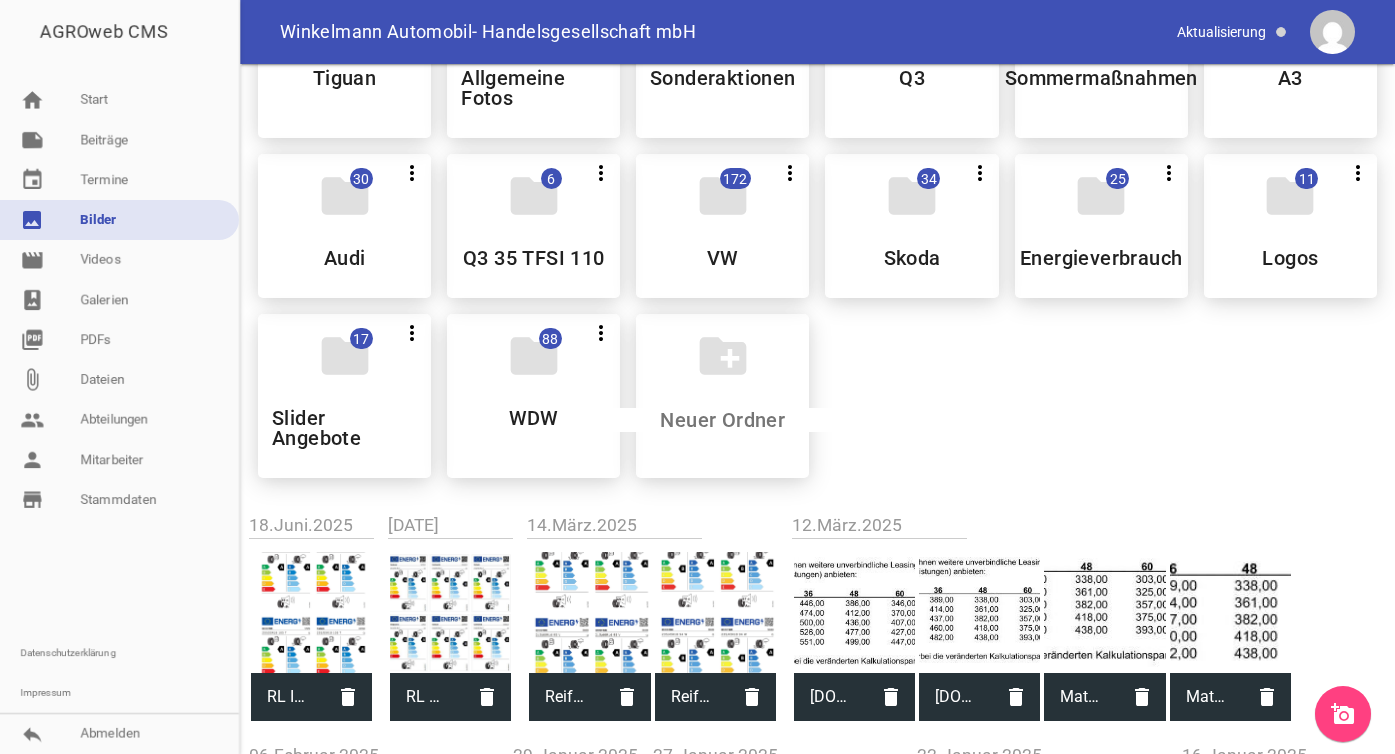 click on "add_a_photo" at bounding box center [1343, 714] 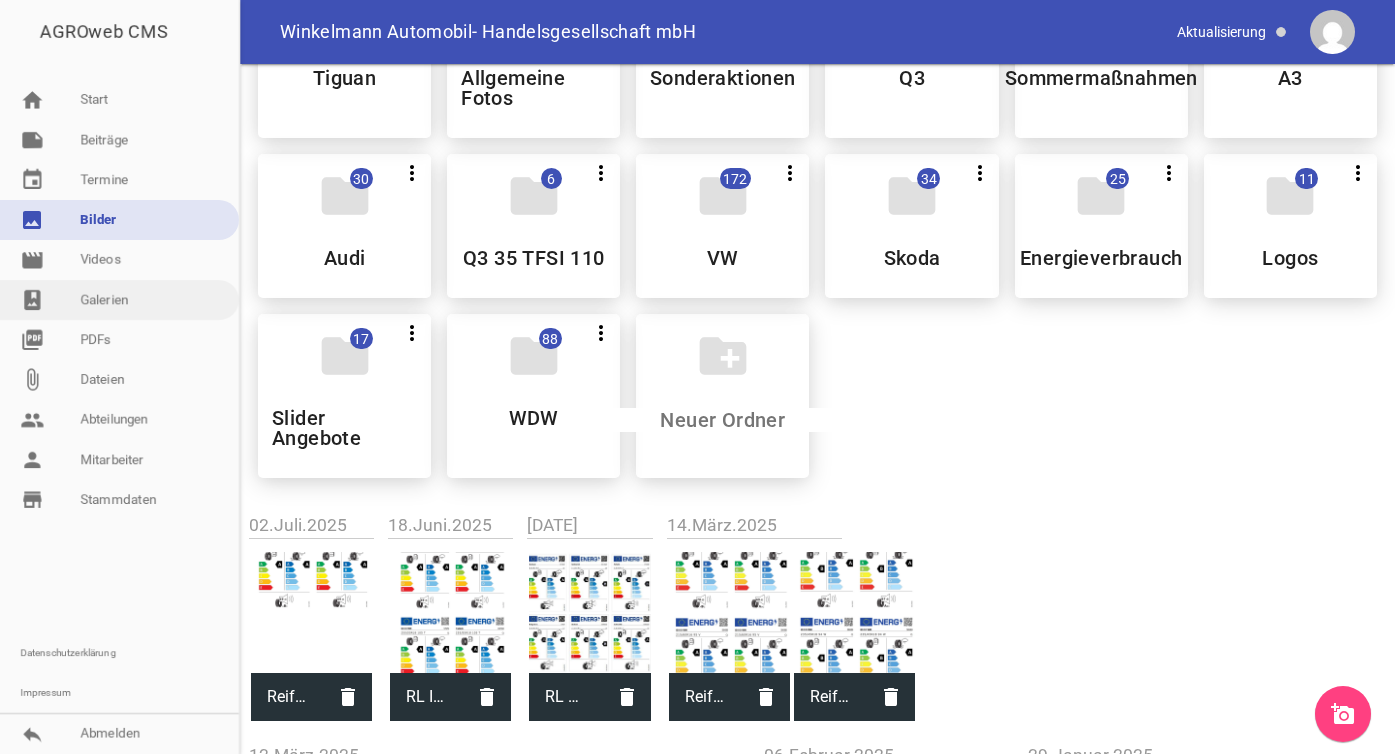 click on "photo_album Galerien" at bounding box center (119, 300) 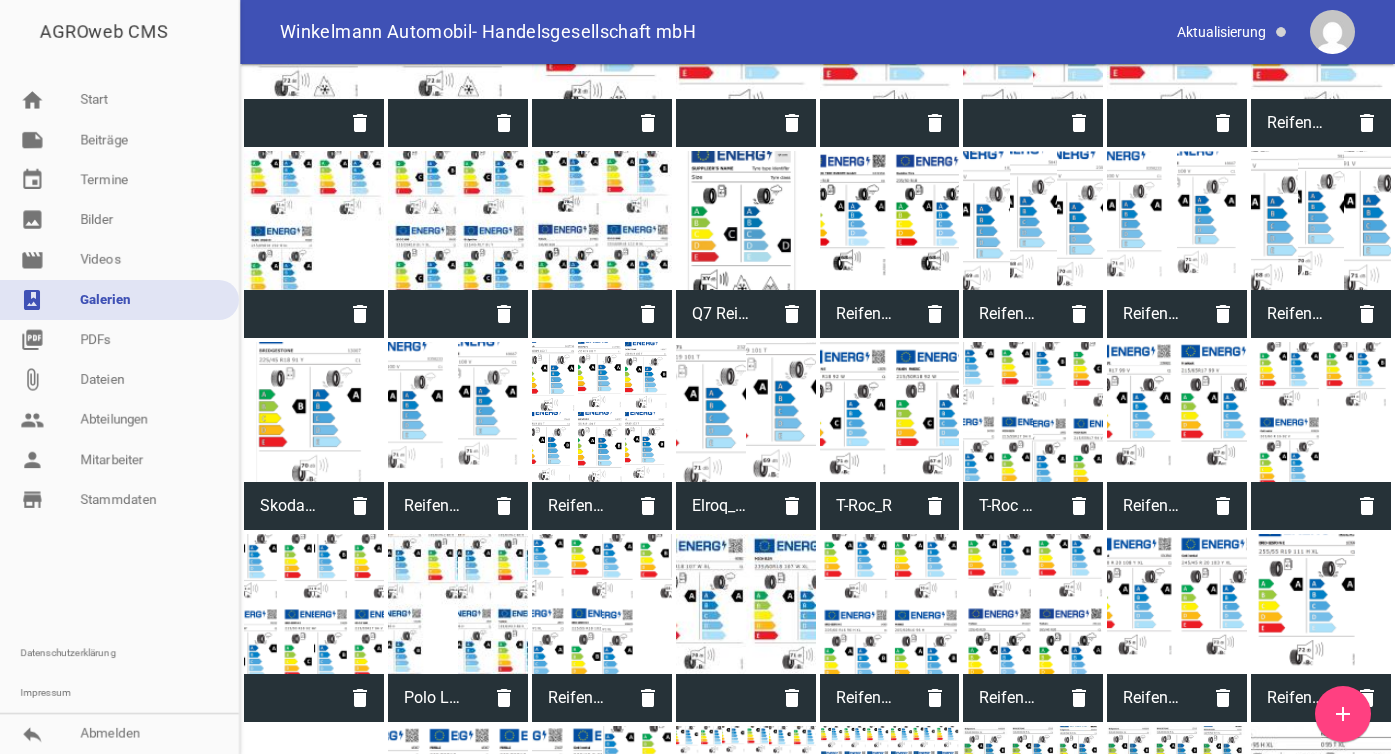 scroll, scrollTop: 0, scrollLeft: 0, axis: both 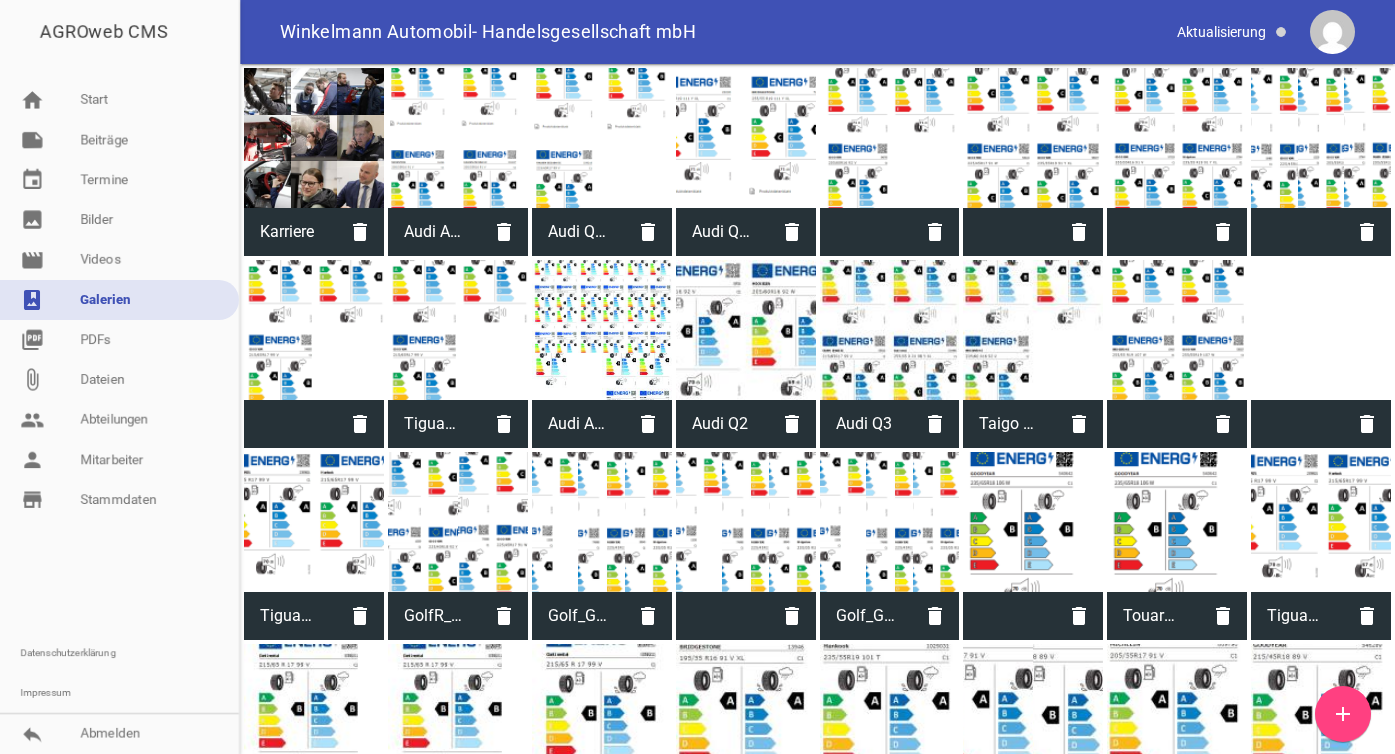 click on "add" at bounding box center [1343, 714] 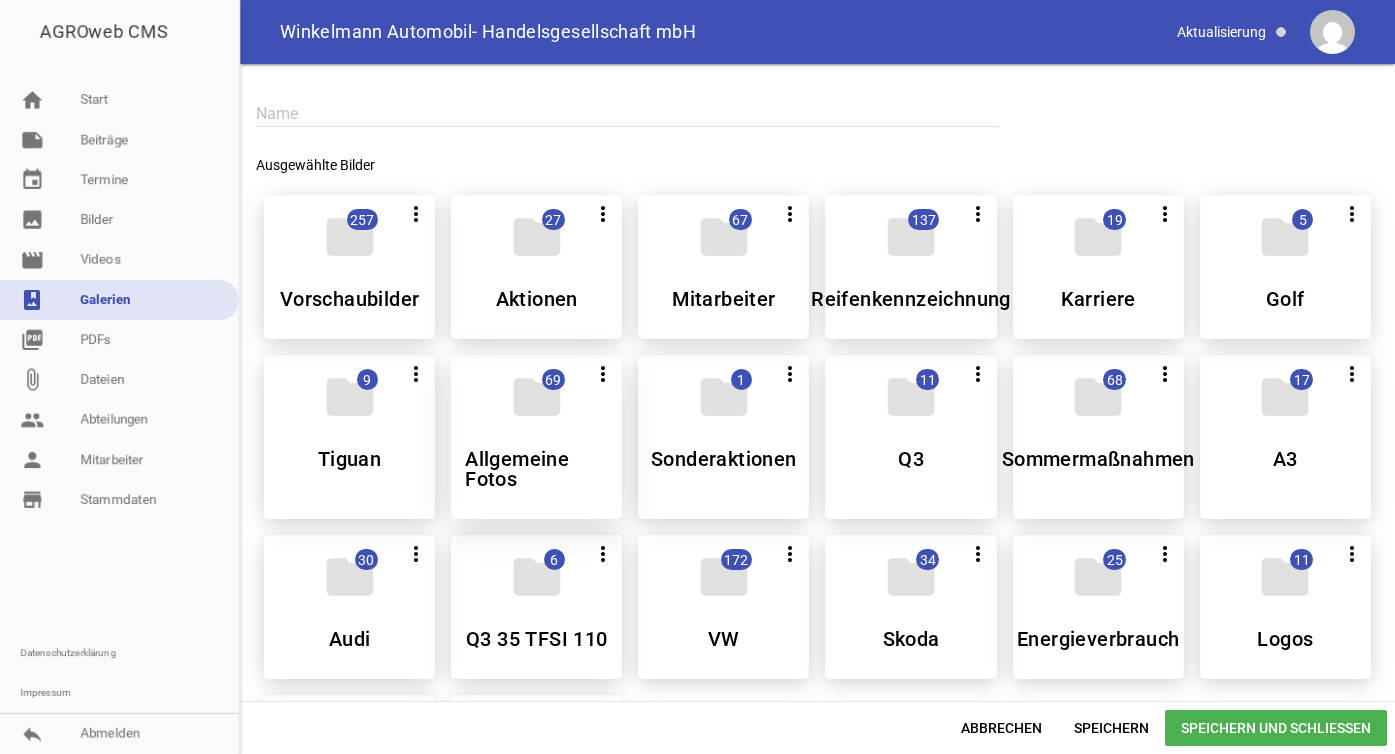 scroll, scrollTop: 608, scrollLeft: 0, axis: vertical 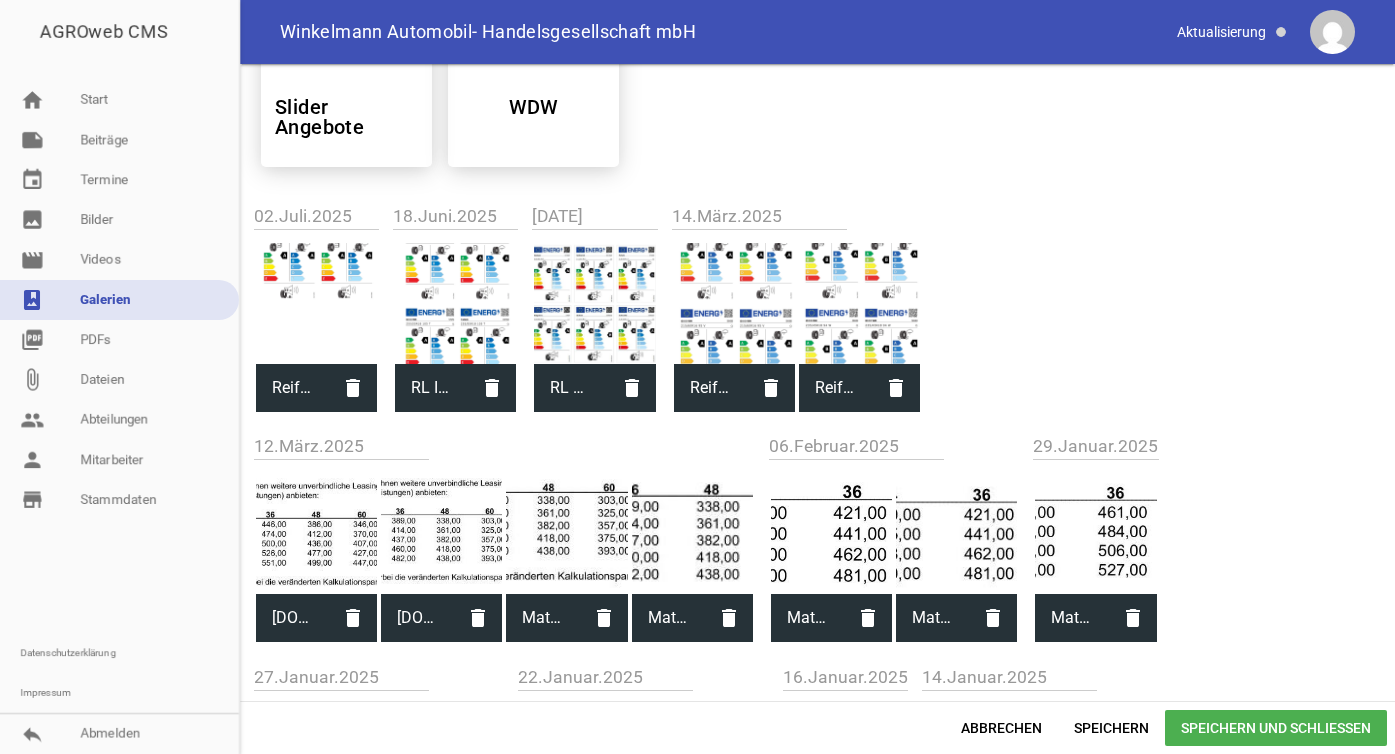 click at bounding box center [316, 303] 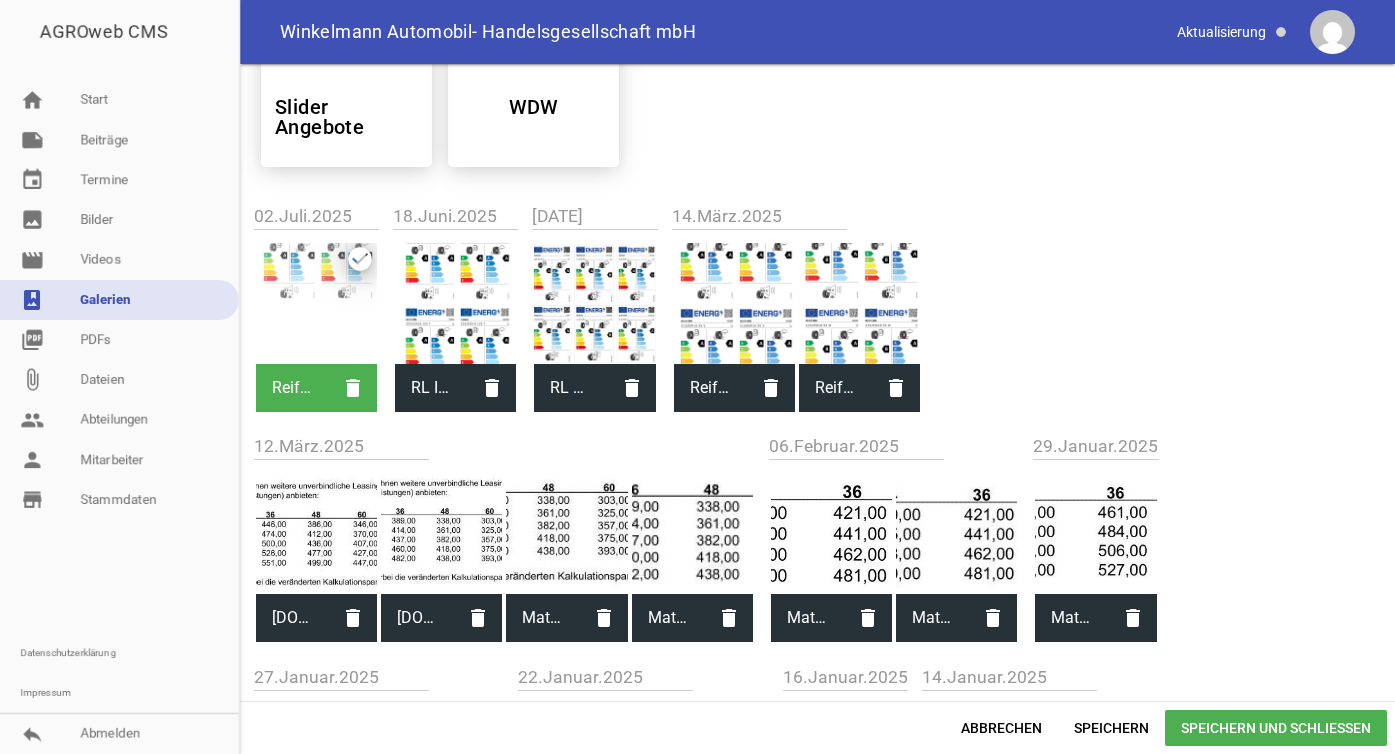 click on "Speichern und Schließen" at bounding box center (1276, 728) 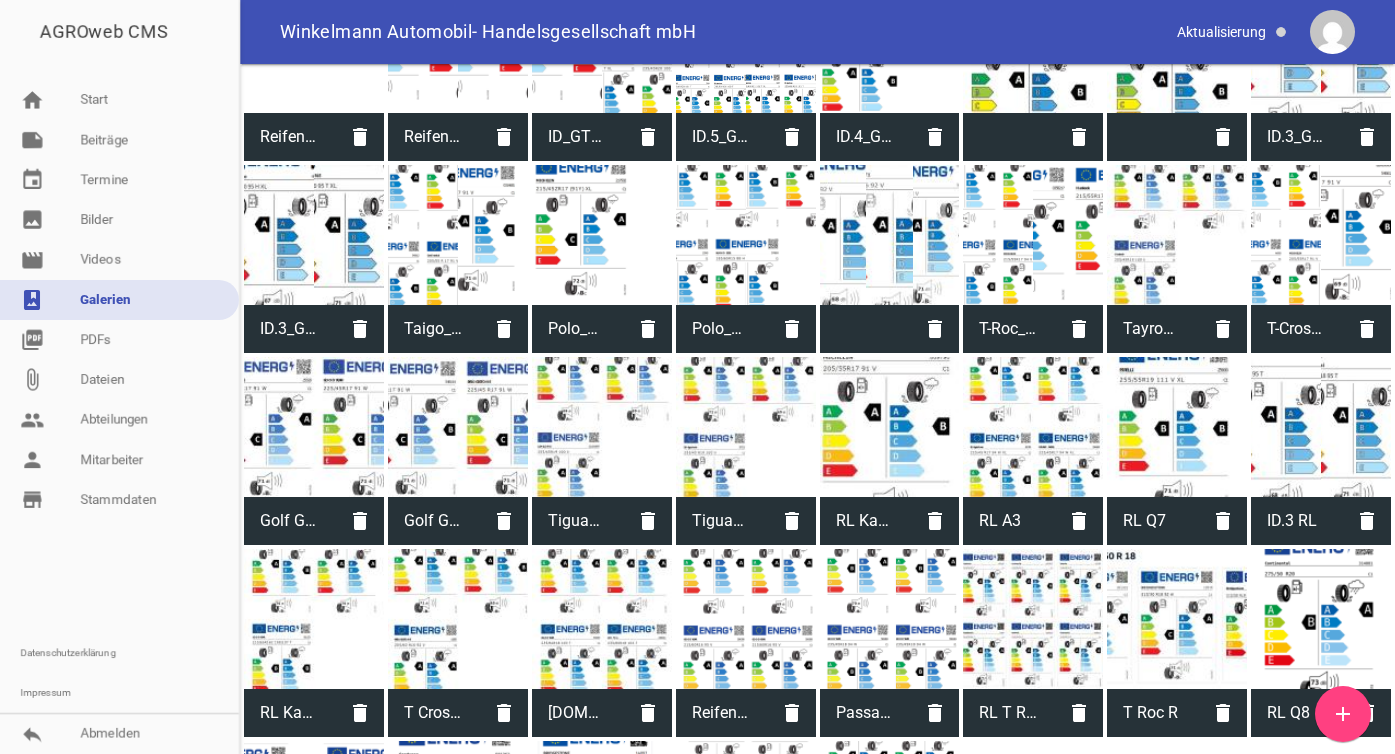 scroll, scrollTop: 1601, scrollLeft: 0, axis: vertical 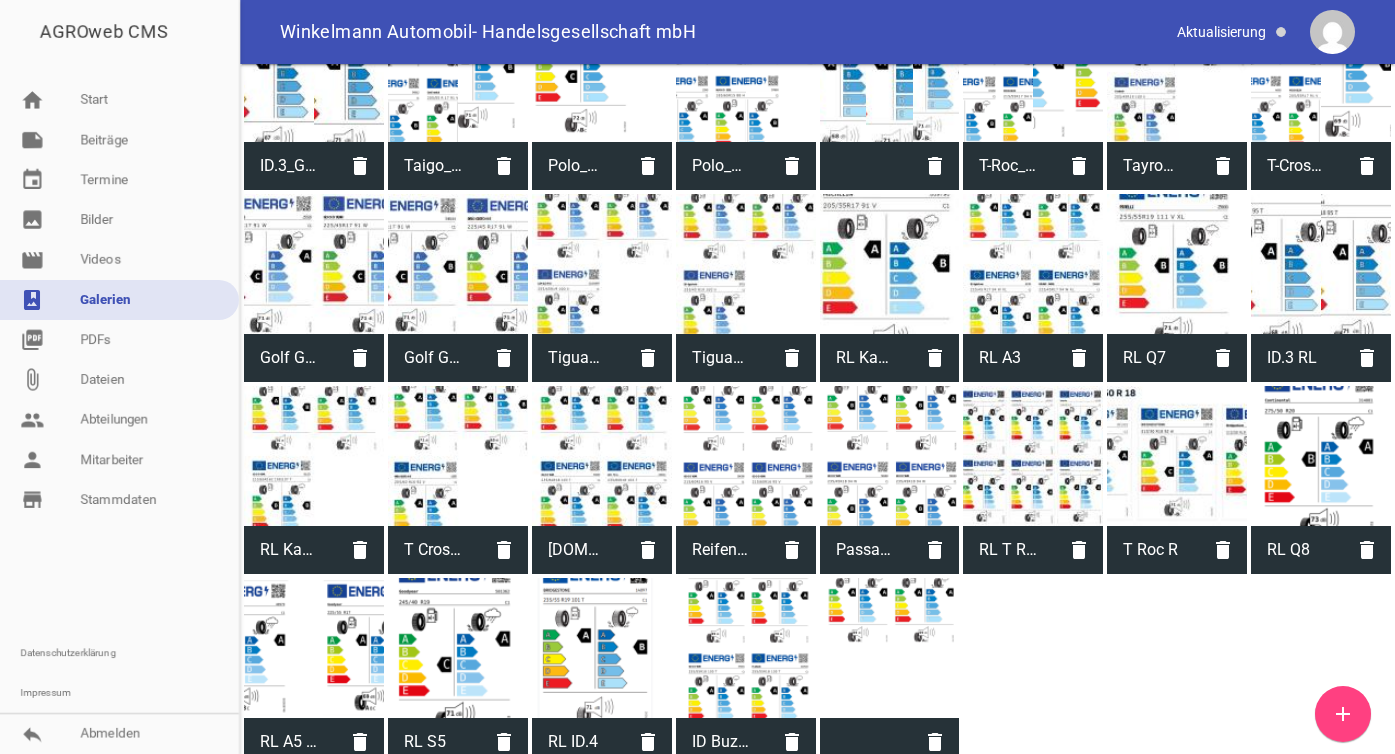 click at bounding box center [866, 742] 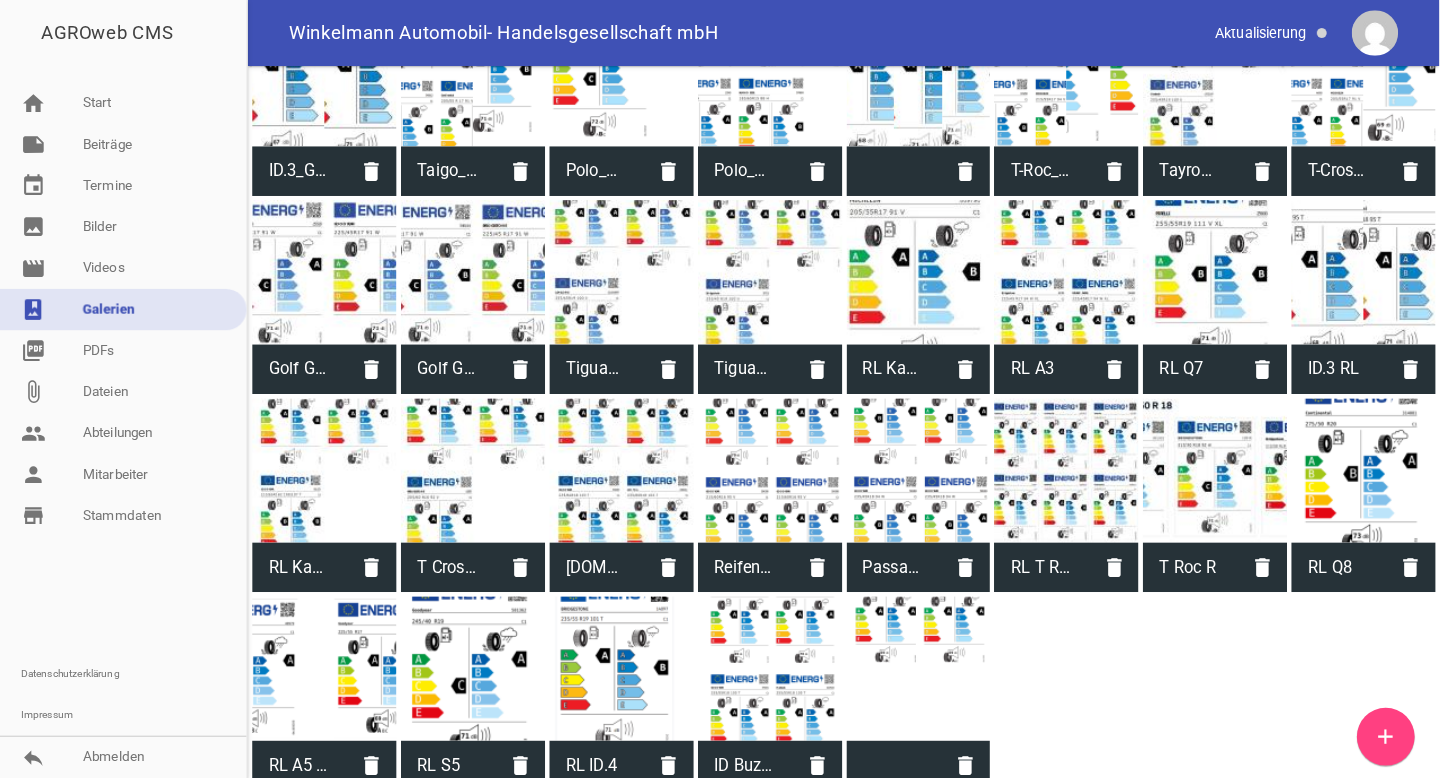 scroll, scrollTop: 0, scrollLeft: 0, axis: both 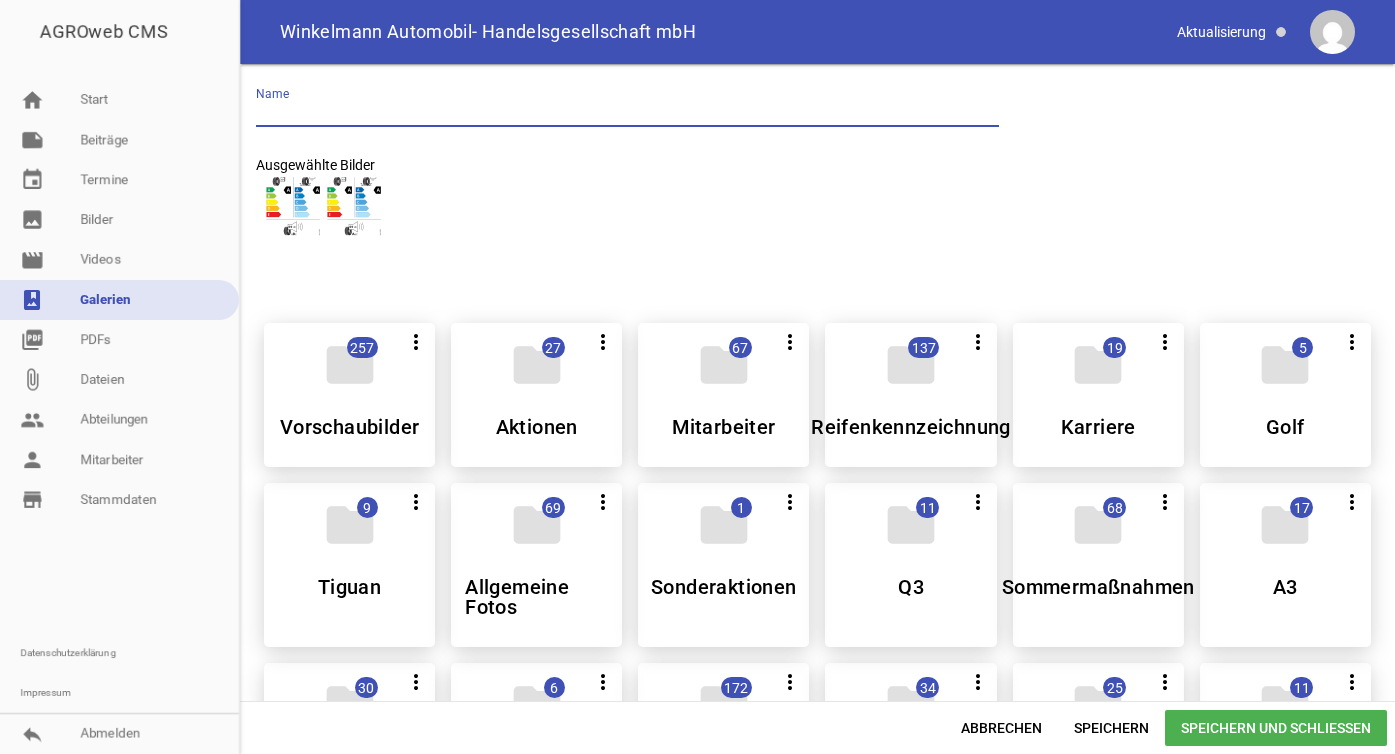 click at bounding box center (627, 113) 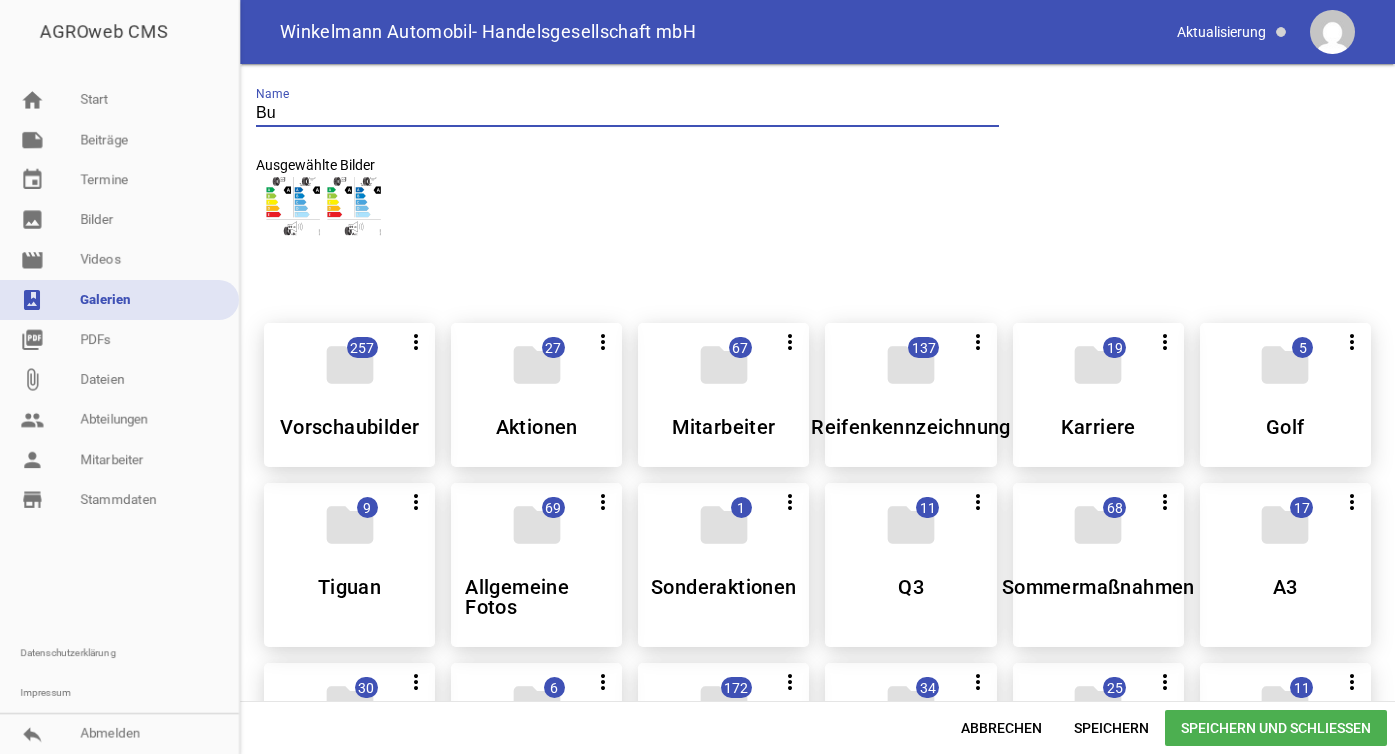 type on "B" 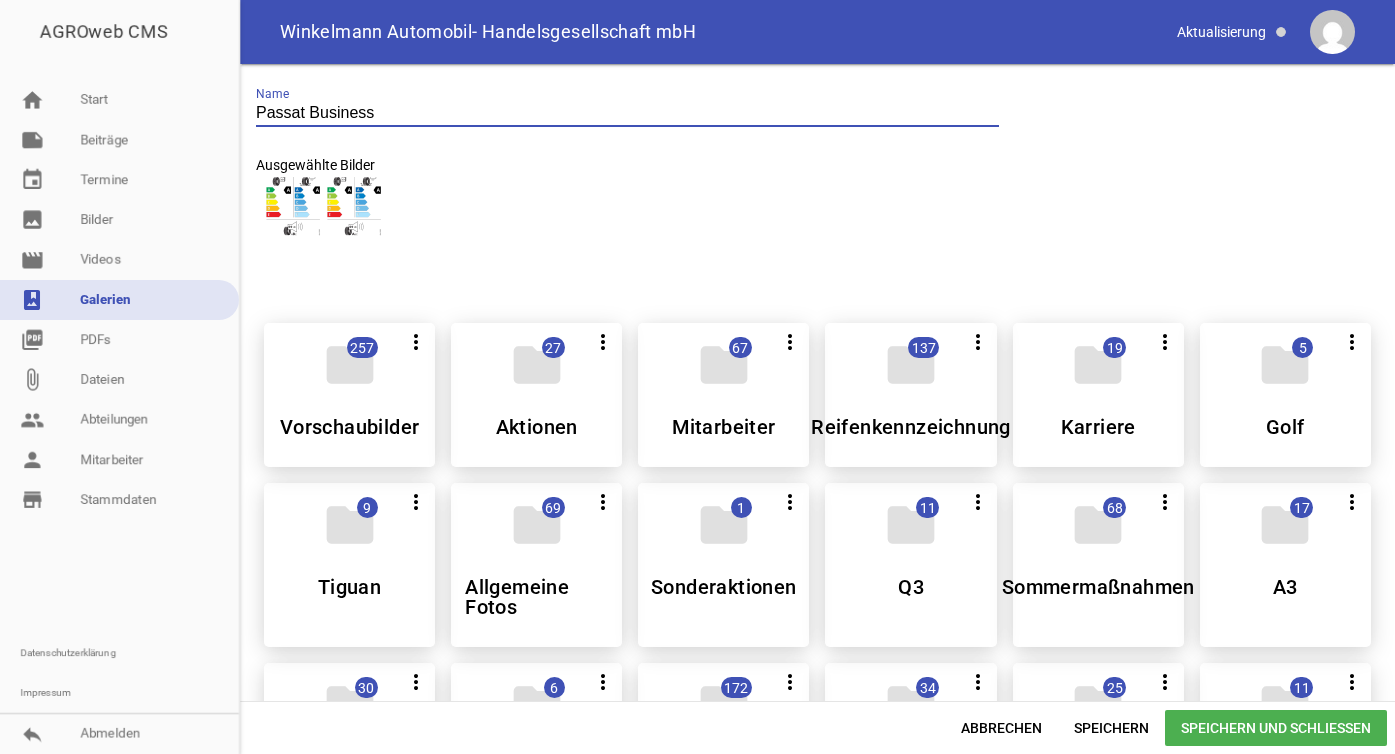 type on "Passat Business" 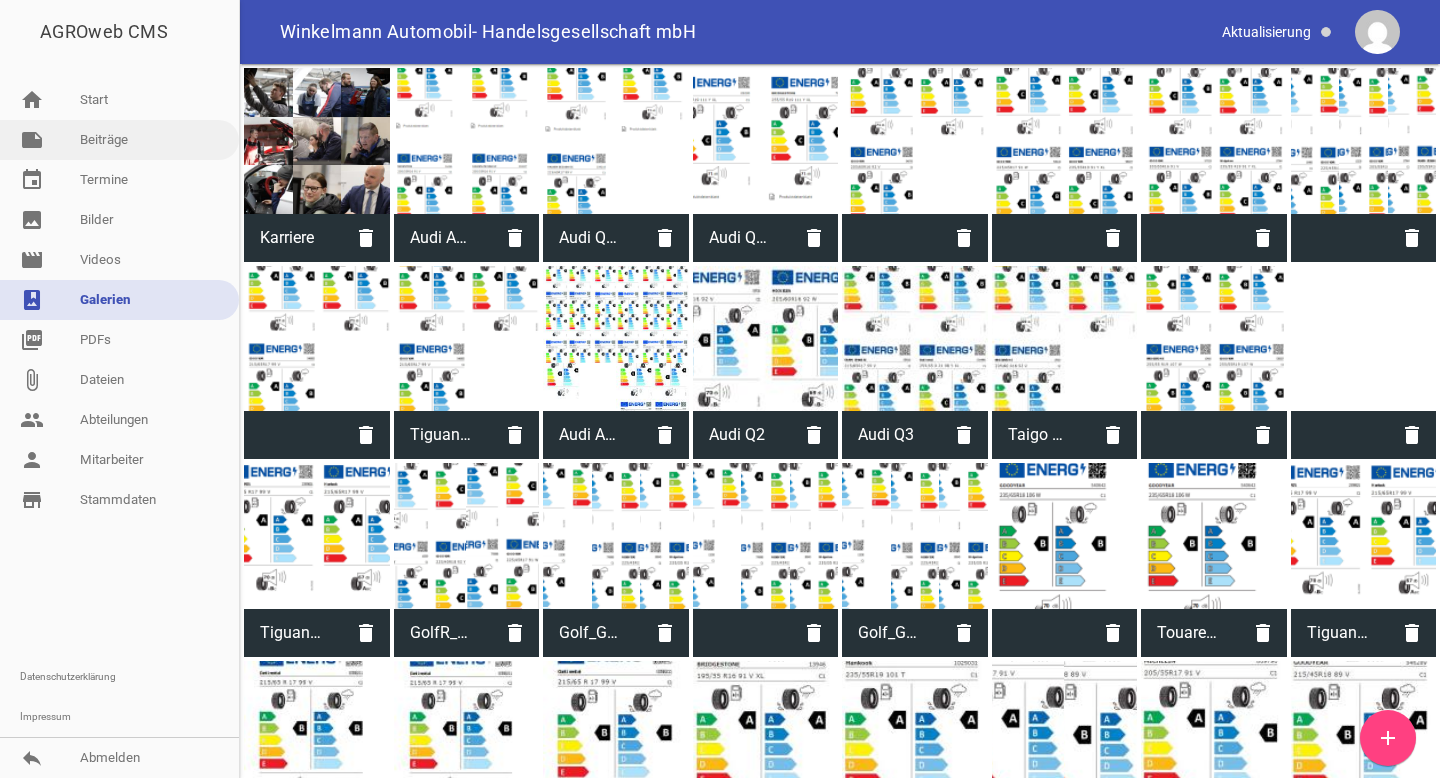 click on "note Beiträge" at bounding box center [119, 140] 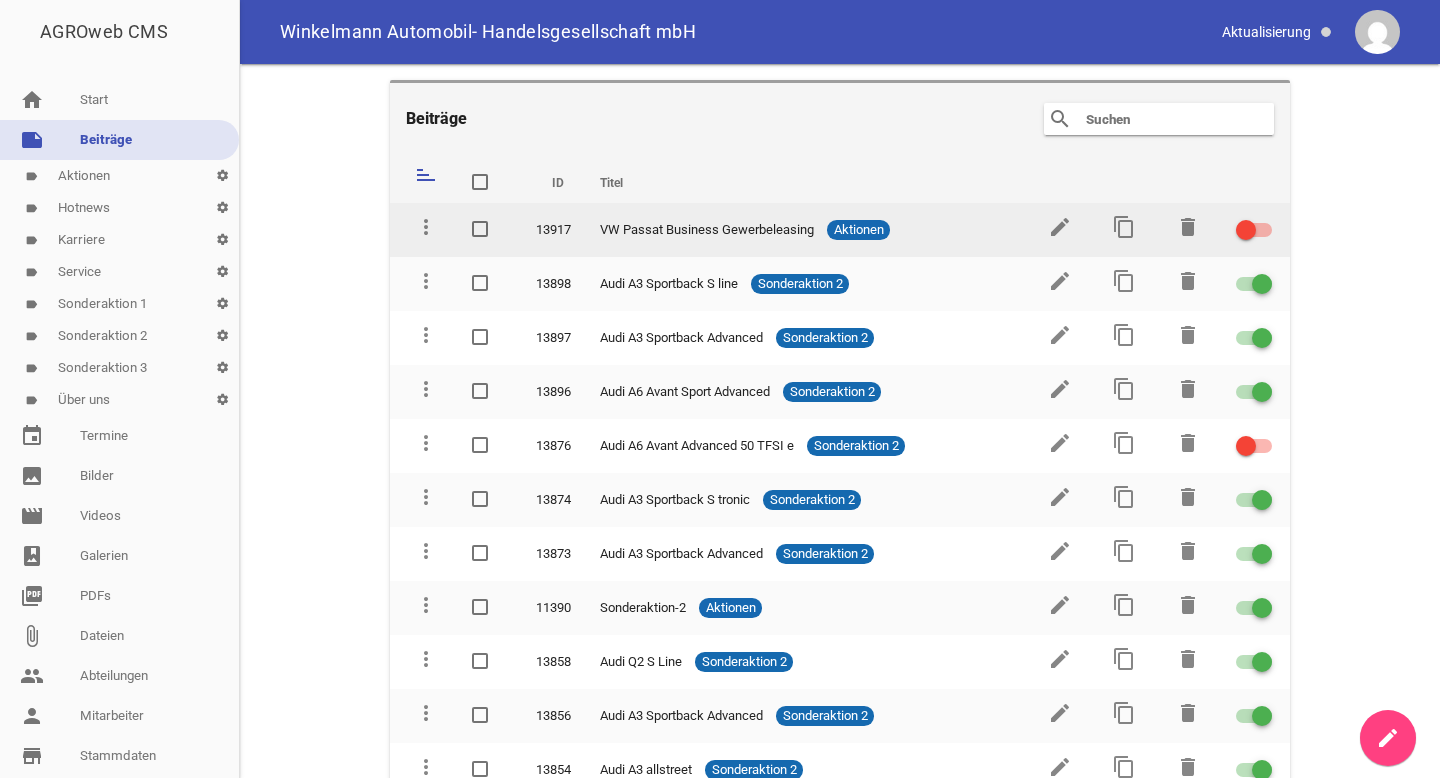 click on "edit" at bounding box center [1060, 234] 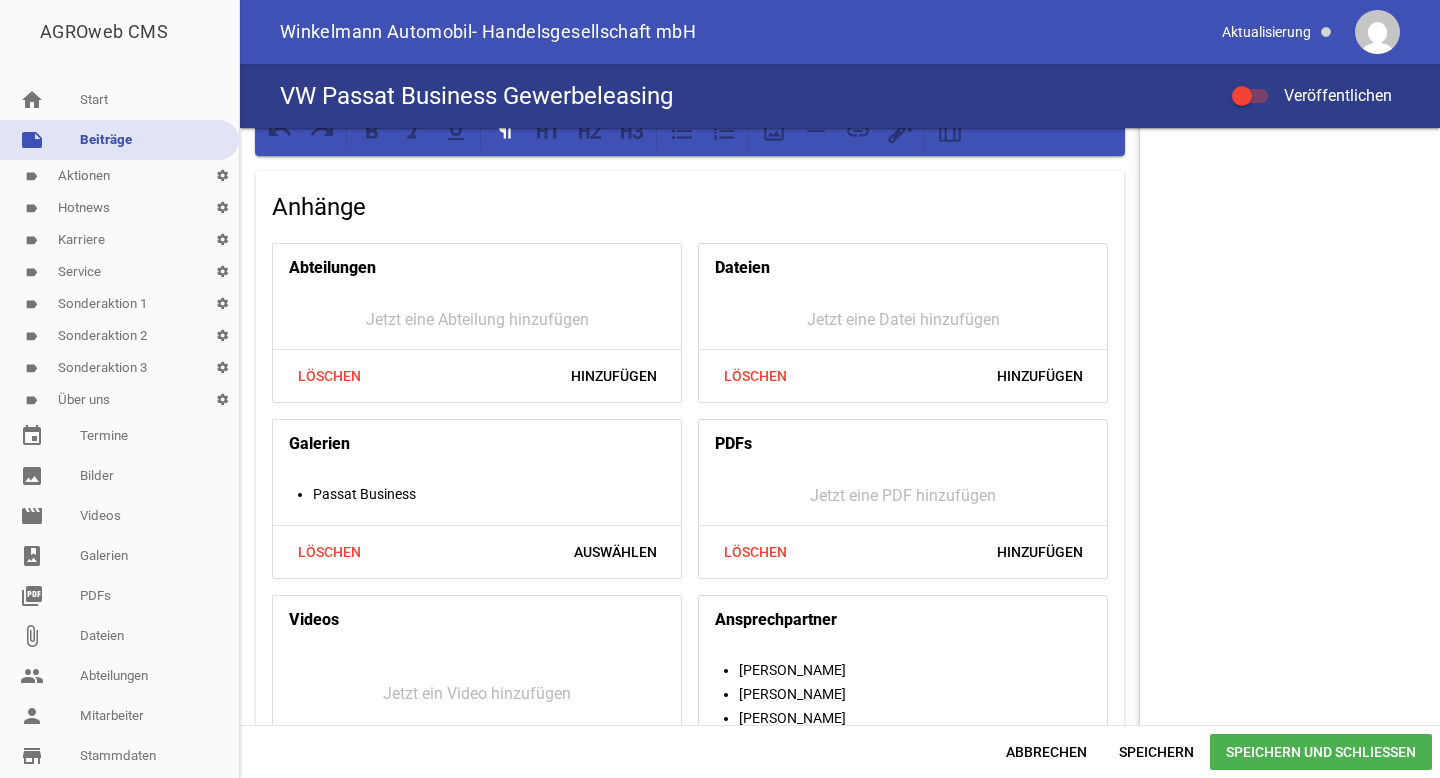 scroll, scrollTop: 2084, scrollLeft: 0, axis: vertical 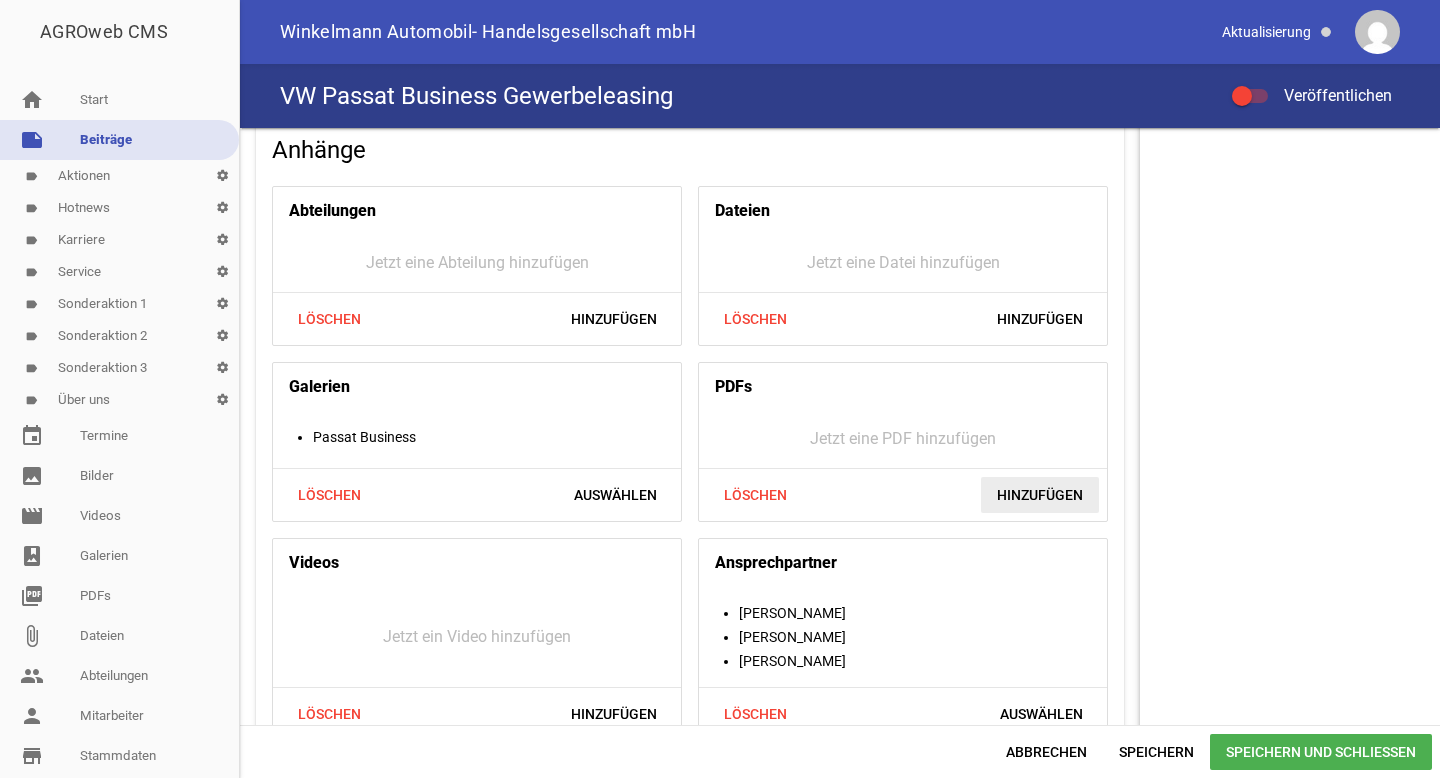 click on "Hinzufügen" at bounding box center [1040, 495] 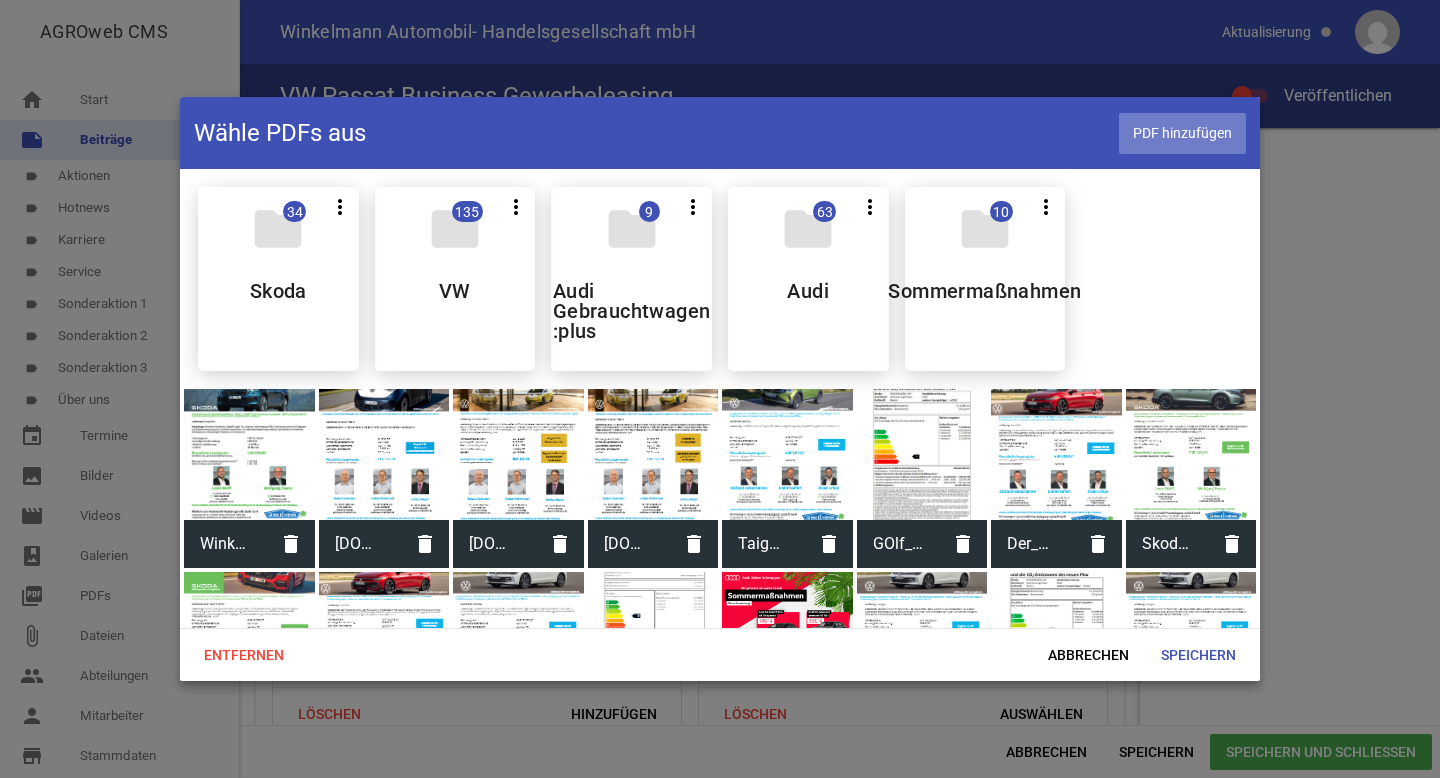 click on "PDF hinzufügen" at bounding box center [1182, 133] 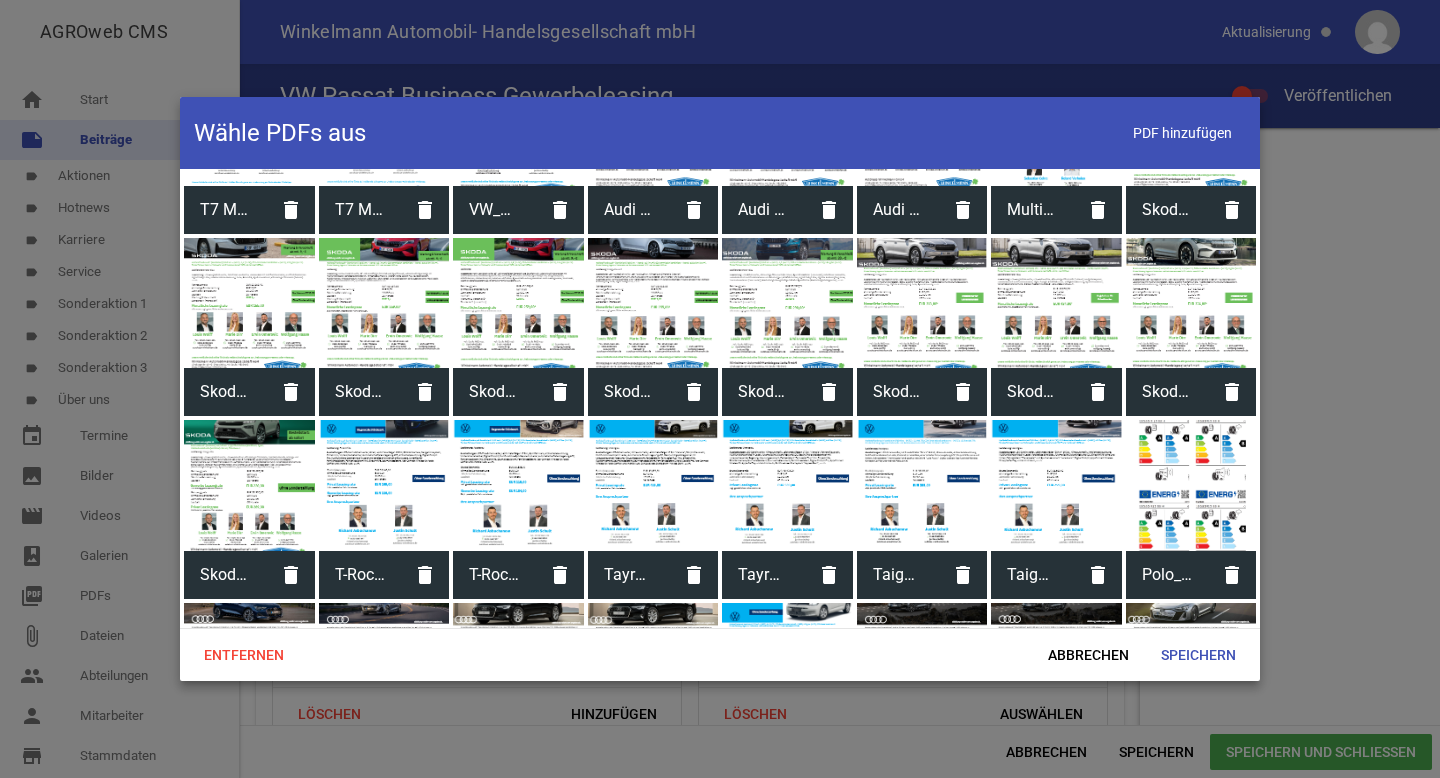 scroll, scrollTop: 1755, scrollLeft: 0, axis: vertical 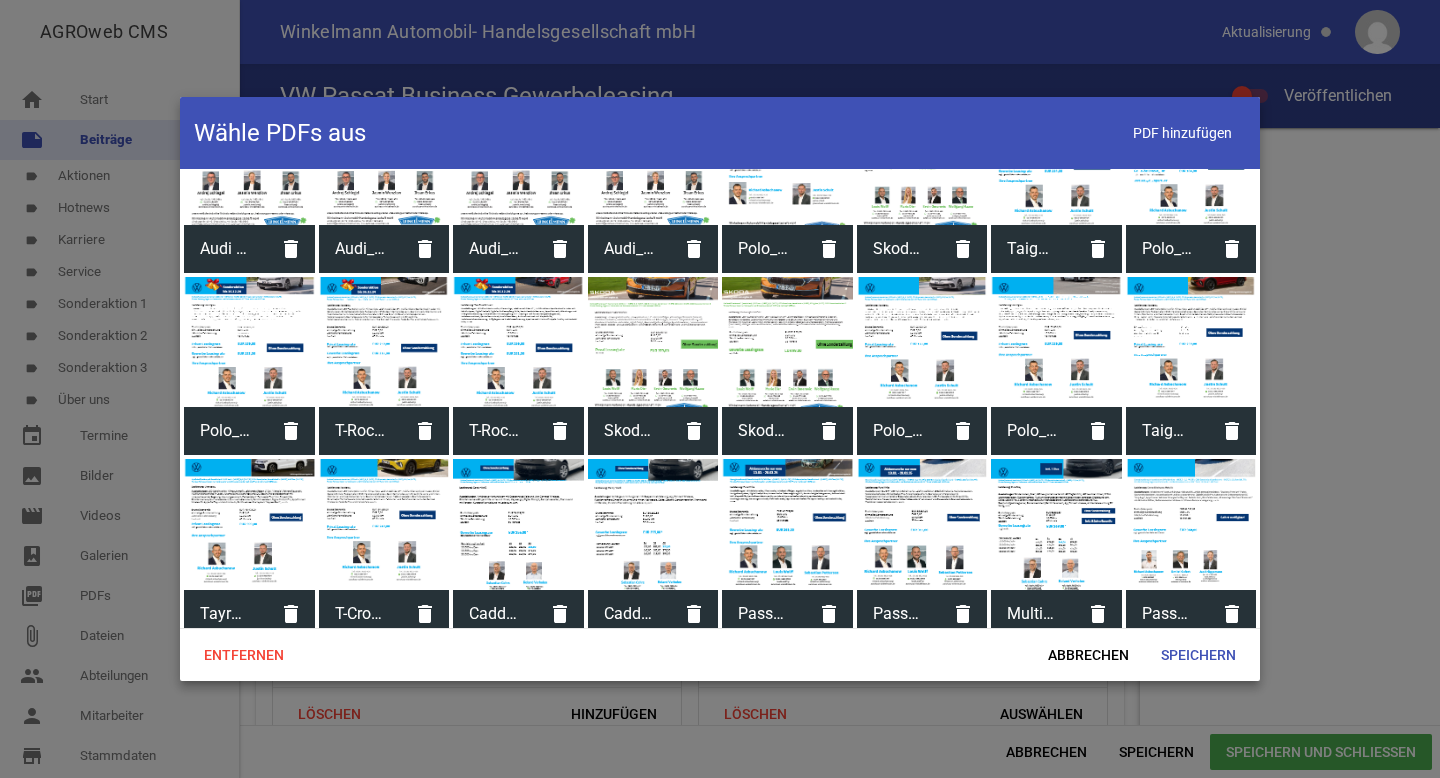 click at bounding box center (1191, 524) 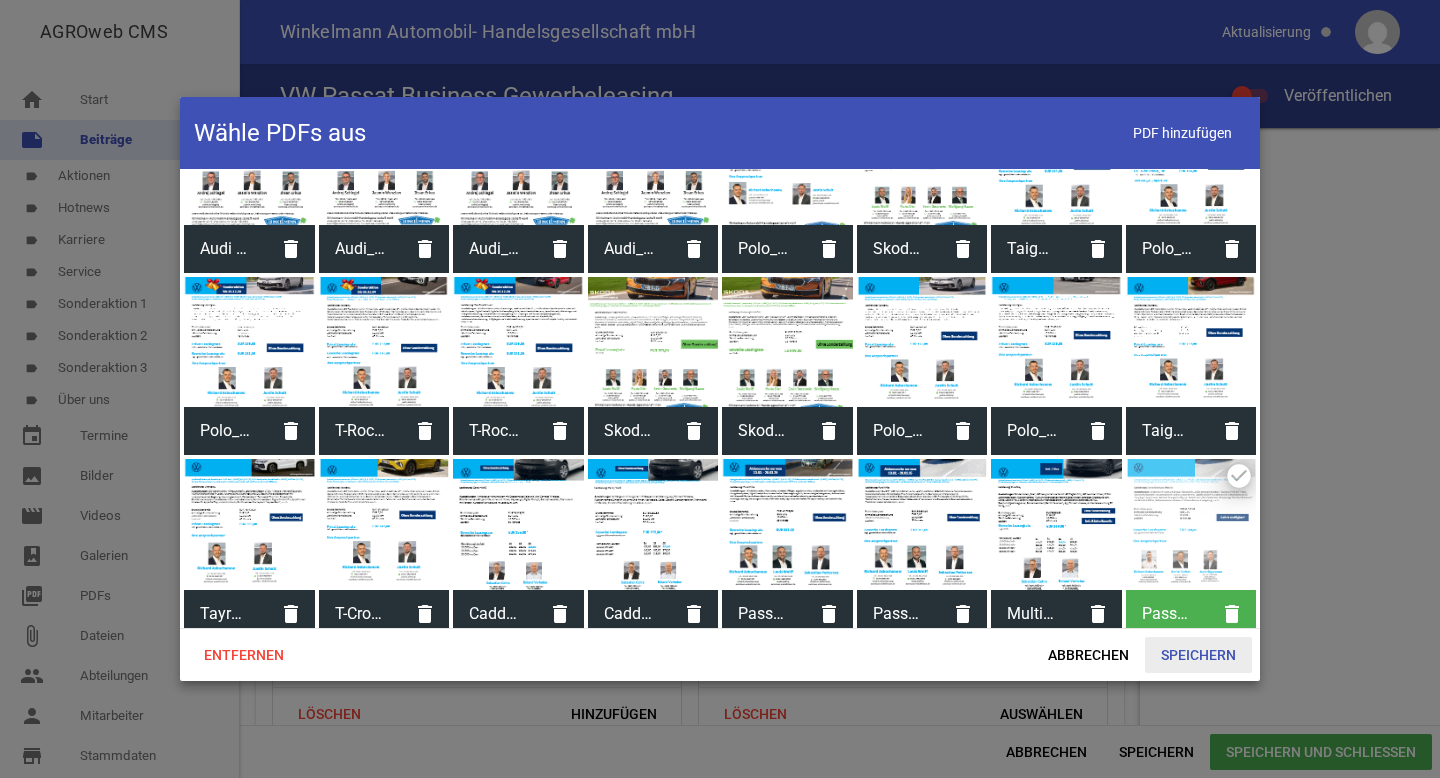 click on "Speichern" at bounding box center [1198, 655] 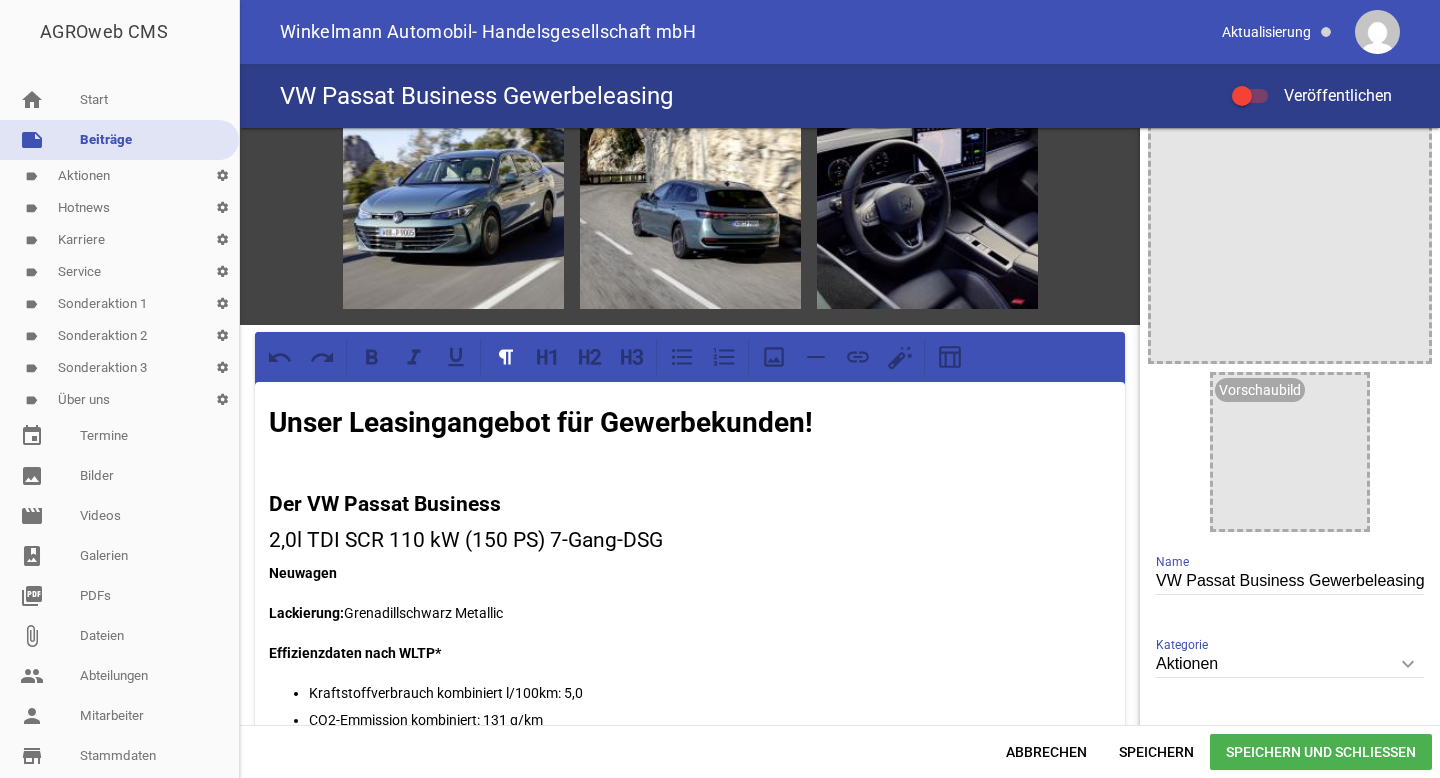 scroll, scrollTop: 0, scrollLeft: 0, axis: both 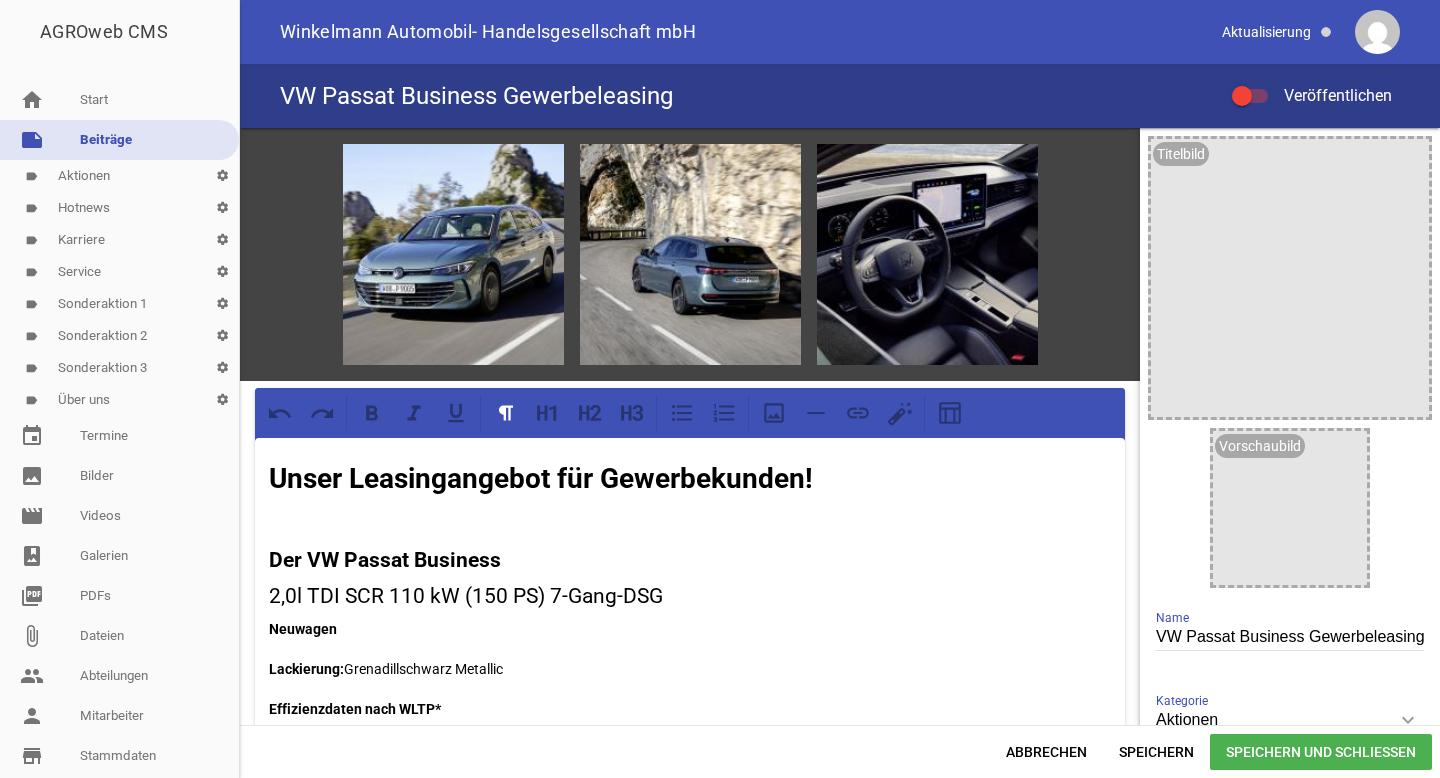 click on "Speichern und Schließen" at bounding box center [1321, 752] 